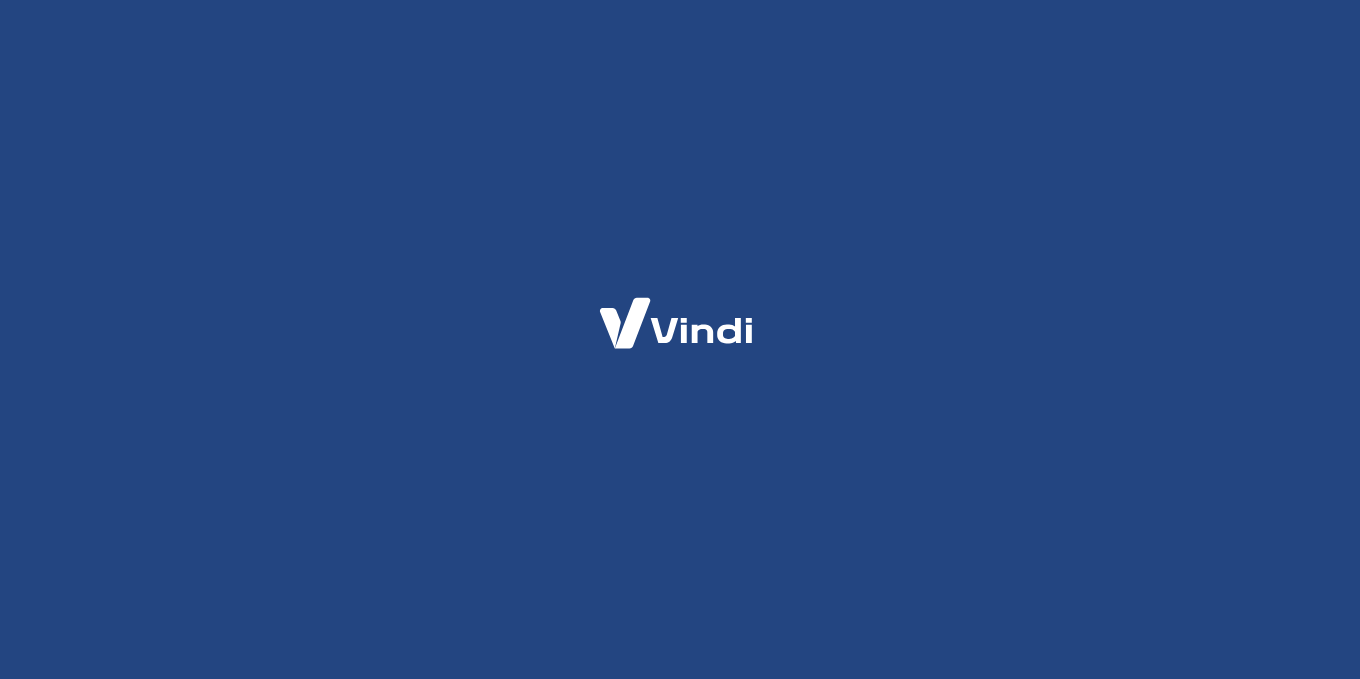 scroll, scrollTop: 0, scrollLeft: 0, axis: both 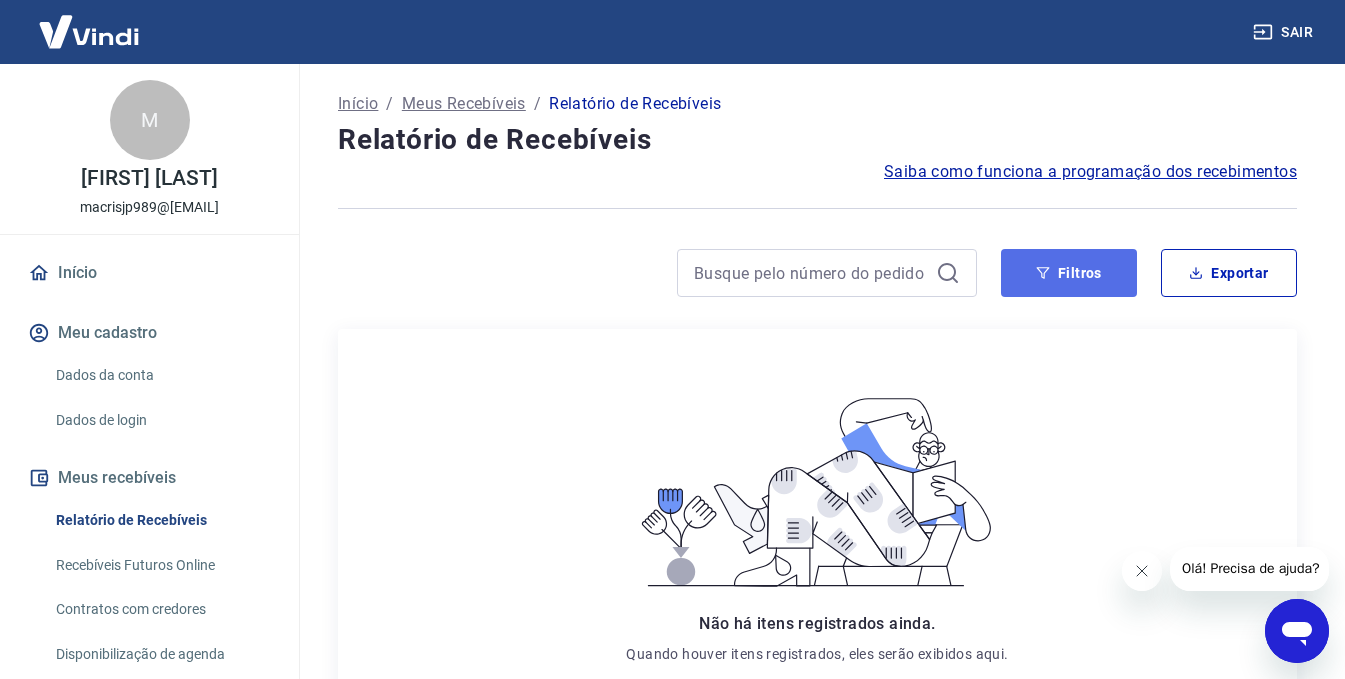 click on "Filtros" at bounding box center (1069, 273) 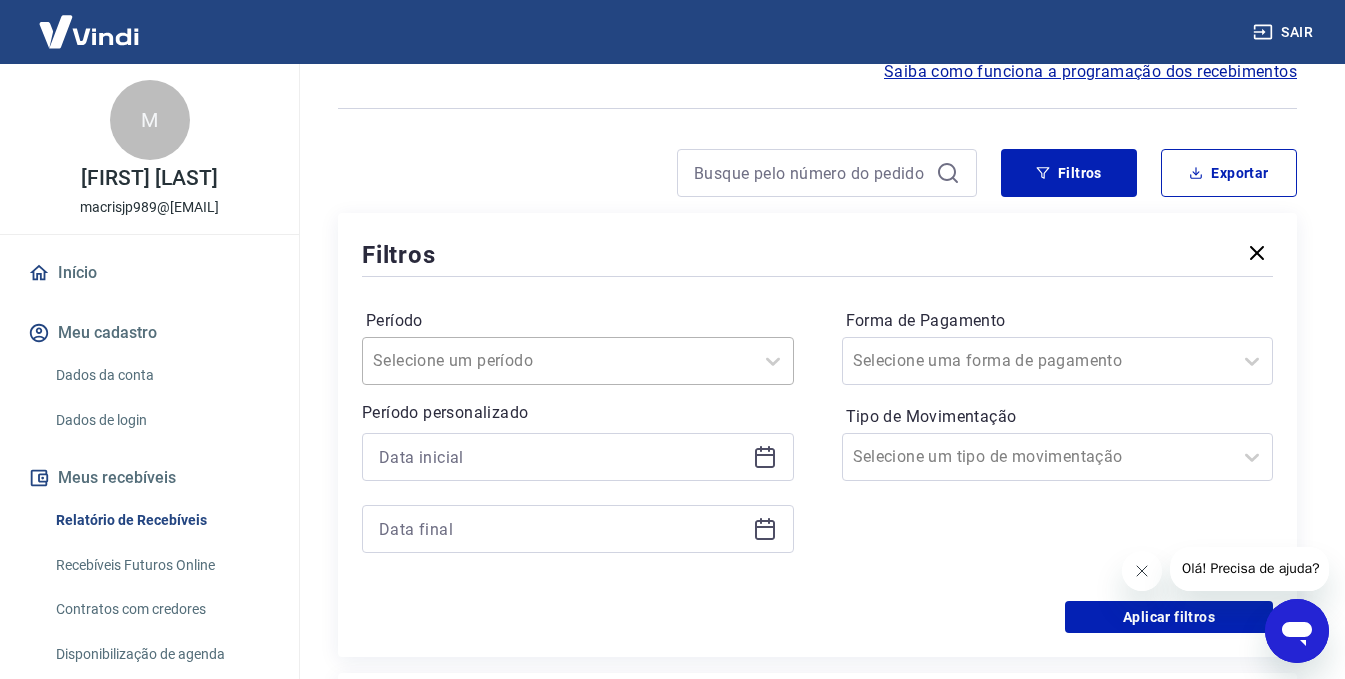 click at bounding box center (558, 361) 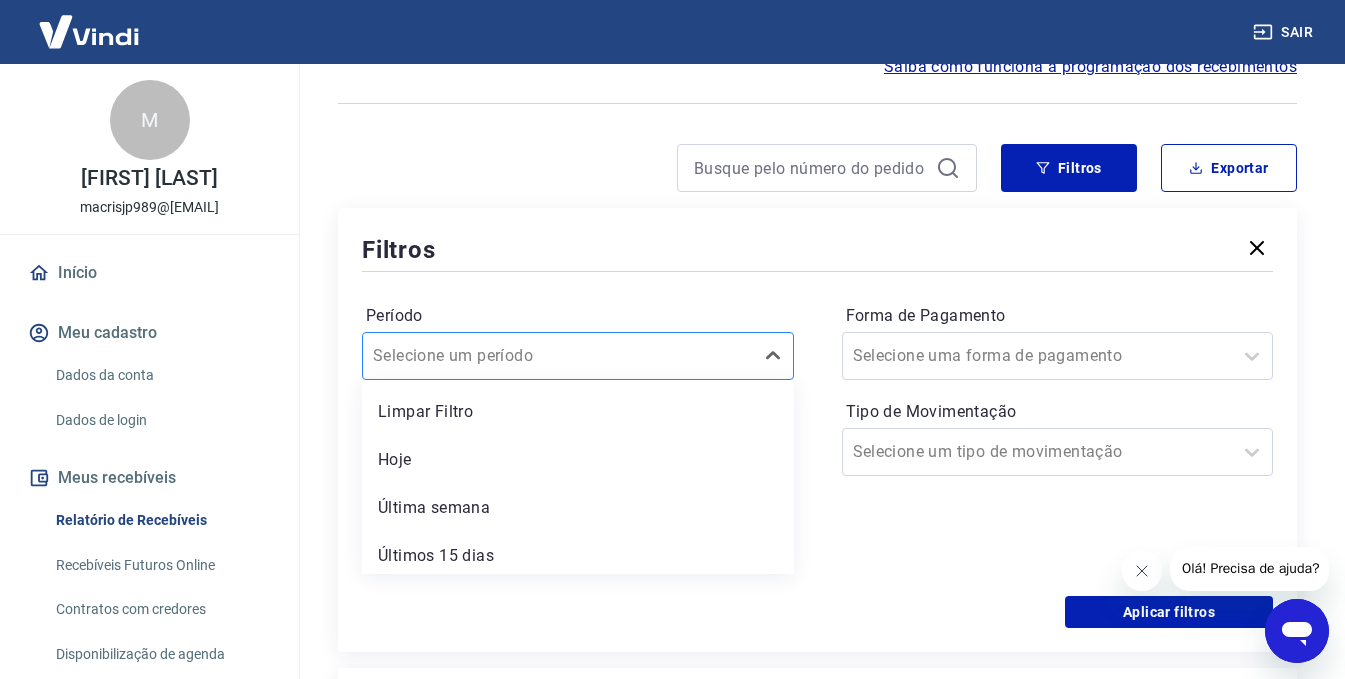 scroll, scrollTop: 106, scrollLeft: 0, axis: vertical 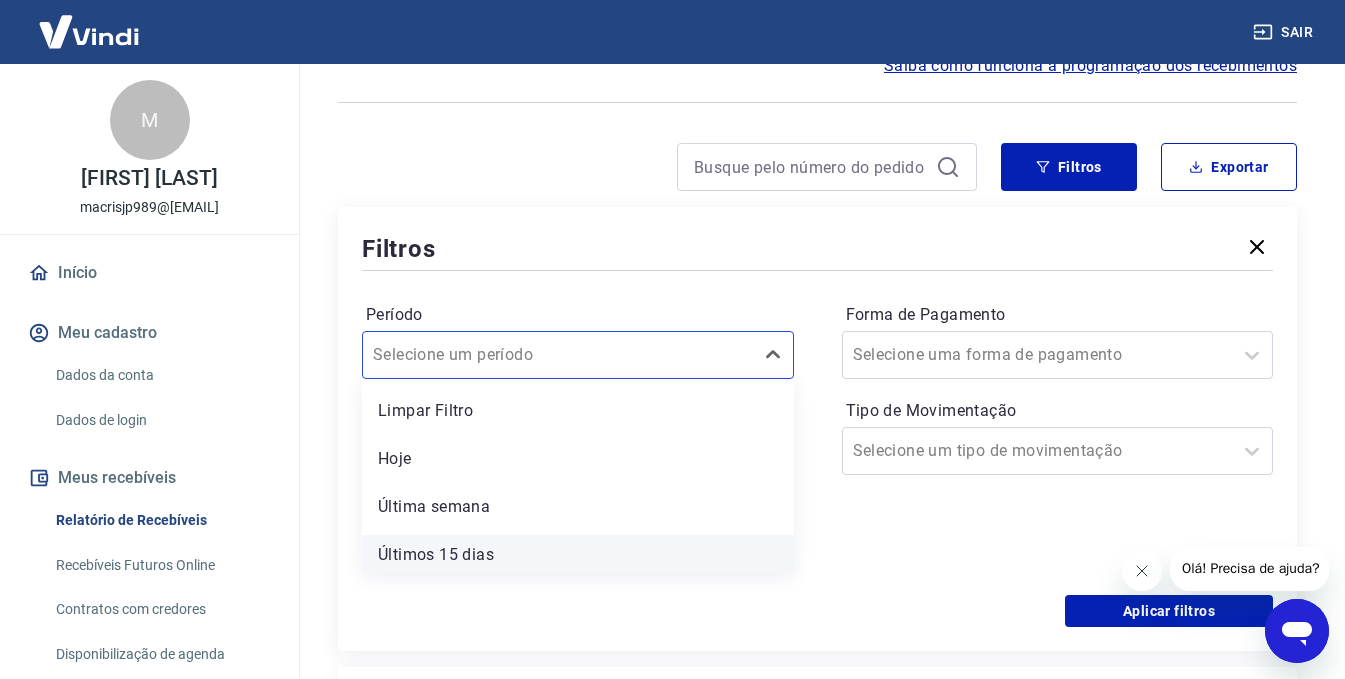 click on "Últimos 15 dias" at bounding box center (578, 555) 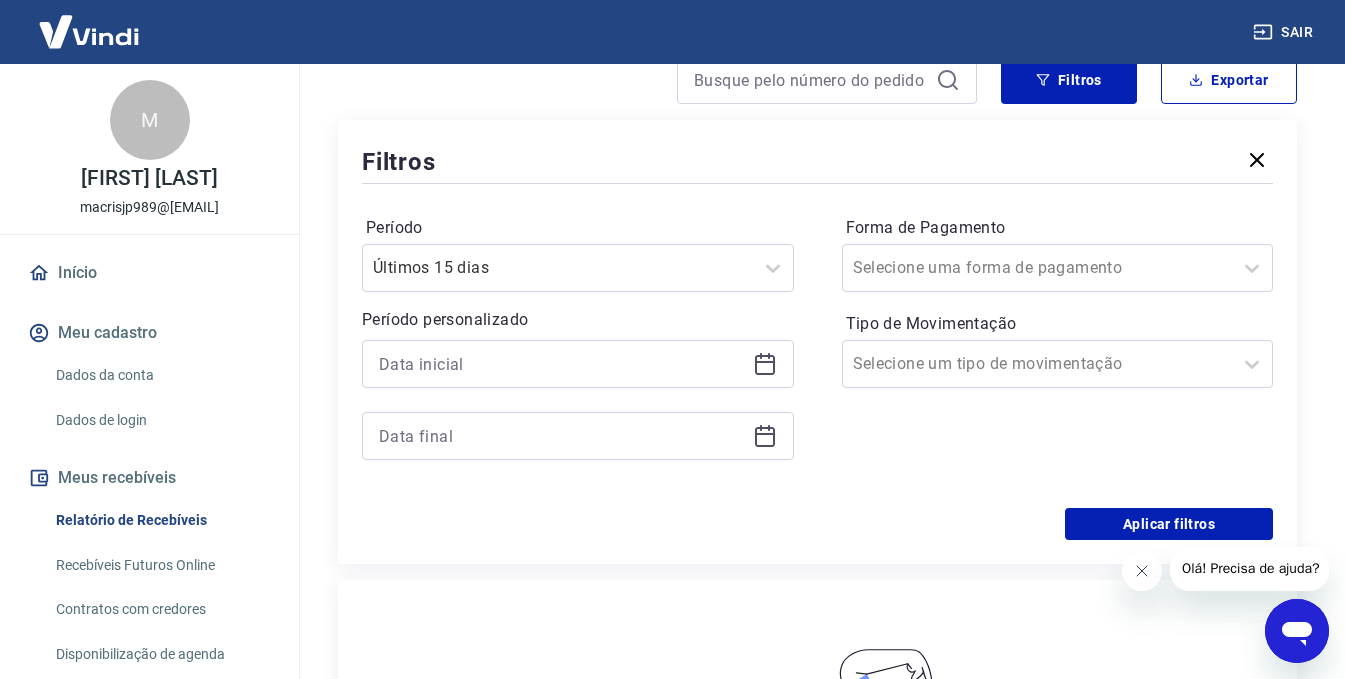 scroll, scrollTop: 306, scrollLeft: 0, axis: vertical 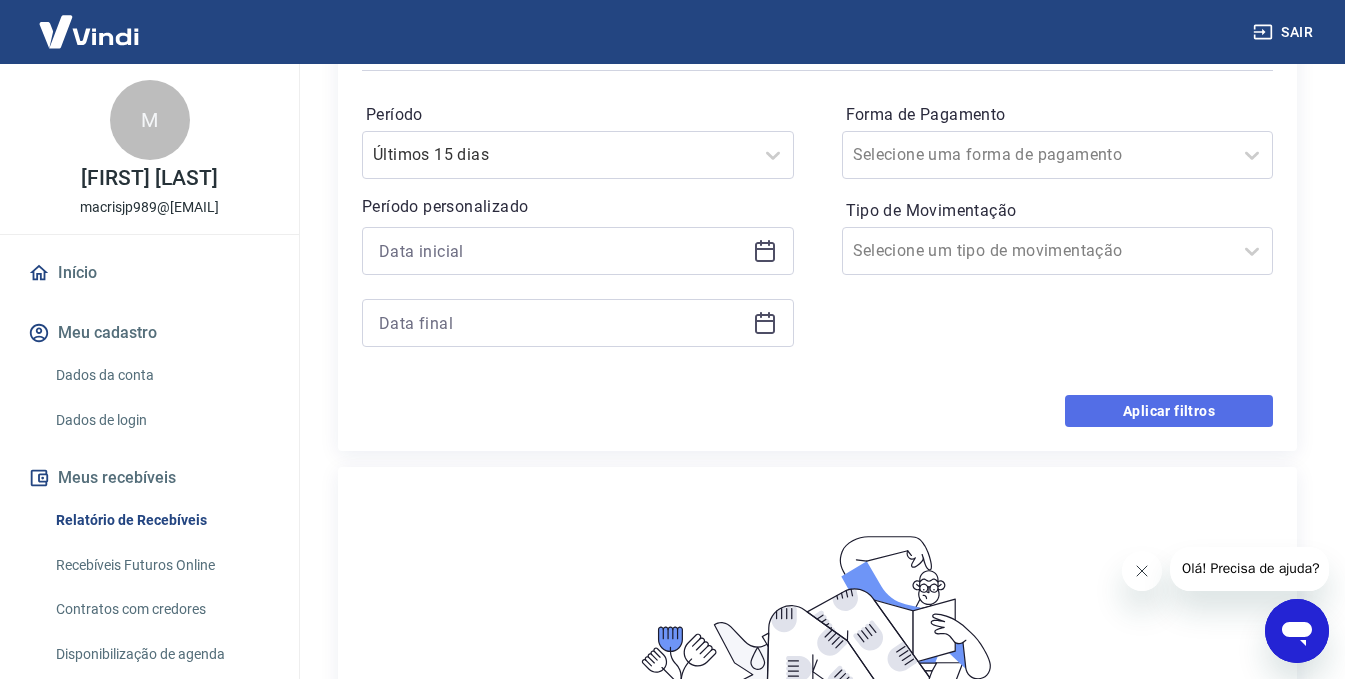 click on "Aplicar filtros" at bounding box center [1169, 411] 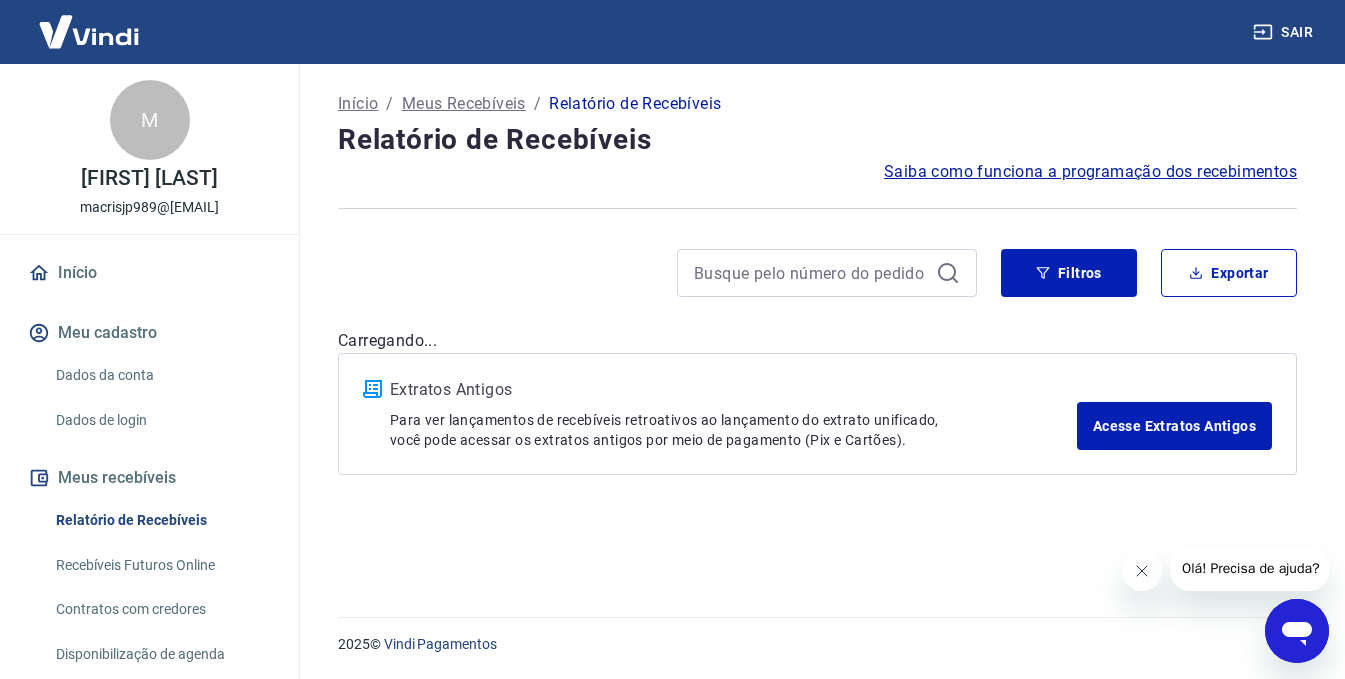 scroll, scrollTop: 0, scrollLeft: 0, axis: both 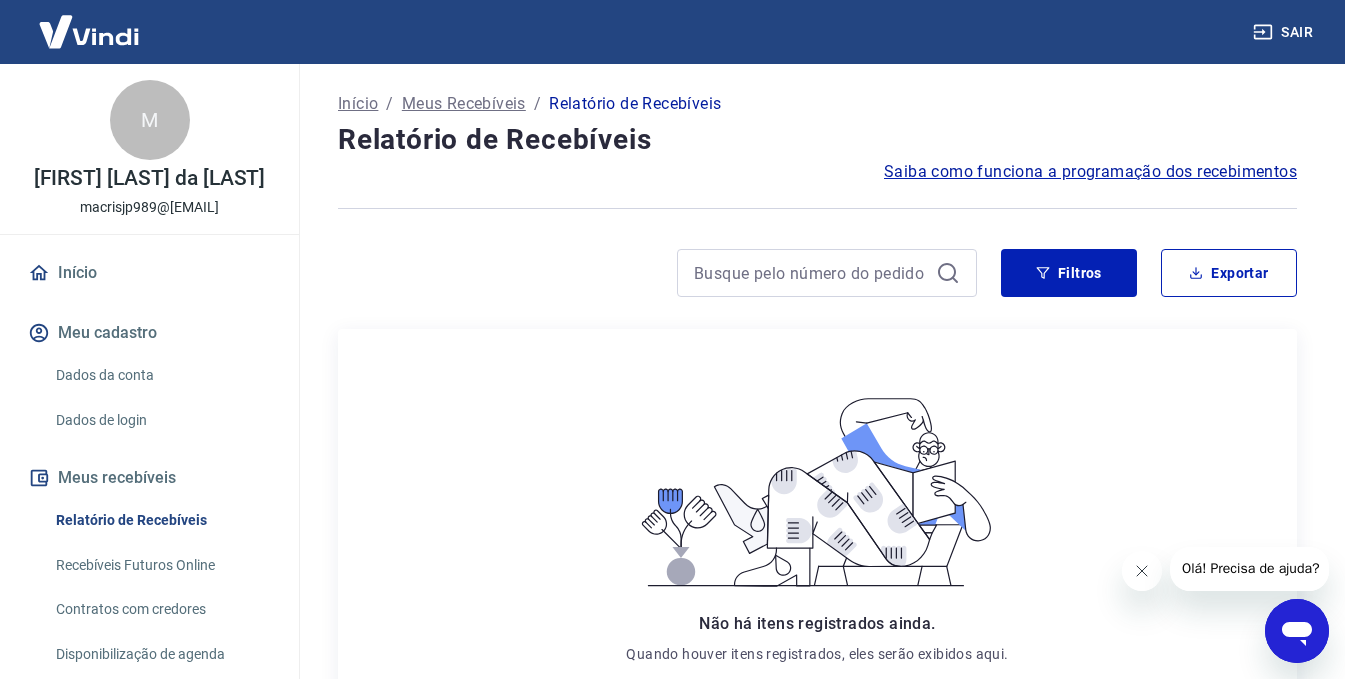 click 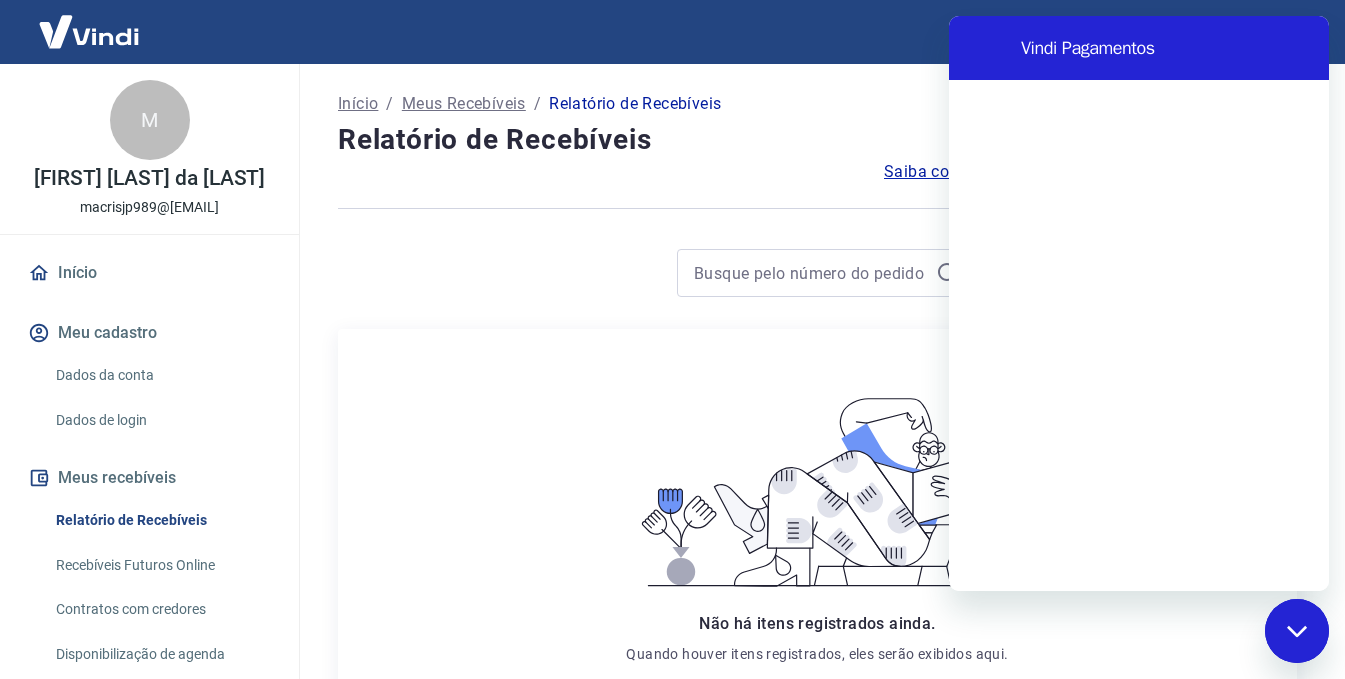 scroll, scrollTop: 0, scrollLeft: 0, axis: both 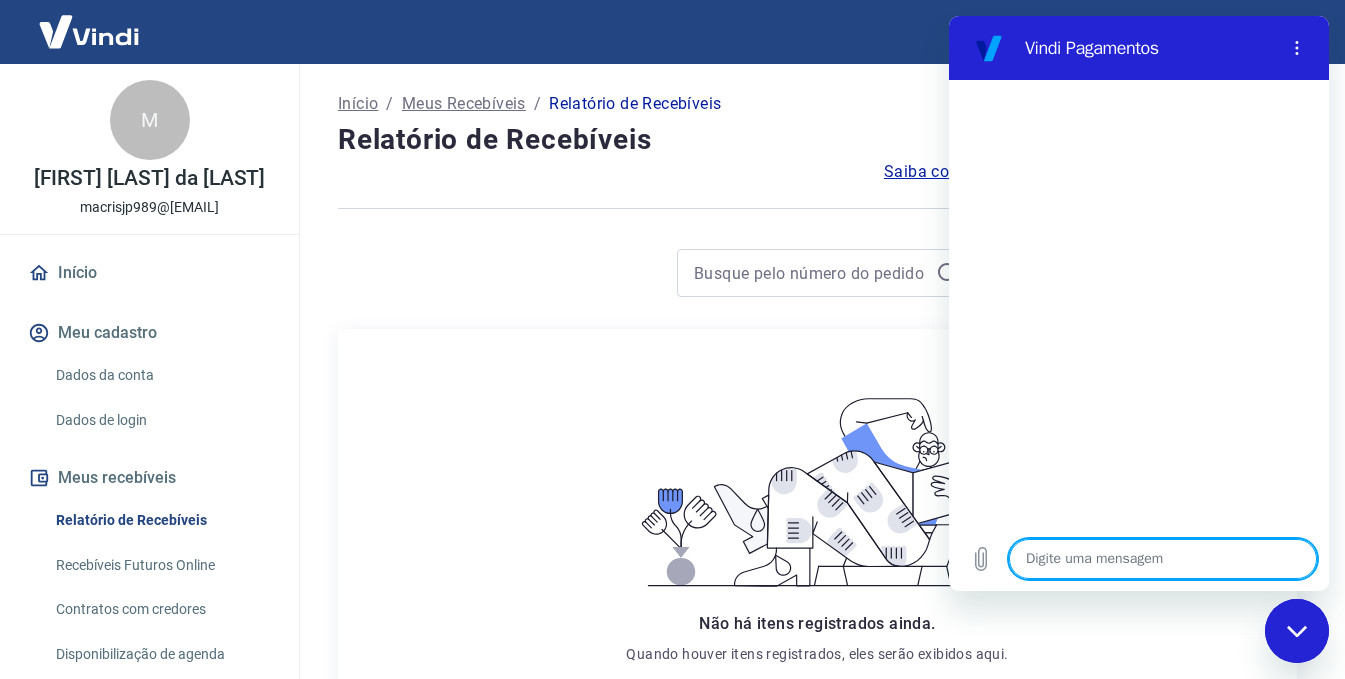 click at bounding box center [1163, 559] 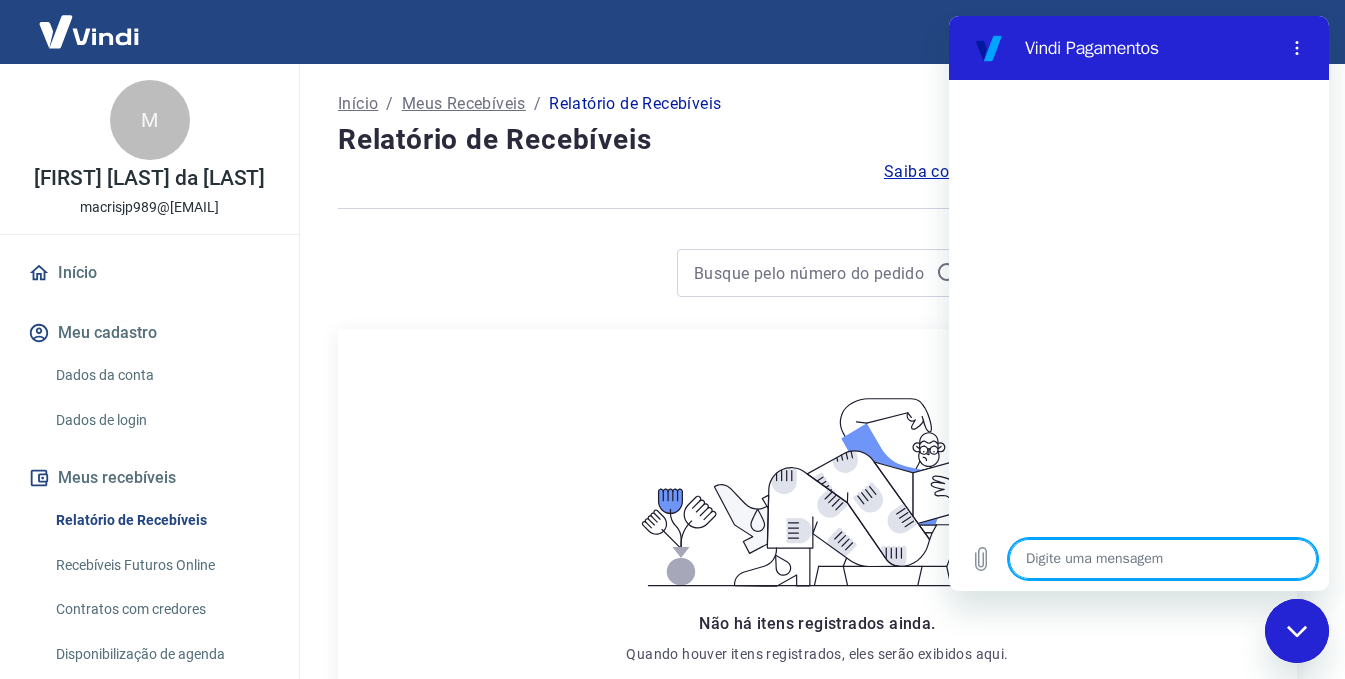 type on "b" 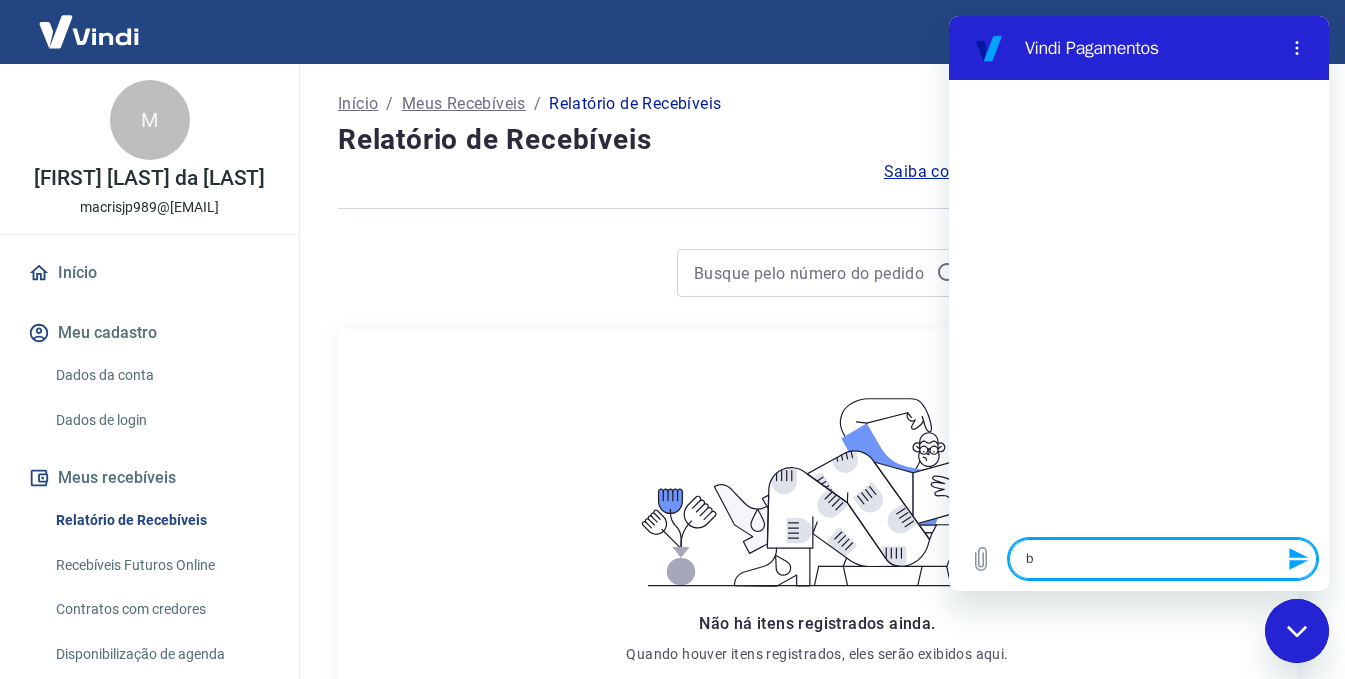 type on "bo" 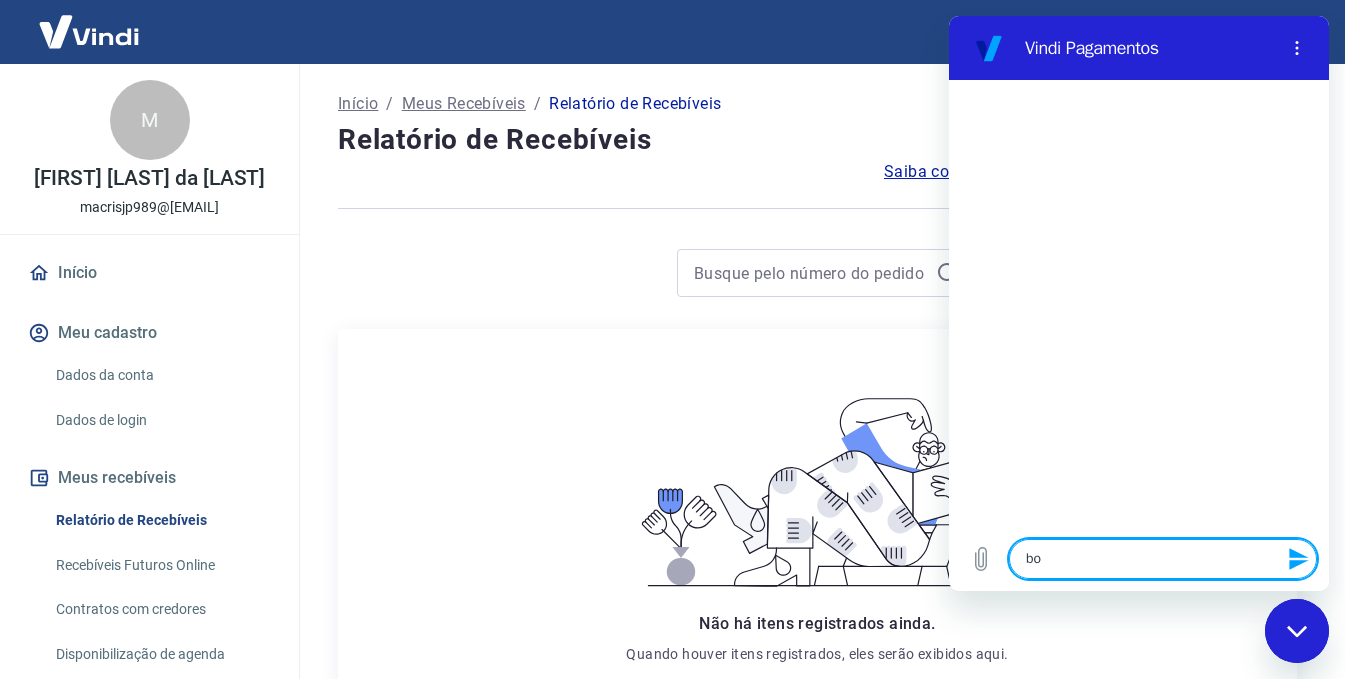 type on "boa" 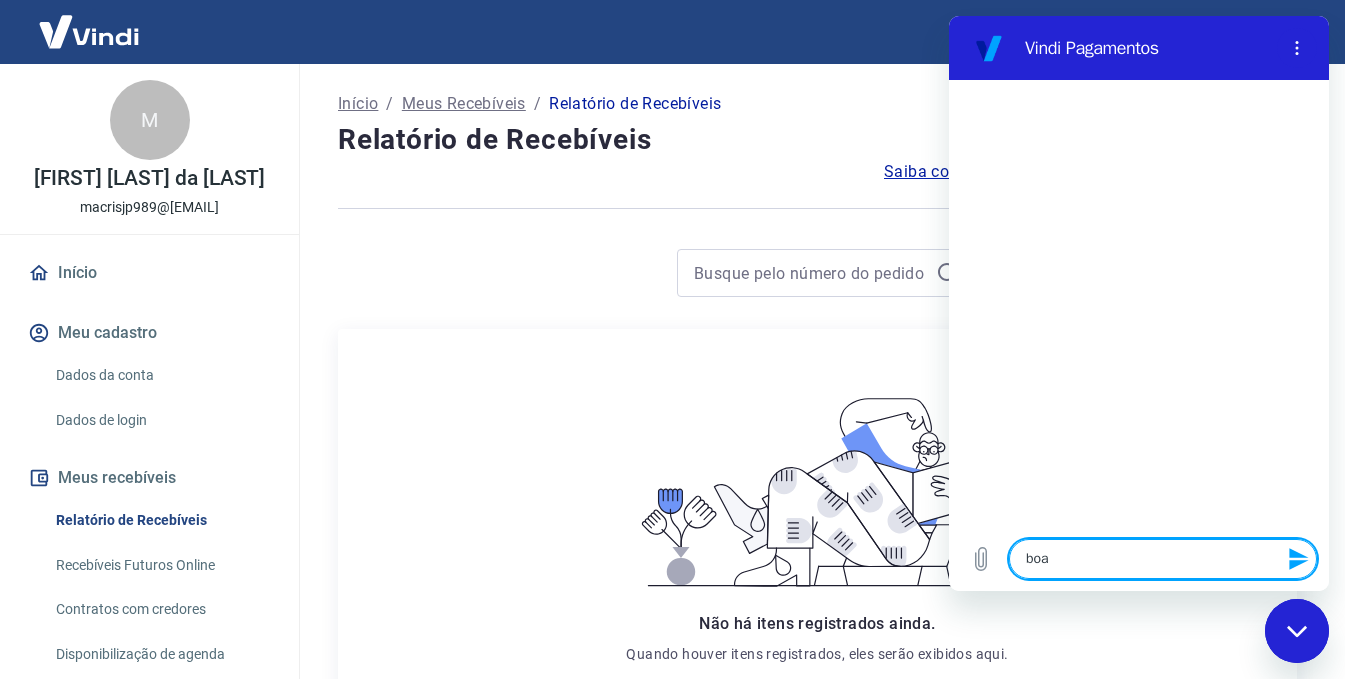type on "boa" 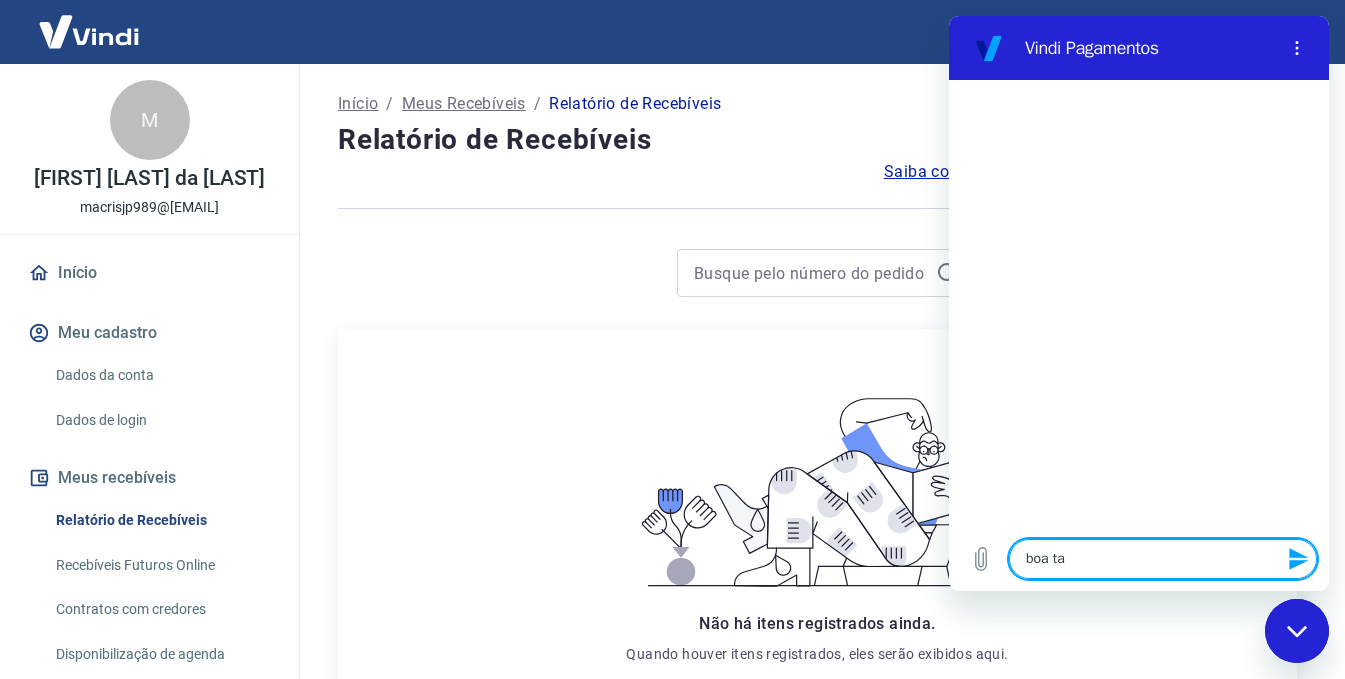 type on "boa tar" 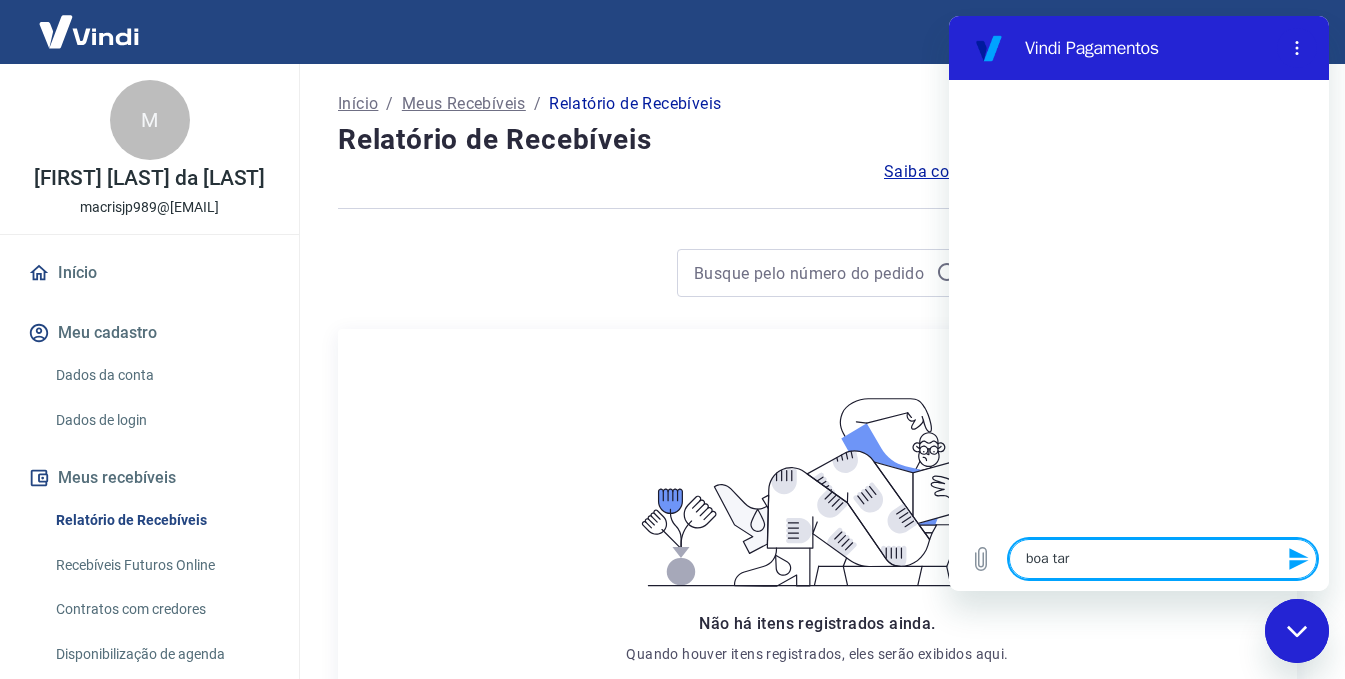 type on "boa tard" 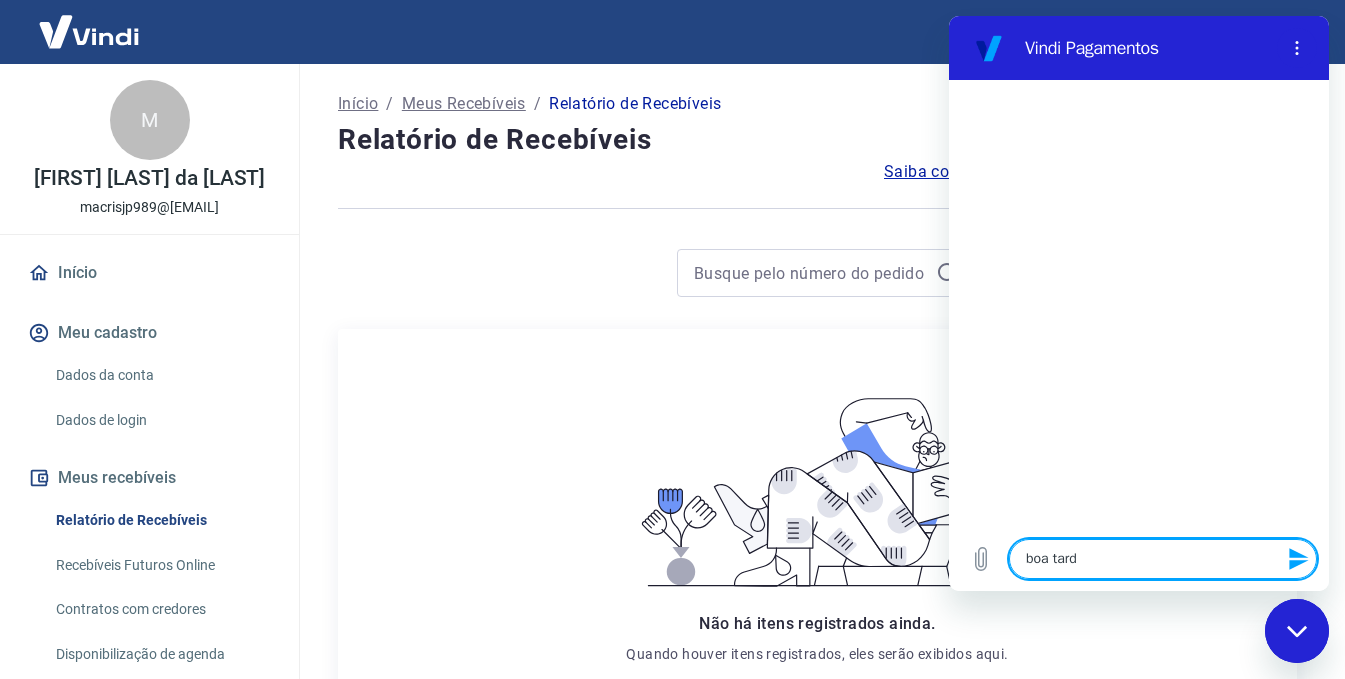 type on "boa tarde" 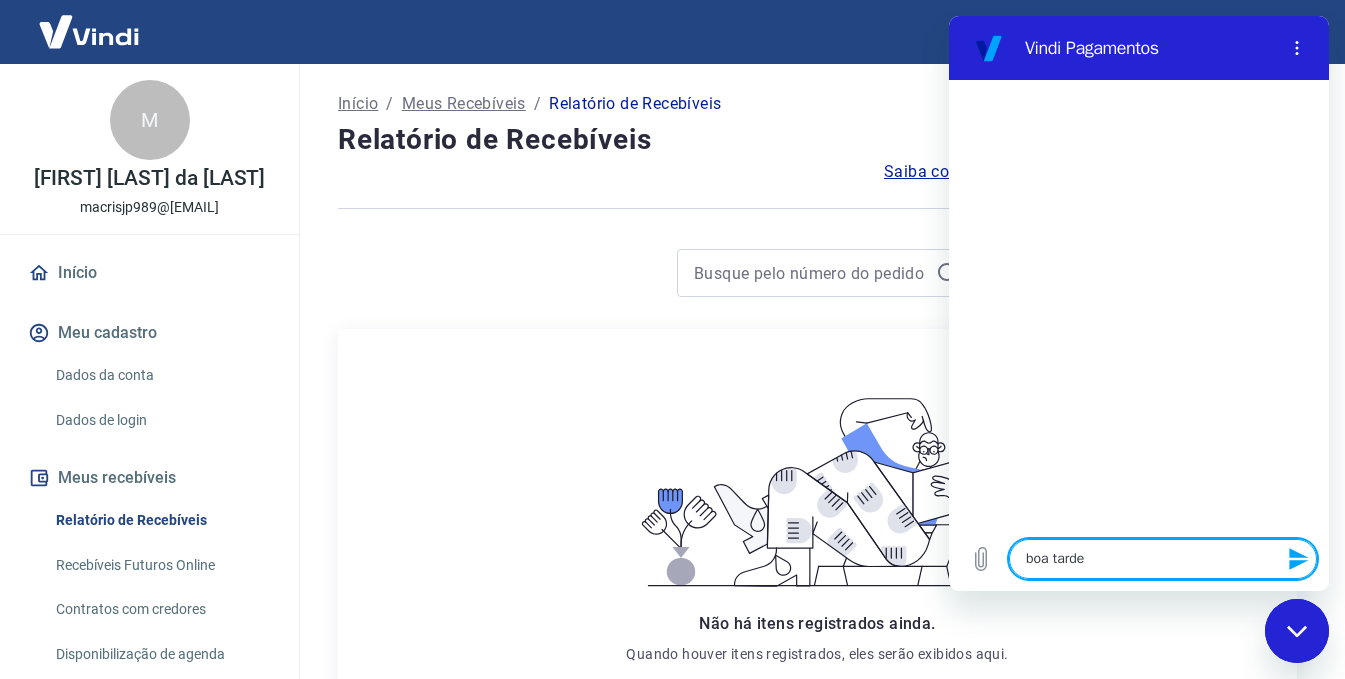 type 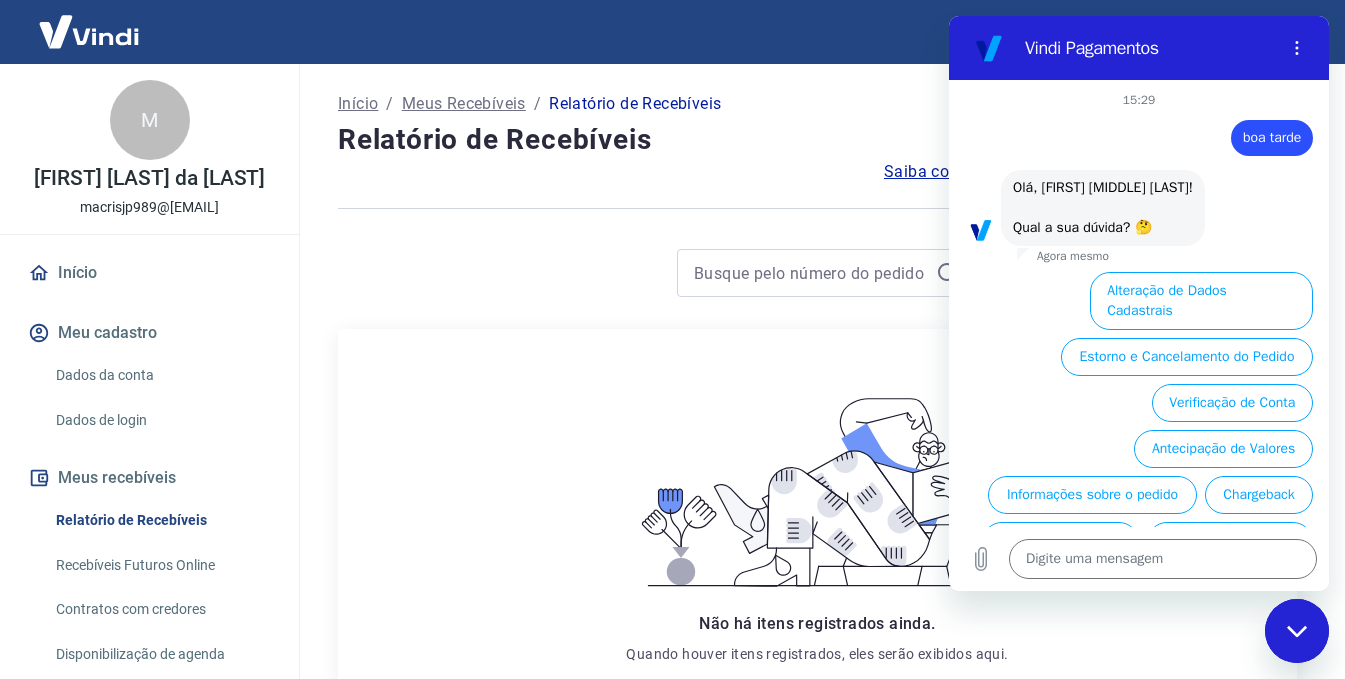 scroll, scrollTop: 110, scrollLeft: 0, axis: vertical 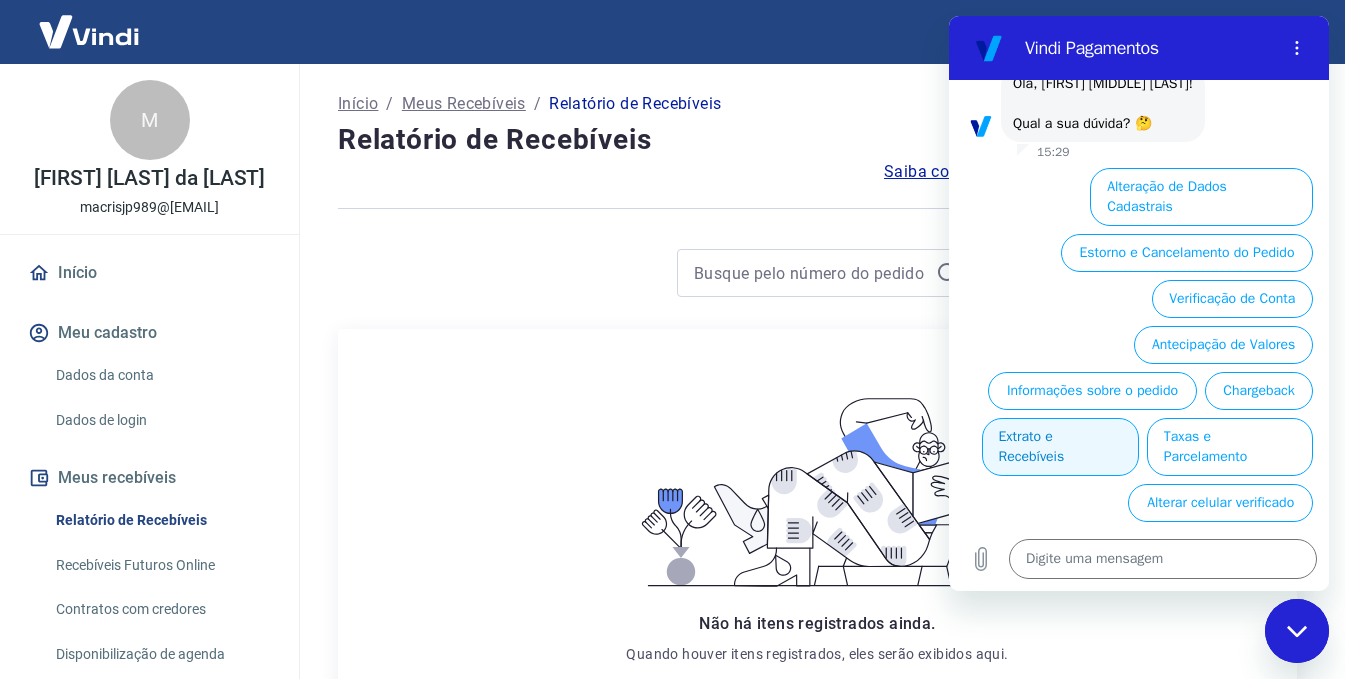 click on "Extrato e Recebíveis" at bounding box center [1060, 447] 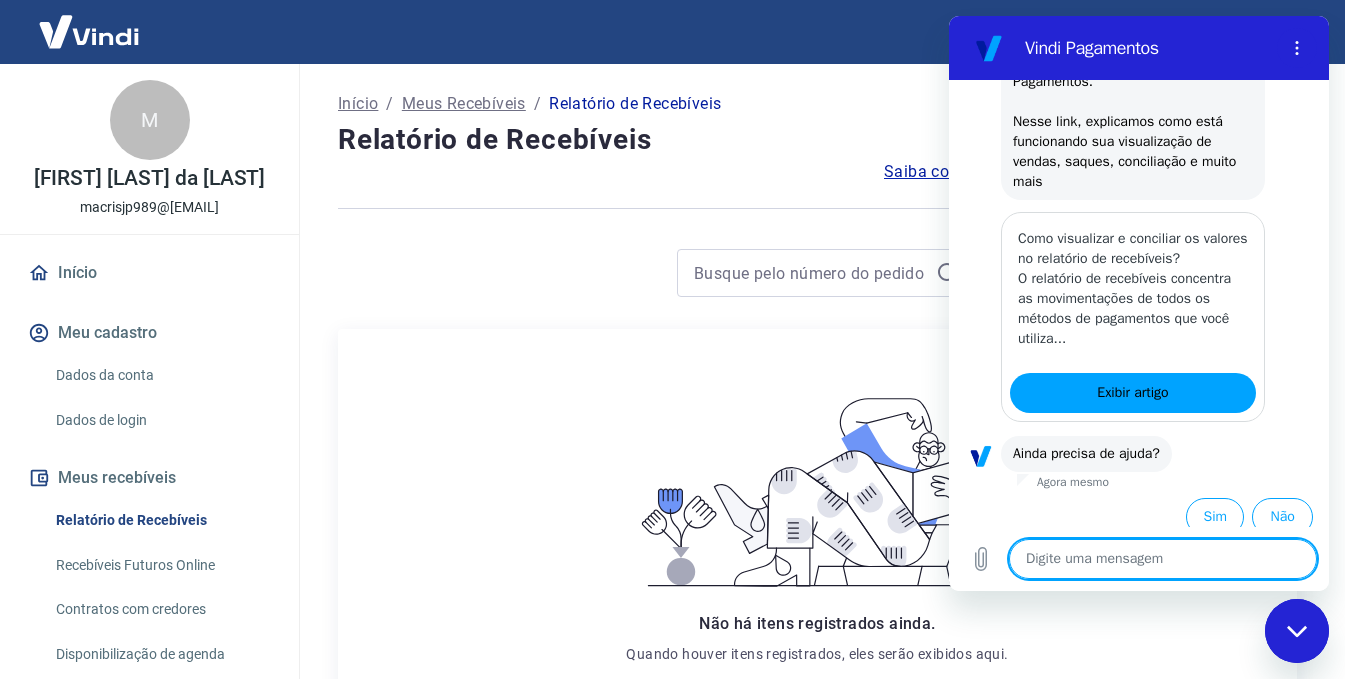 scroll, scrollTop: 334, scrollLeft: 0, axis: vertical 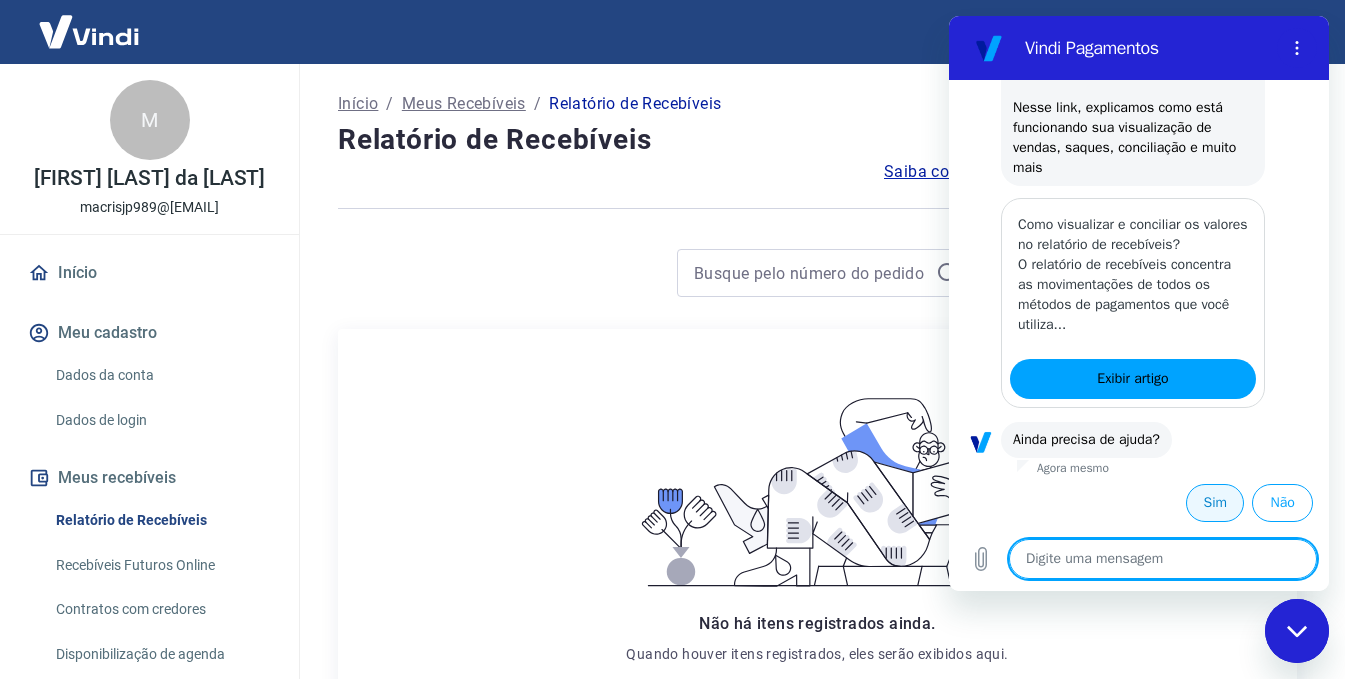click on "Sim" at bounding box center (1215, 503) 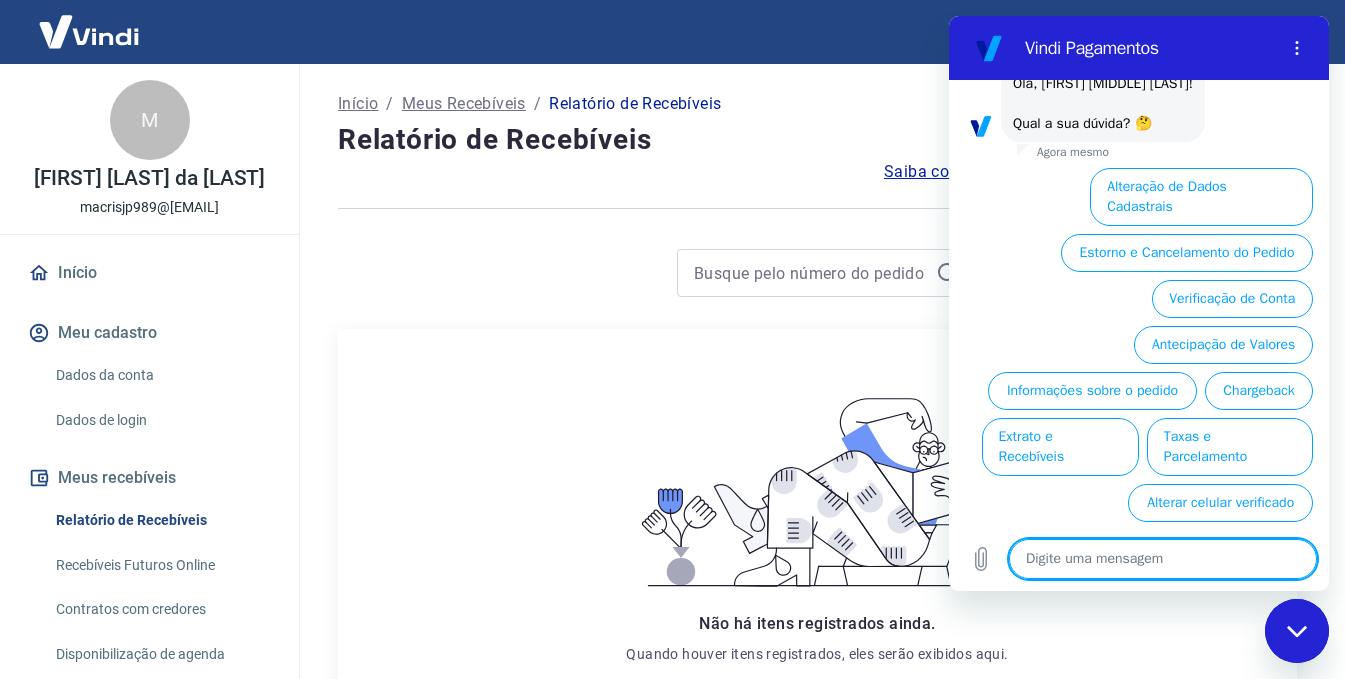 scroll, scrollTop: 810, scrollLeft: 0, axis: vertical 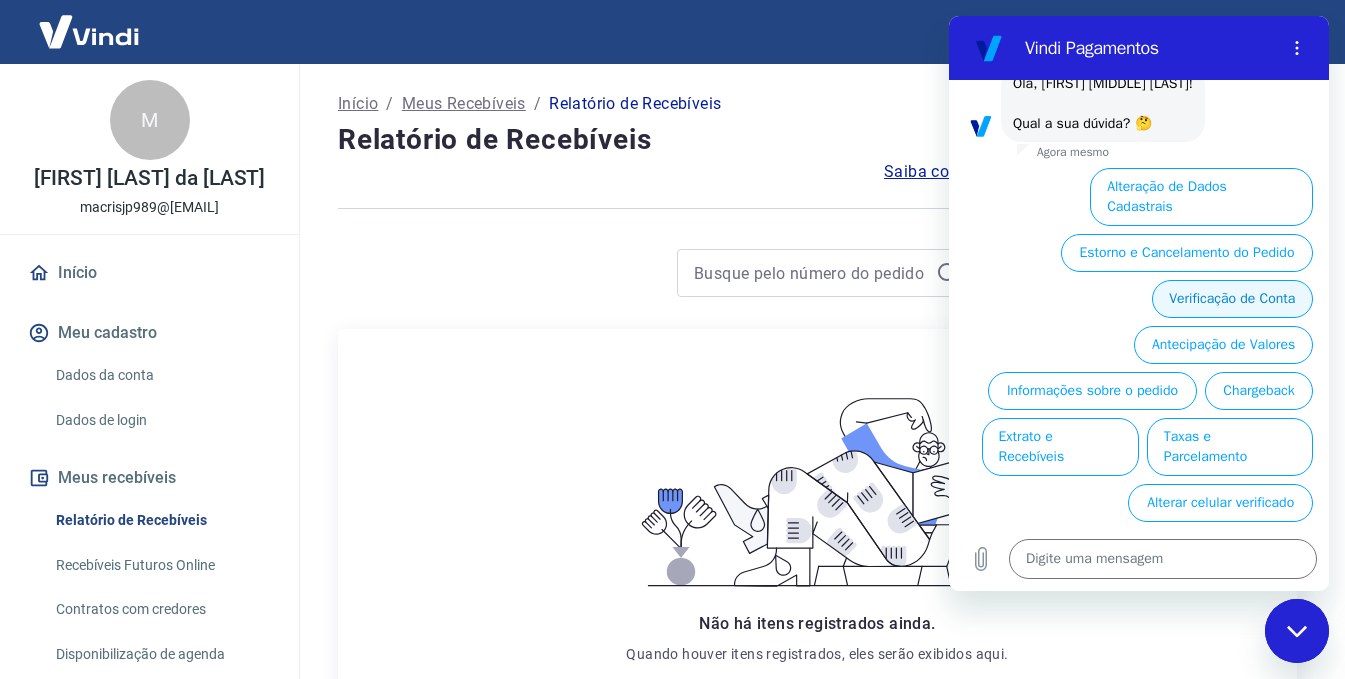 click on "Verificação de Conta" at bounding box center (1232, 299) 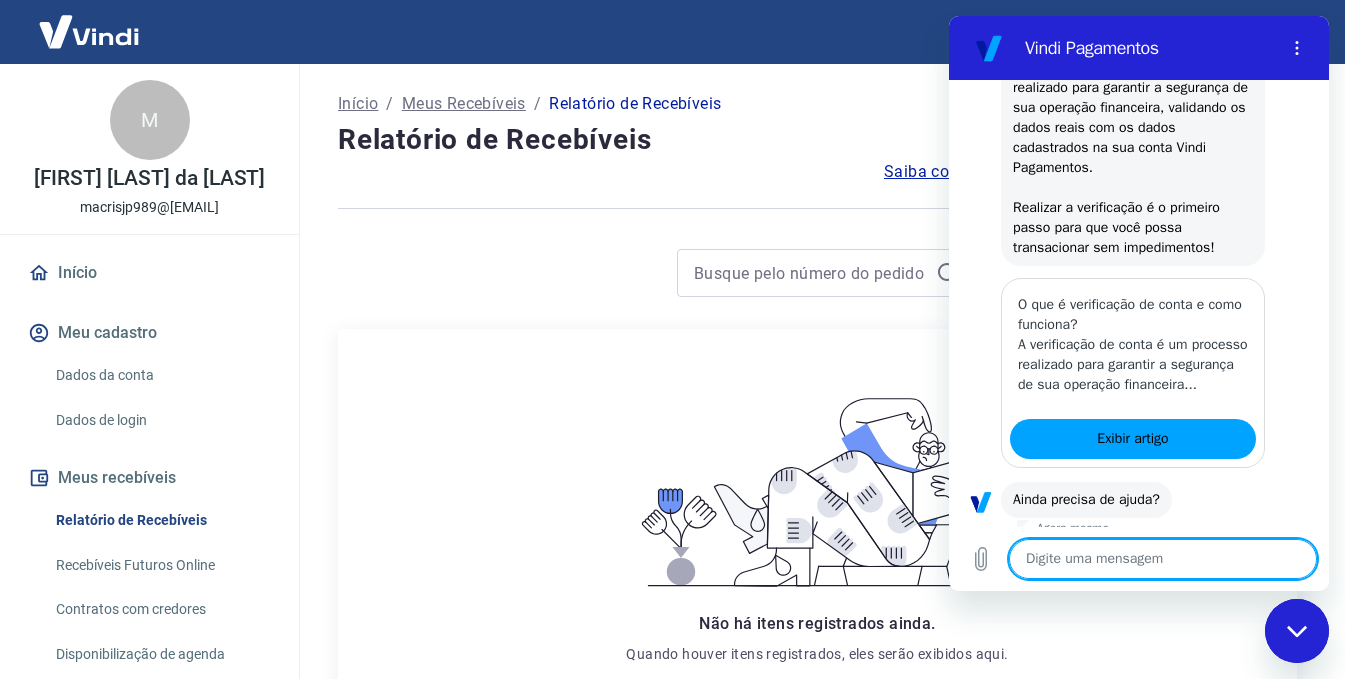 scroll, scrollTop: 1054, scrollLeft: 0, axis: vertical 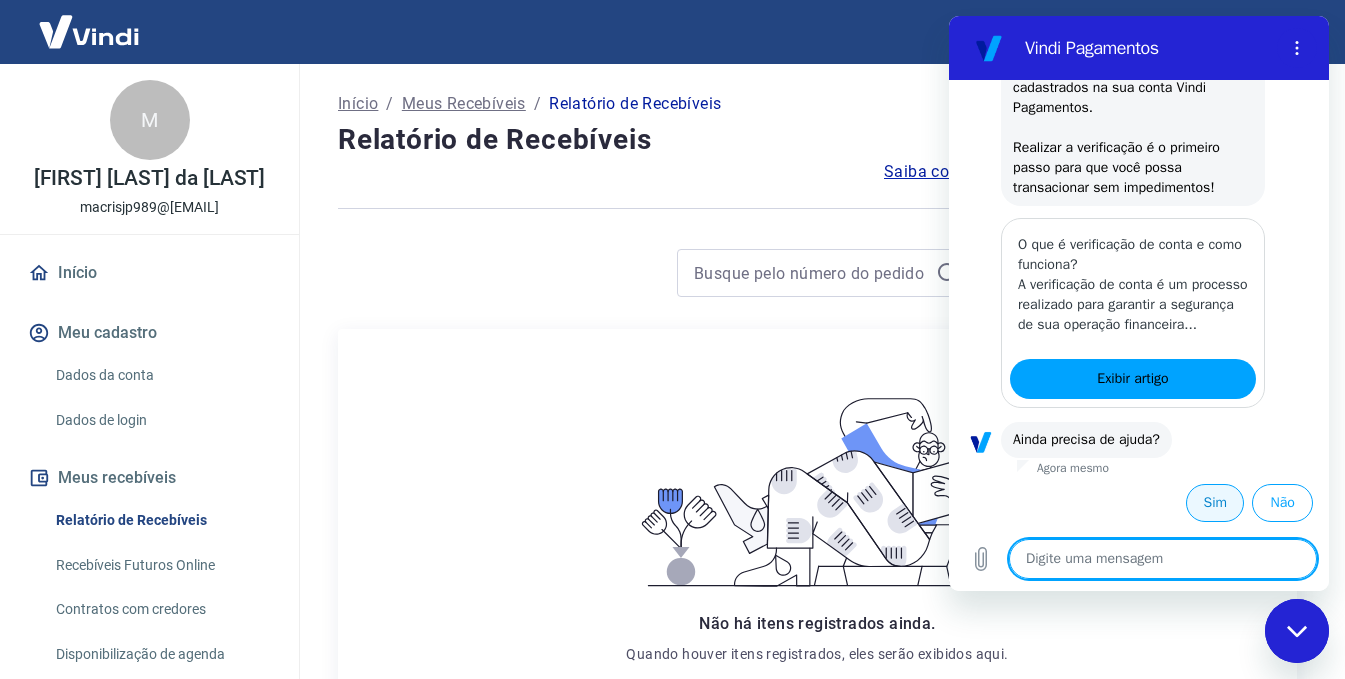 click on "Sim" at bounding box center [1215, 503] 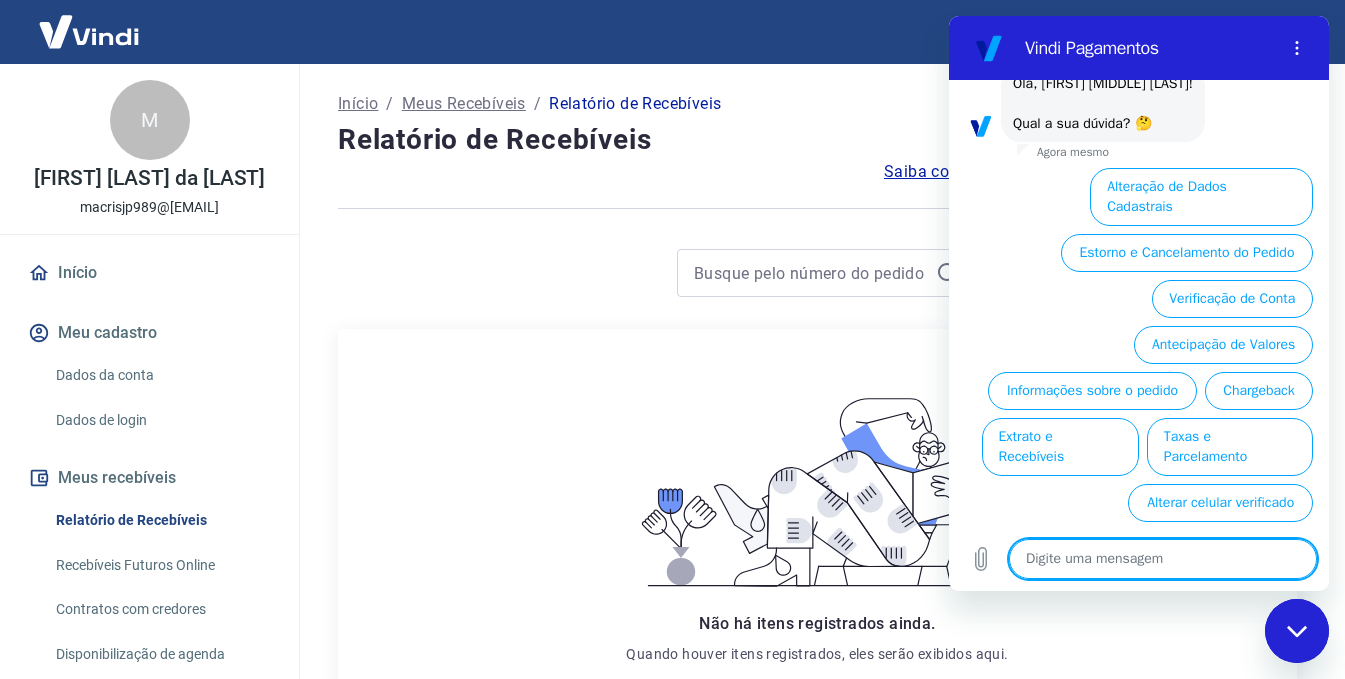scroll, scrollTop: 1530, scrollLeft: 0, axis: vertical 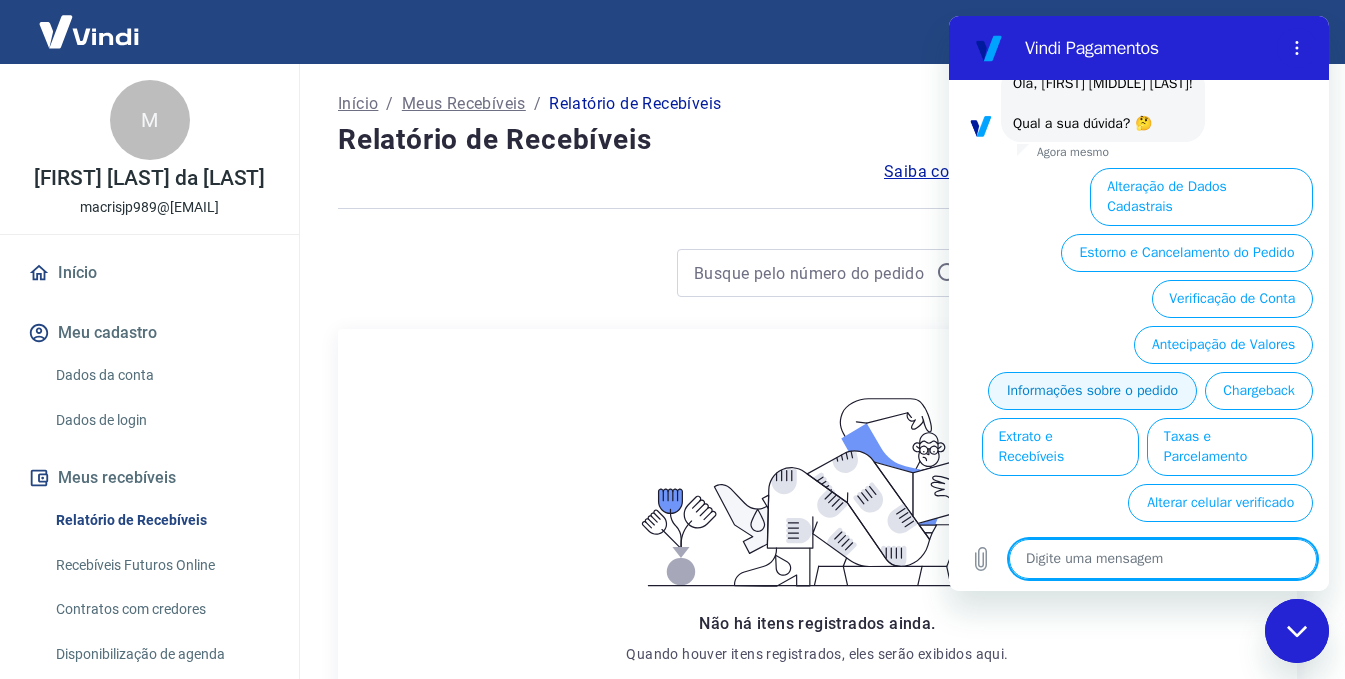 click on "Informações sobre o pedido" at bounding box center [1092, 391] 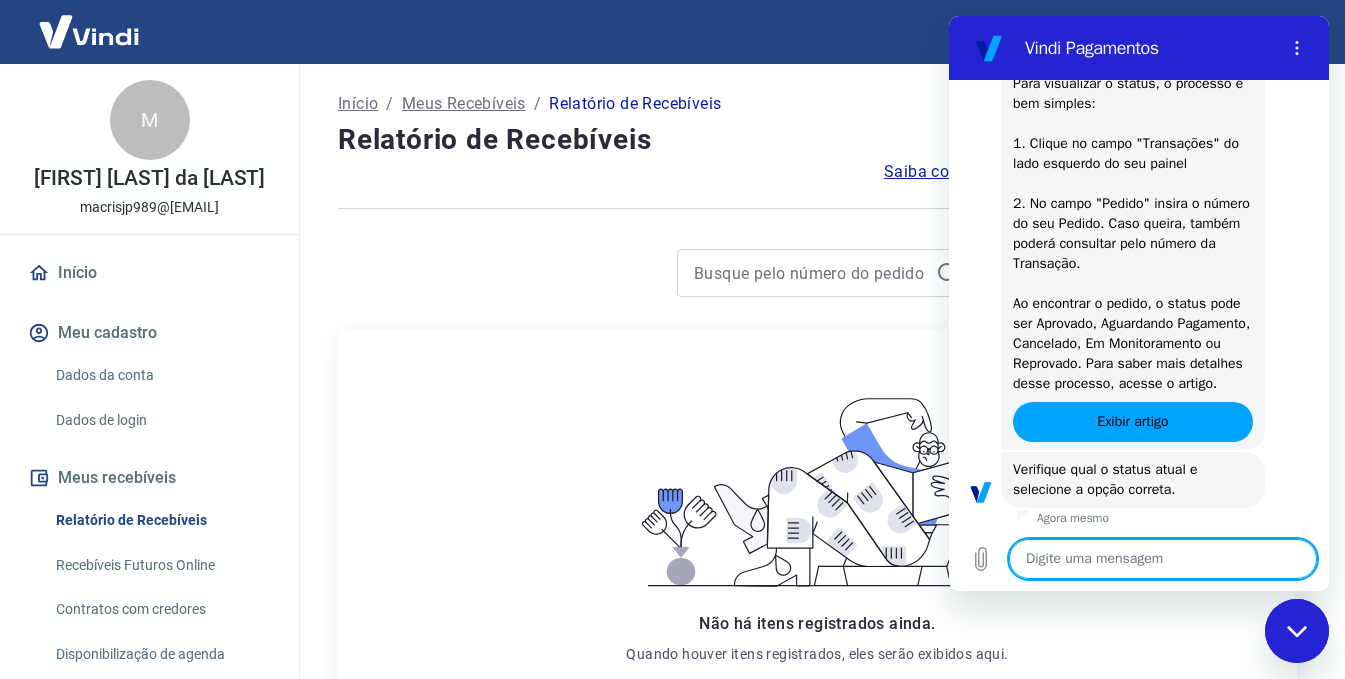 scroll, scrollTop: 1920, scrollLeft: 0, axis: vertical 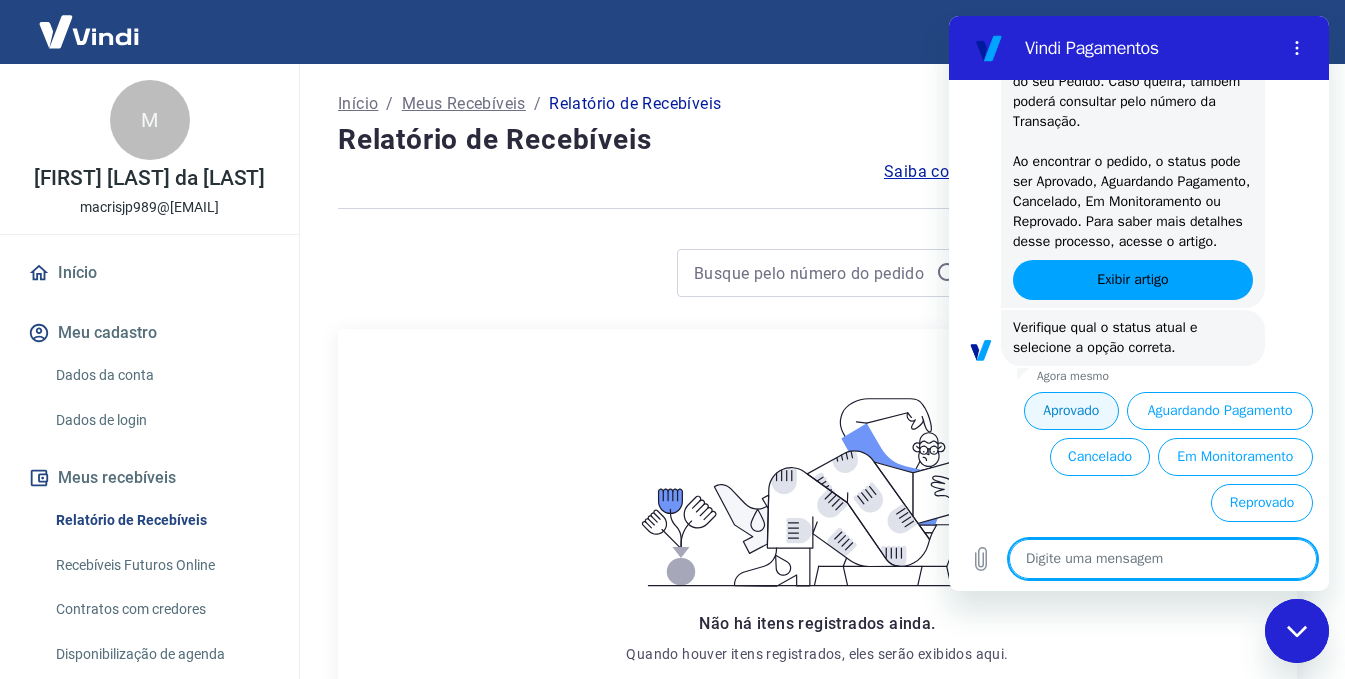 click on "Aprovado" at bounding box center [1072, 411] 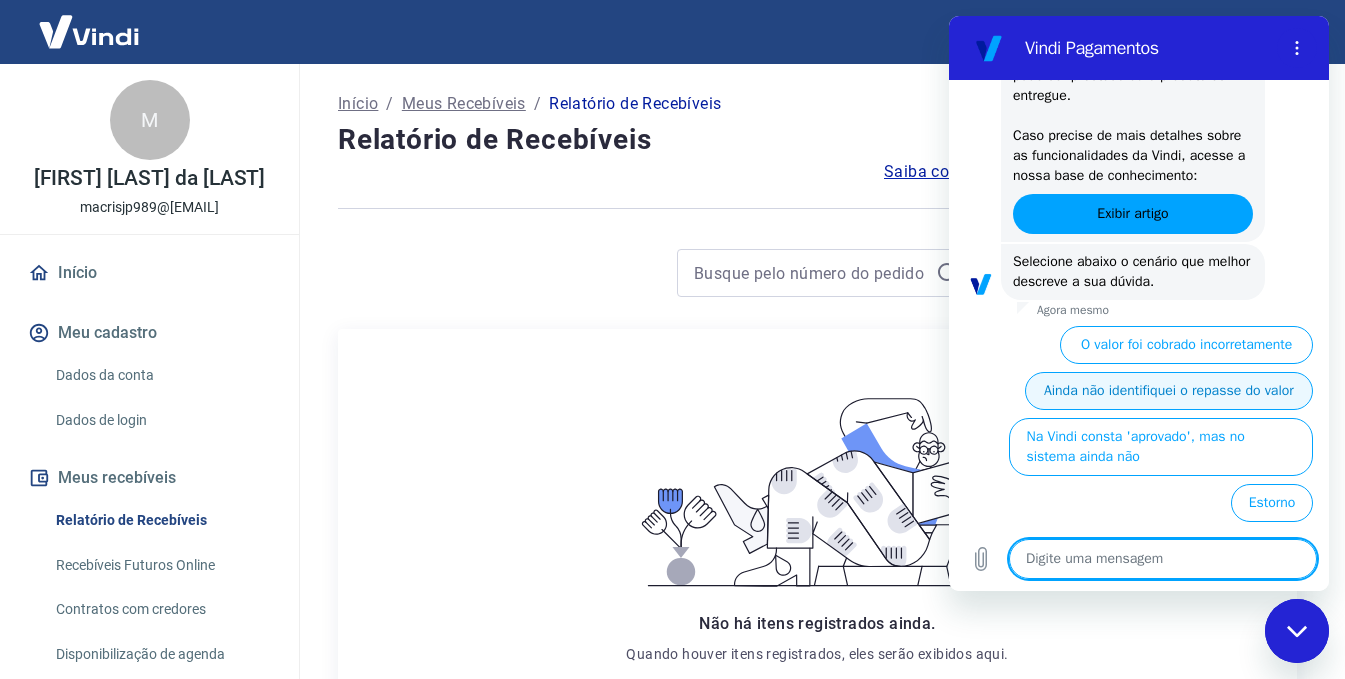 scroll, scrollTop: 2526, scrollLeft: 0, axis: vertical 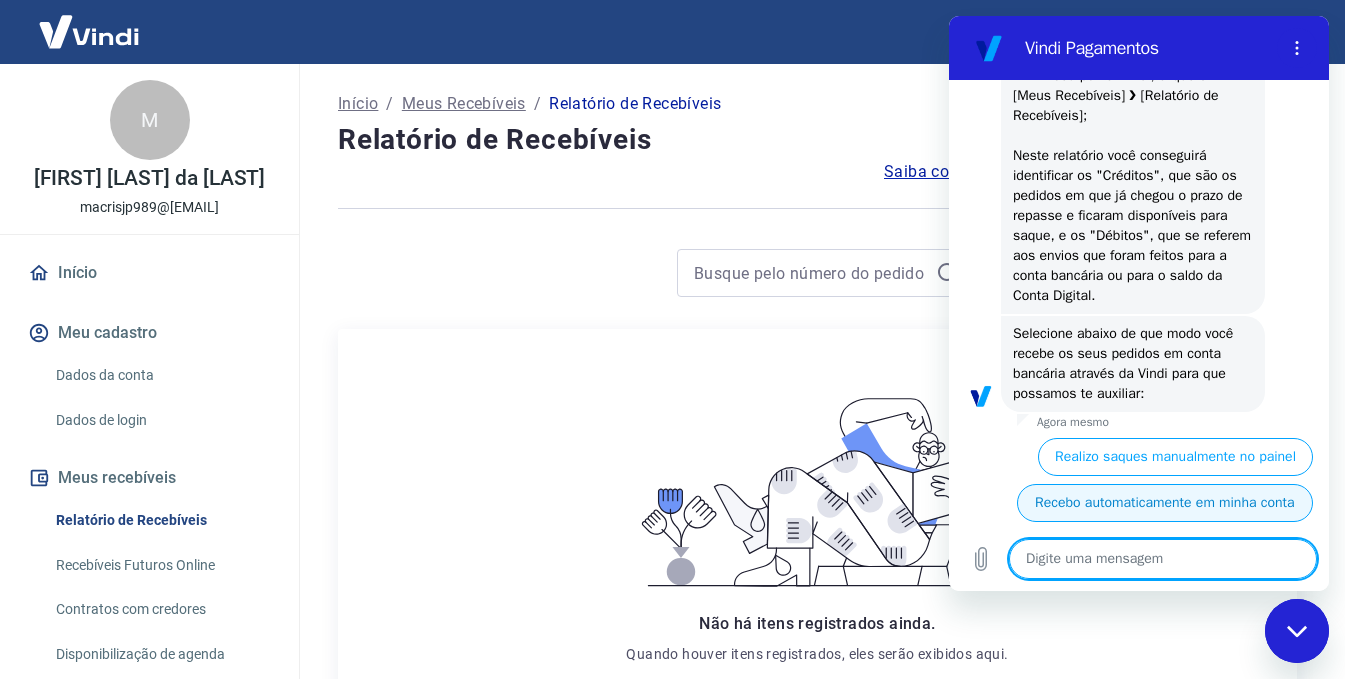 click on "Recebo automaticamente em minha conta" at bounding box center (1165, 503) 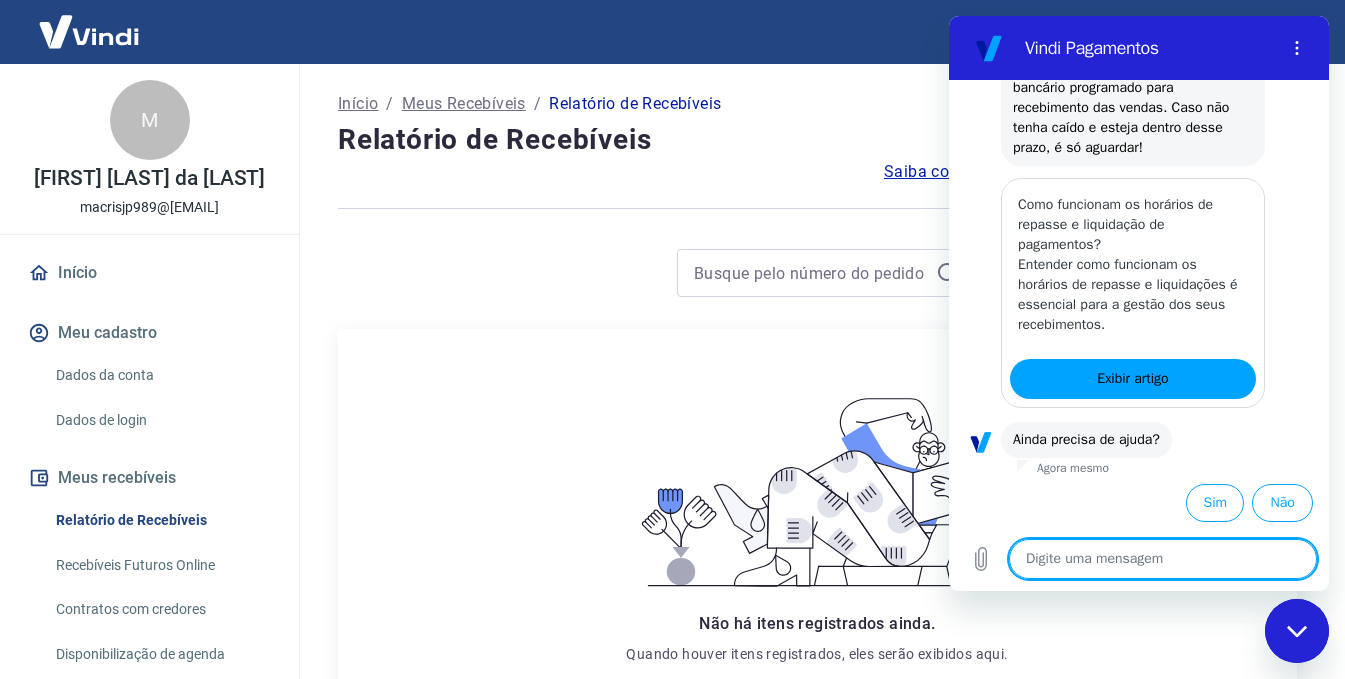 scroll, scrollTop: 3626, scrollLeft: 0, axis: vertical 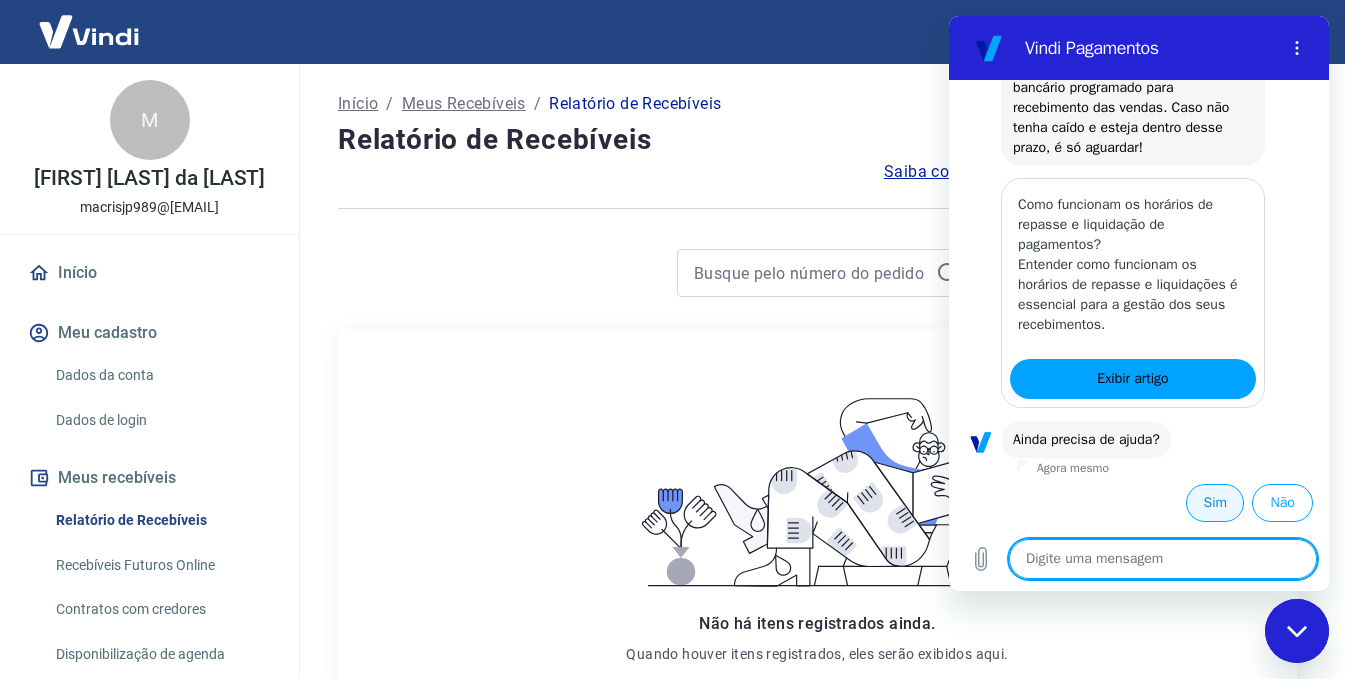 click on "Sim" at bounding box center (1215, 503) 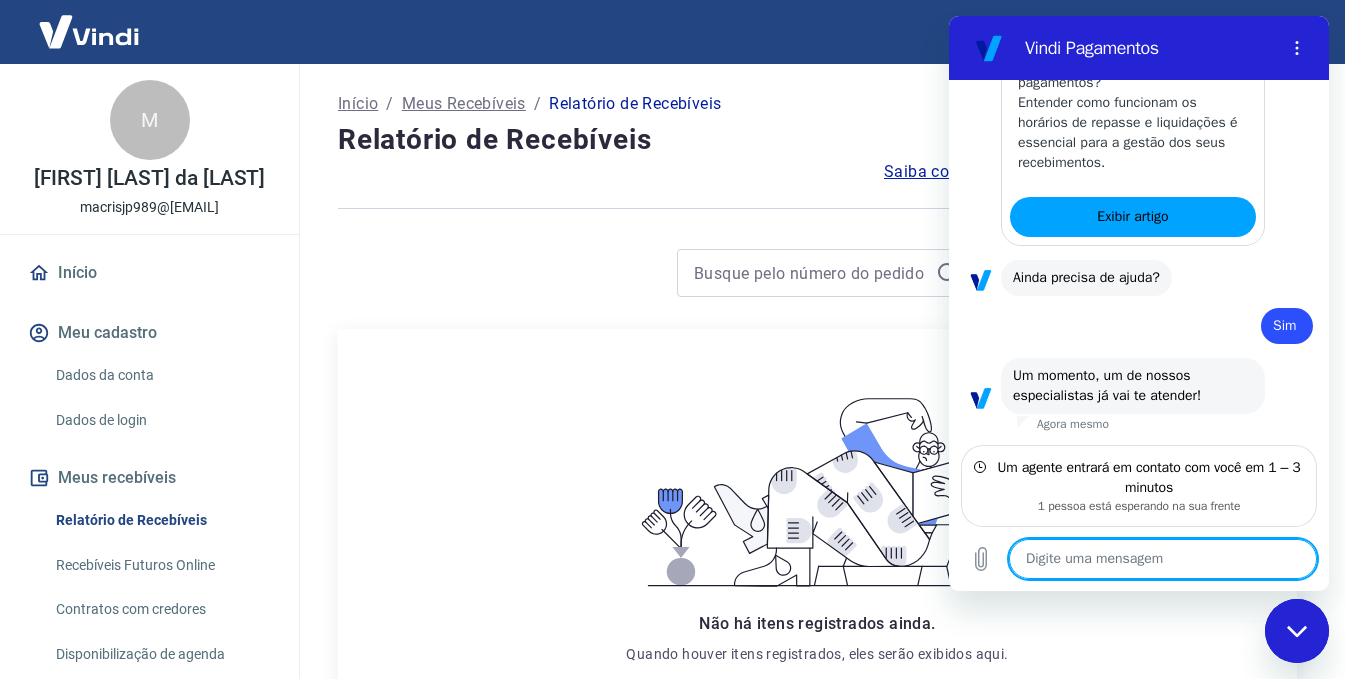 scroll, scrollTop: 3788, scrollLeft: 0, axis: vertical 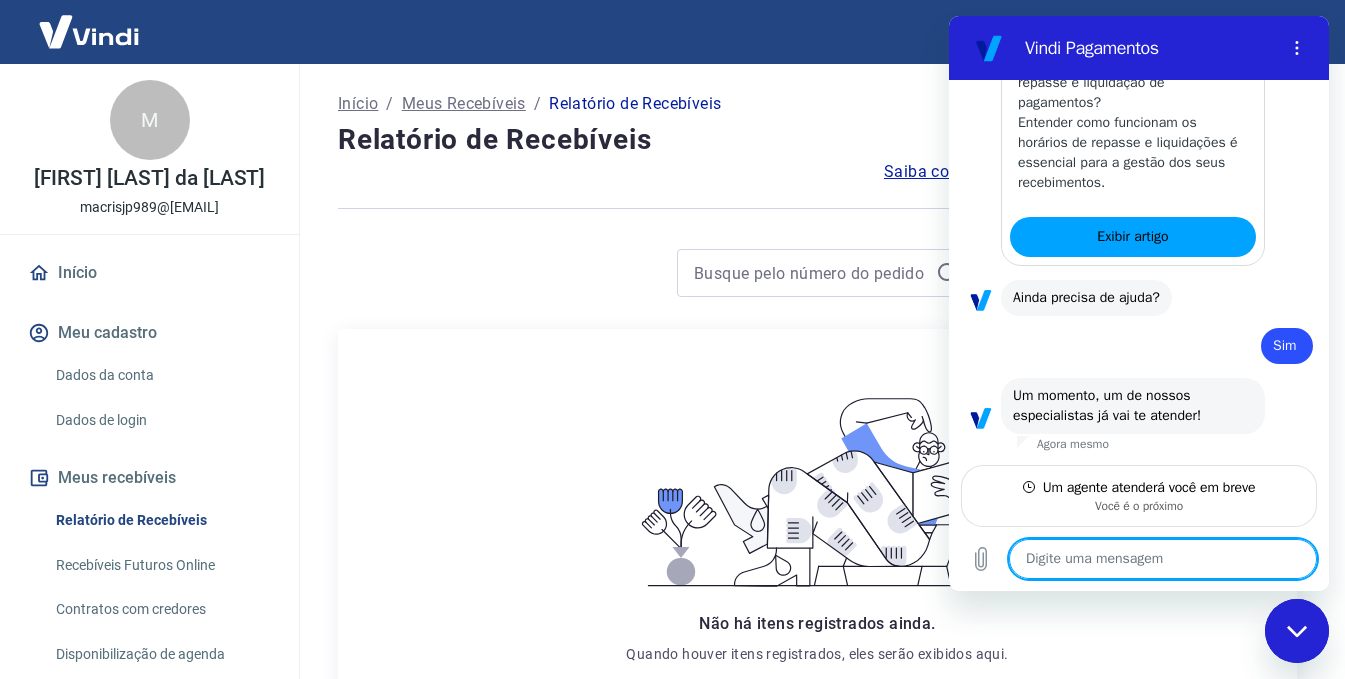 click at bounding box center (1163, 559) 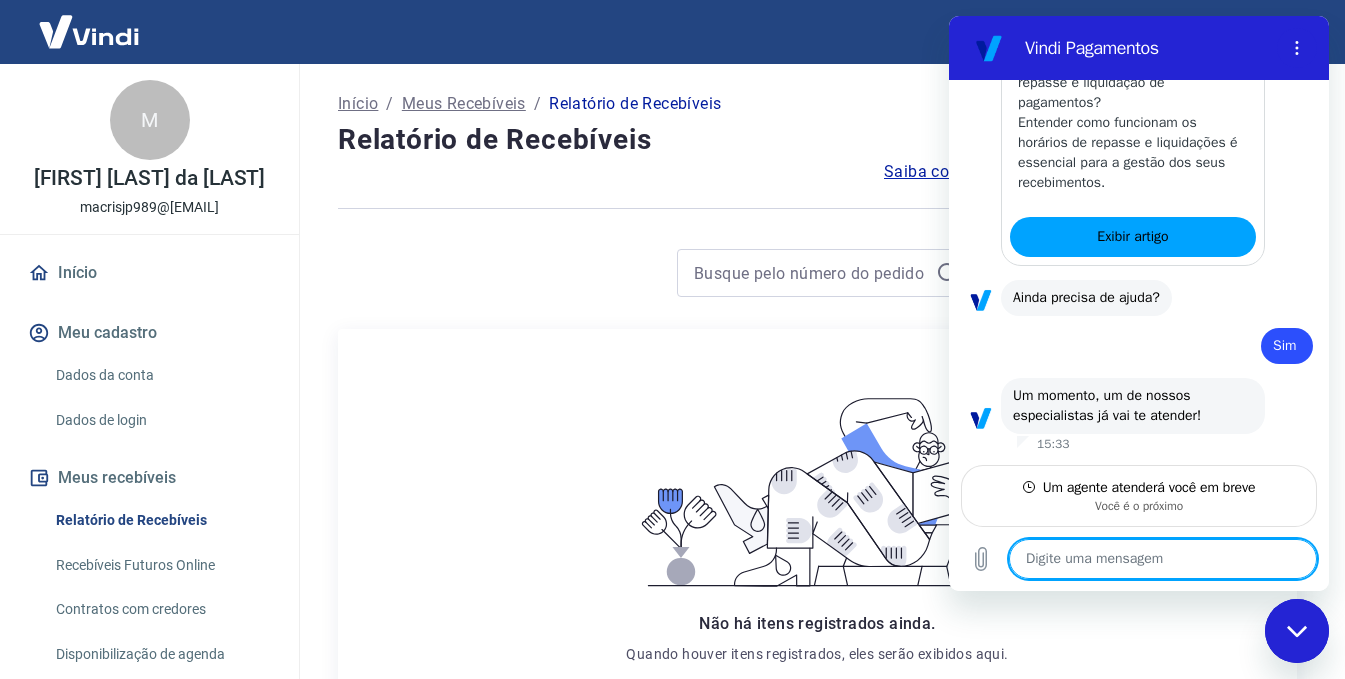 type on "x" 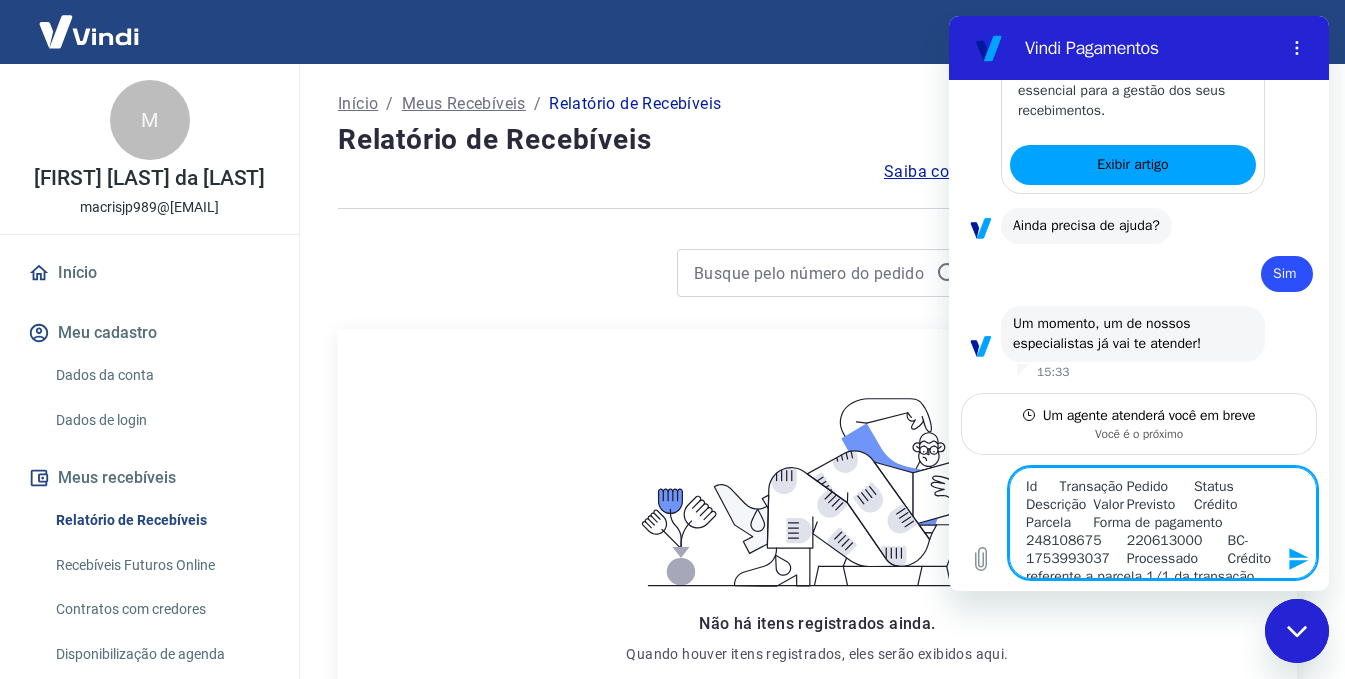 scroll, scrollTop: 98, scrollLeft: 0, axis: vertical 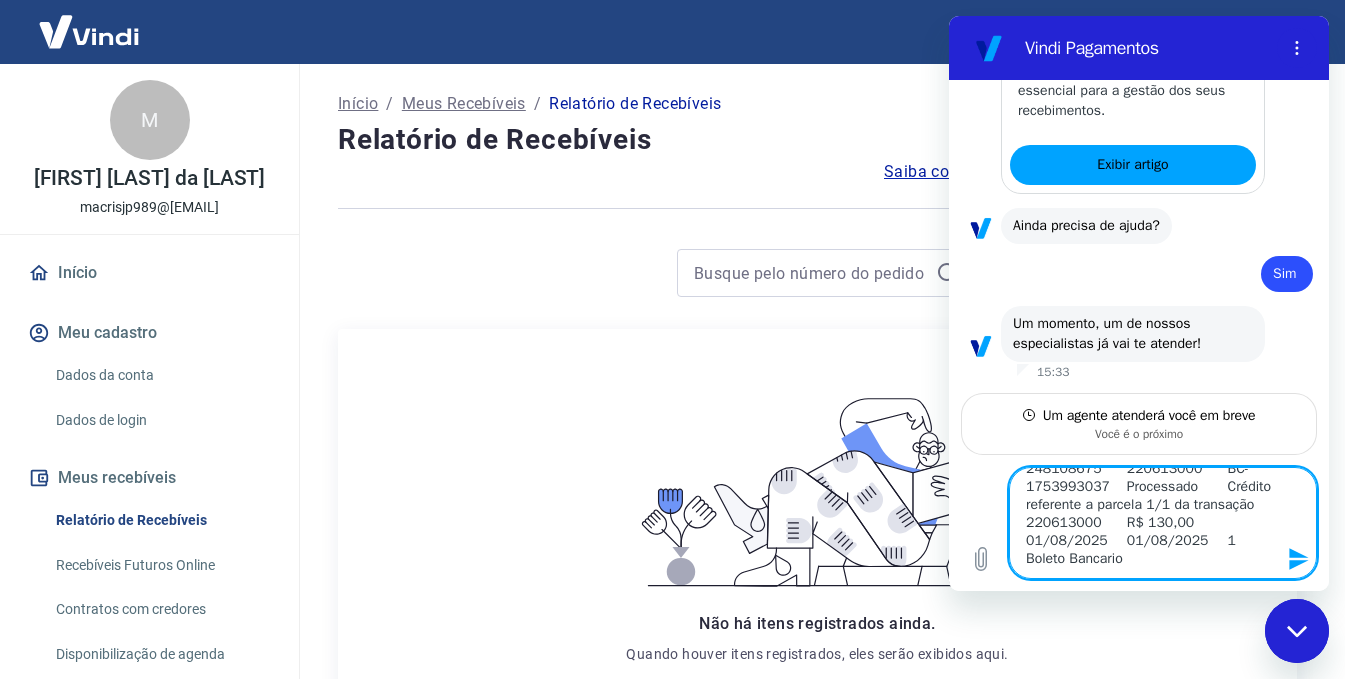 type 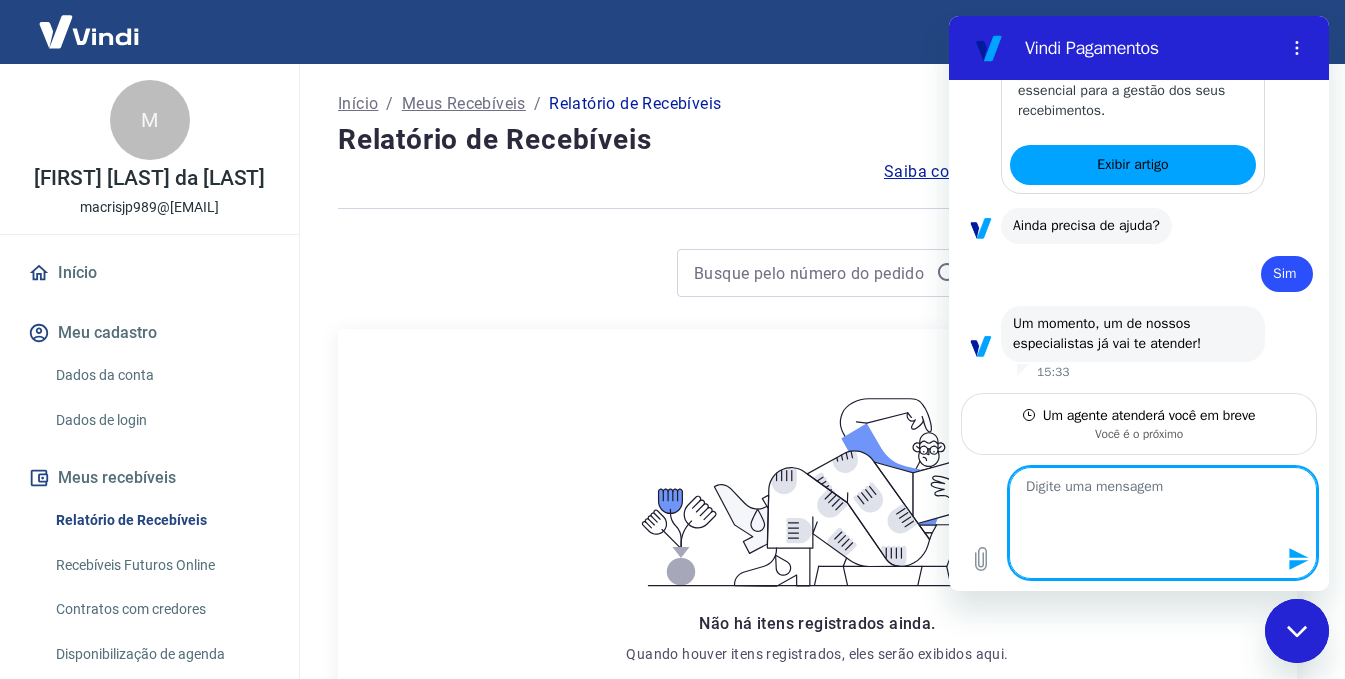 scroll, scrollTop: 0, scrollLeft: 0, axis: both 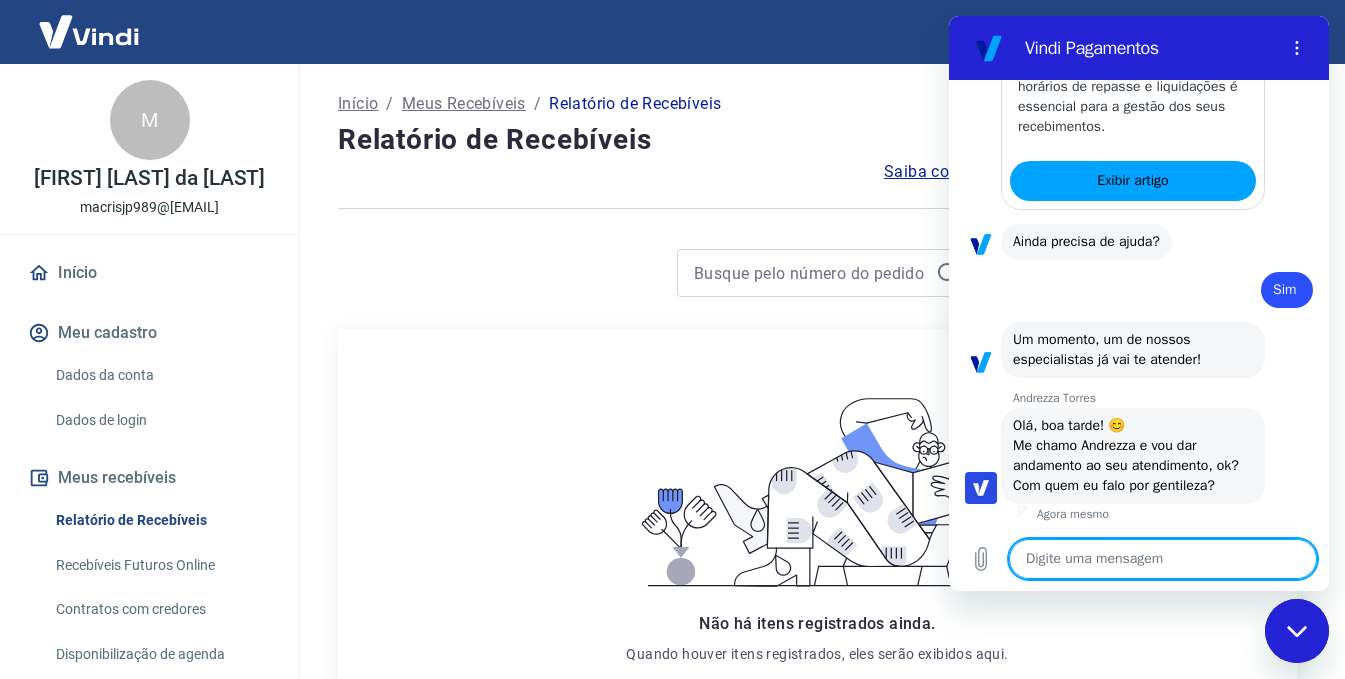 type on "x" 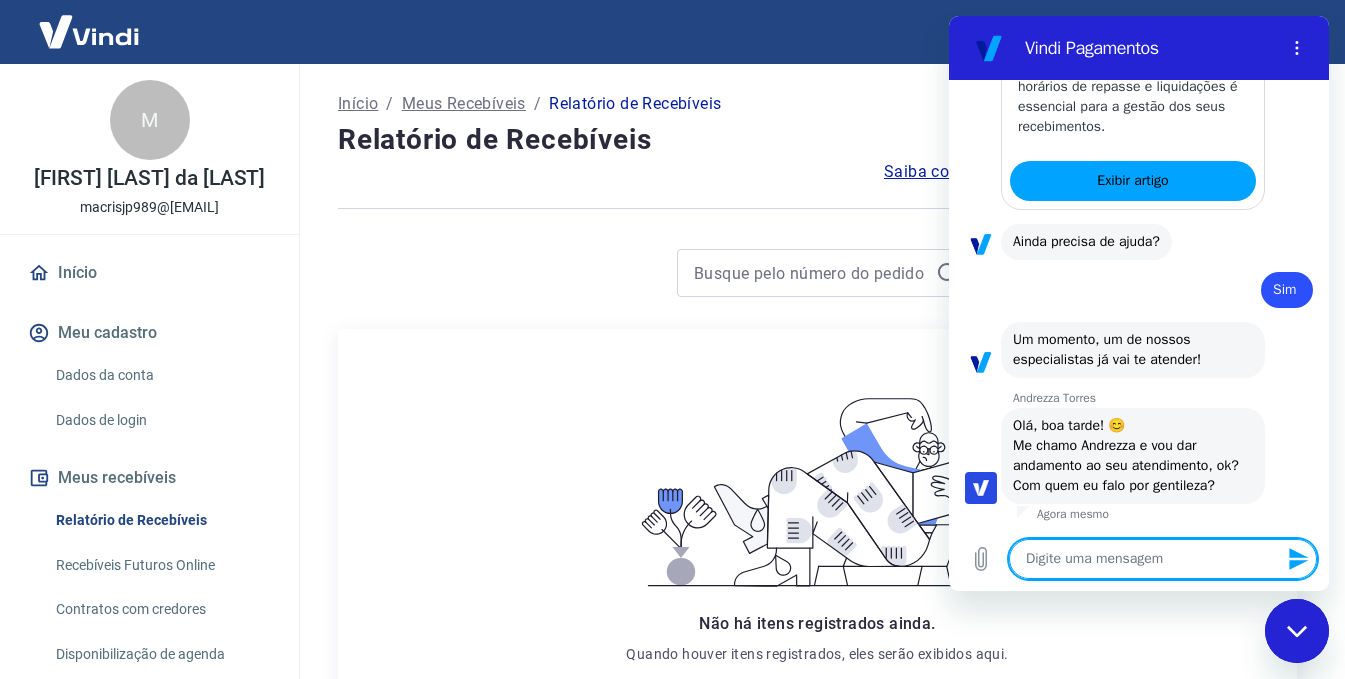 type on "b" 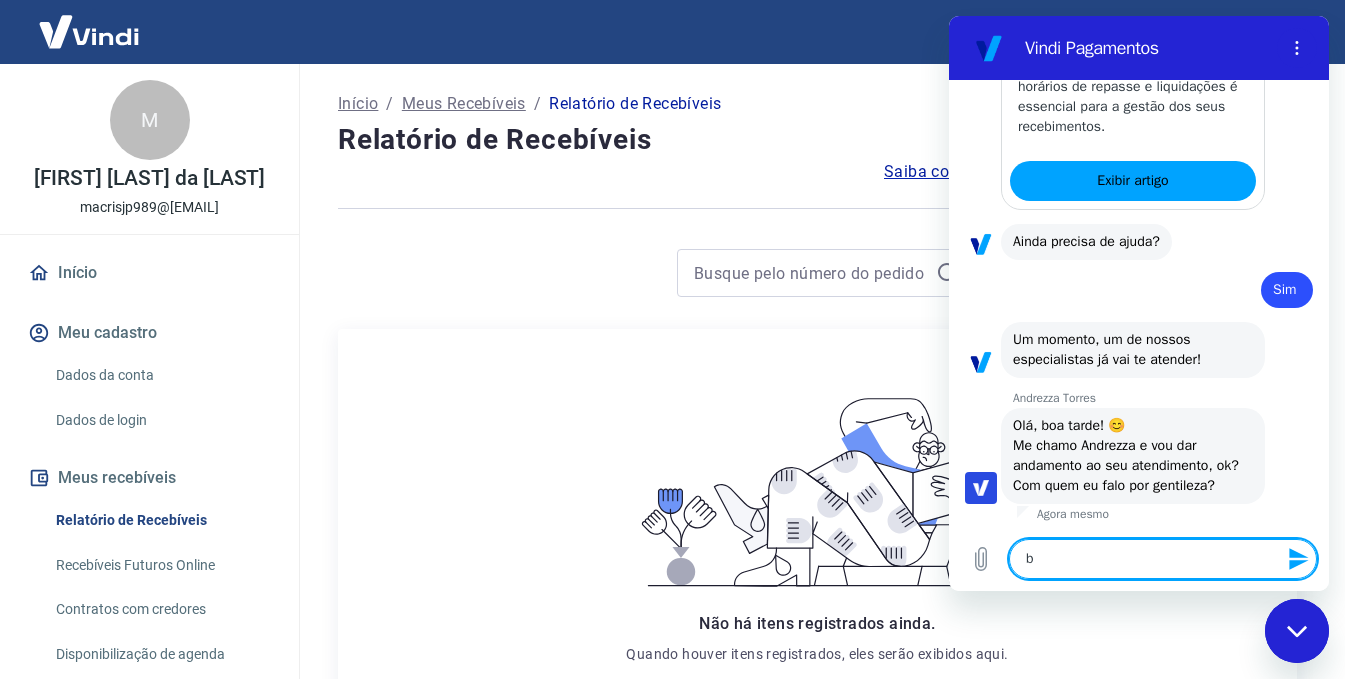 type on "bo" 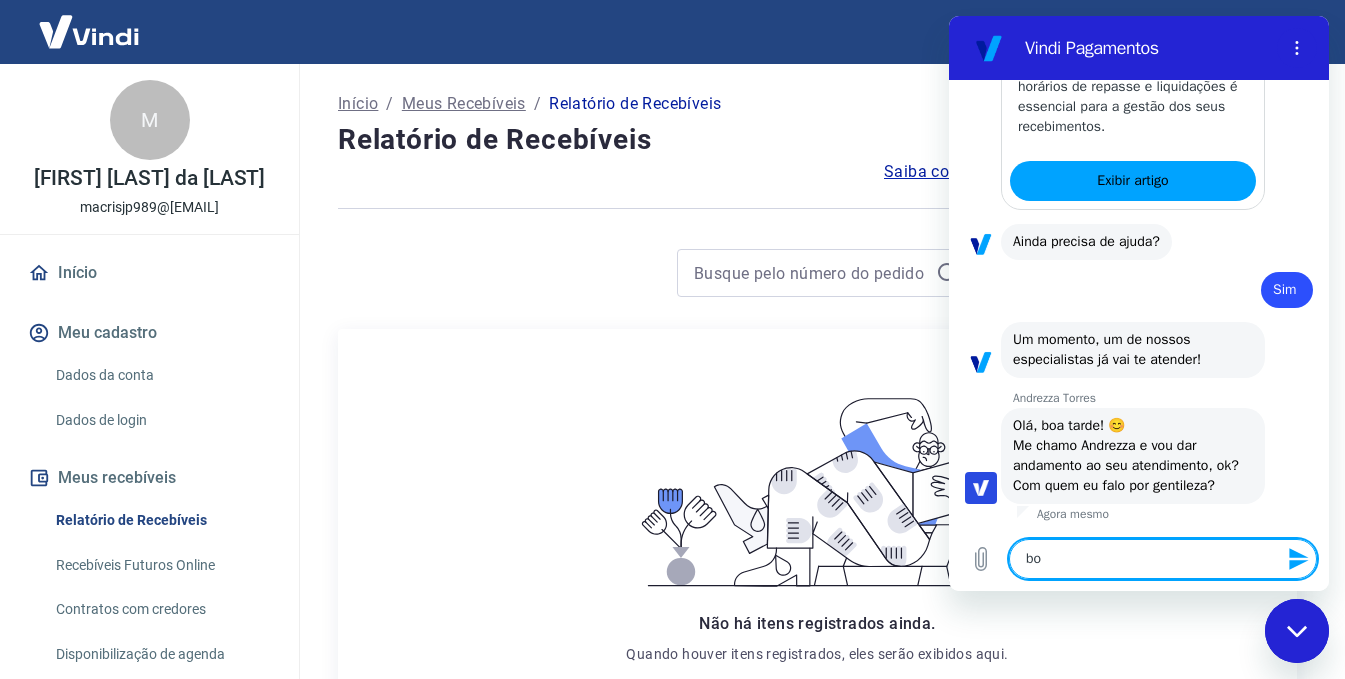 type on "boa" 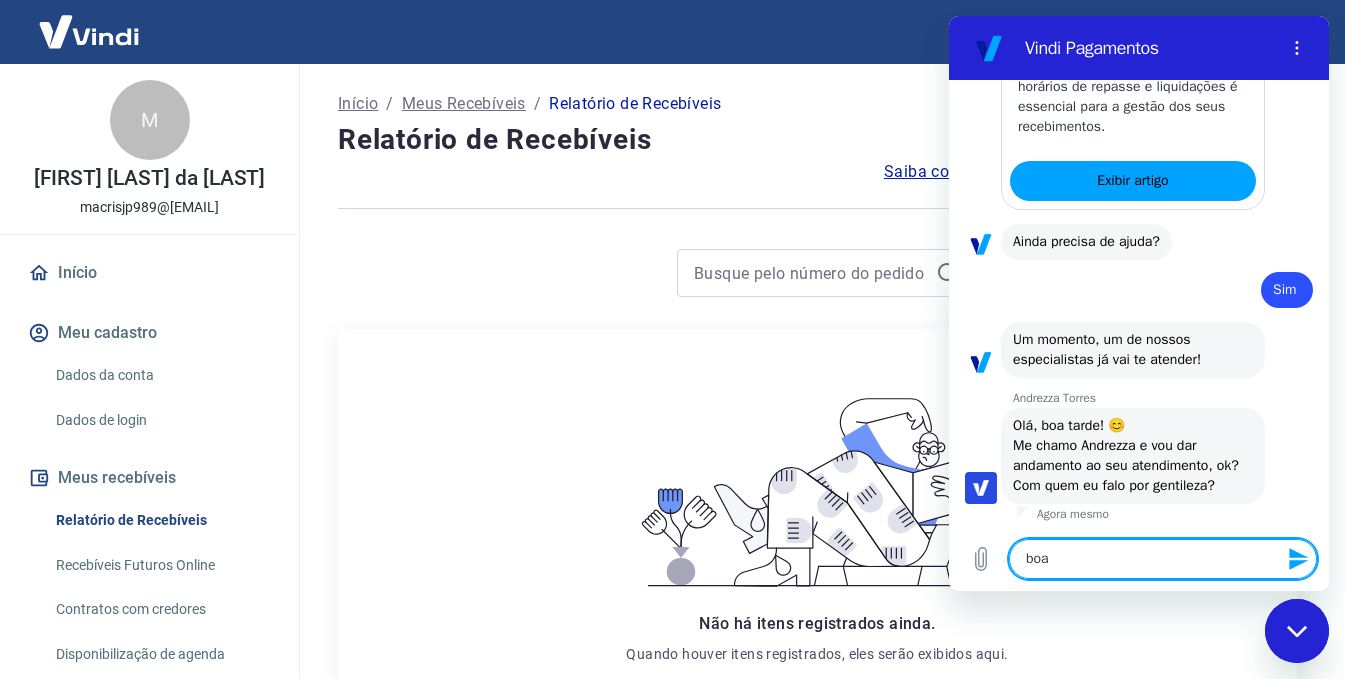 type on "boa" 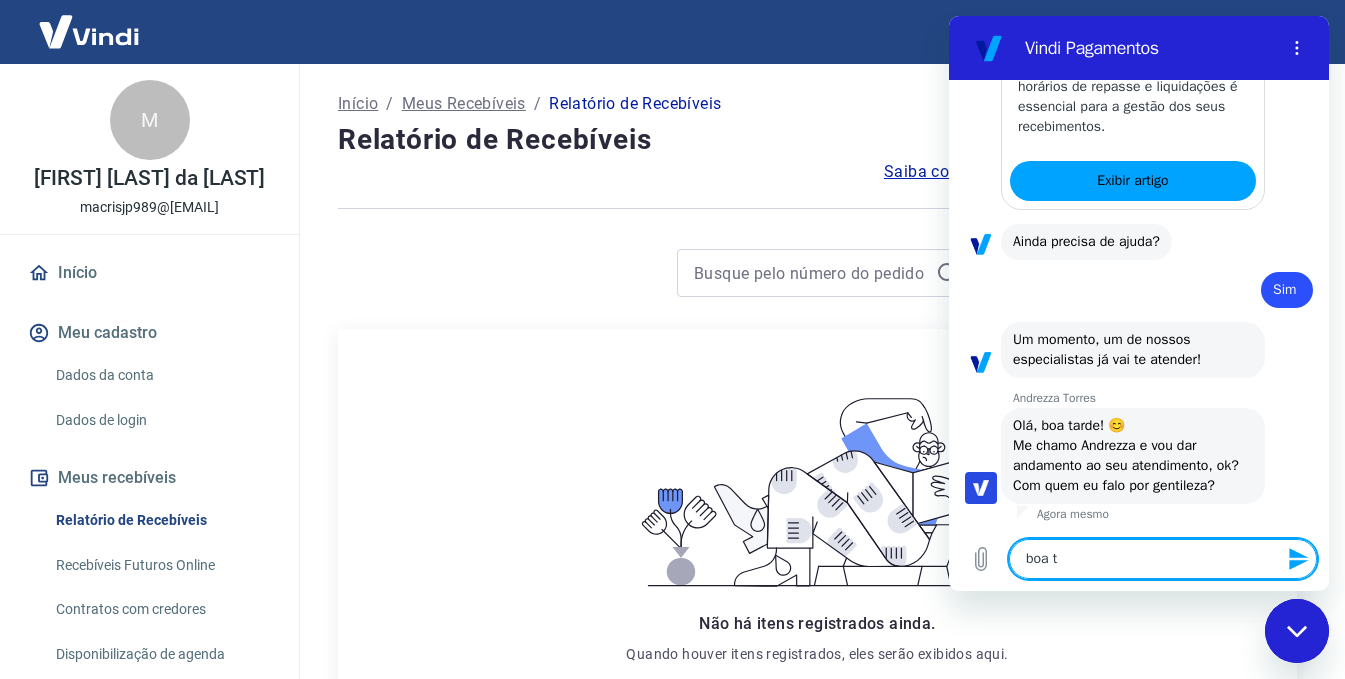 type on "boa ta" 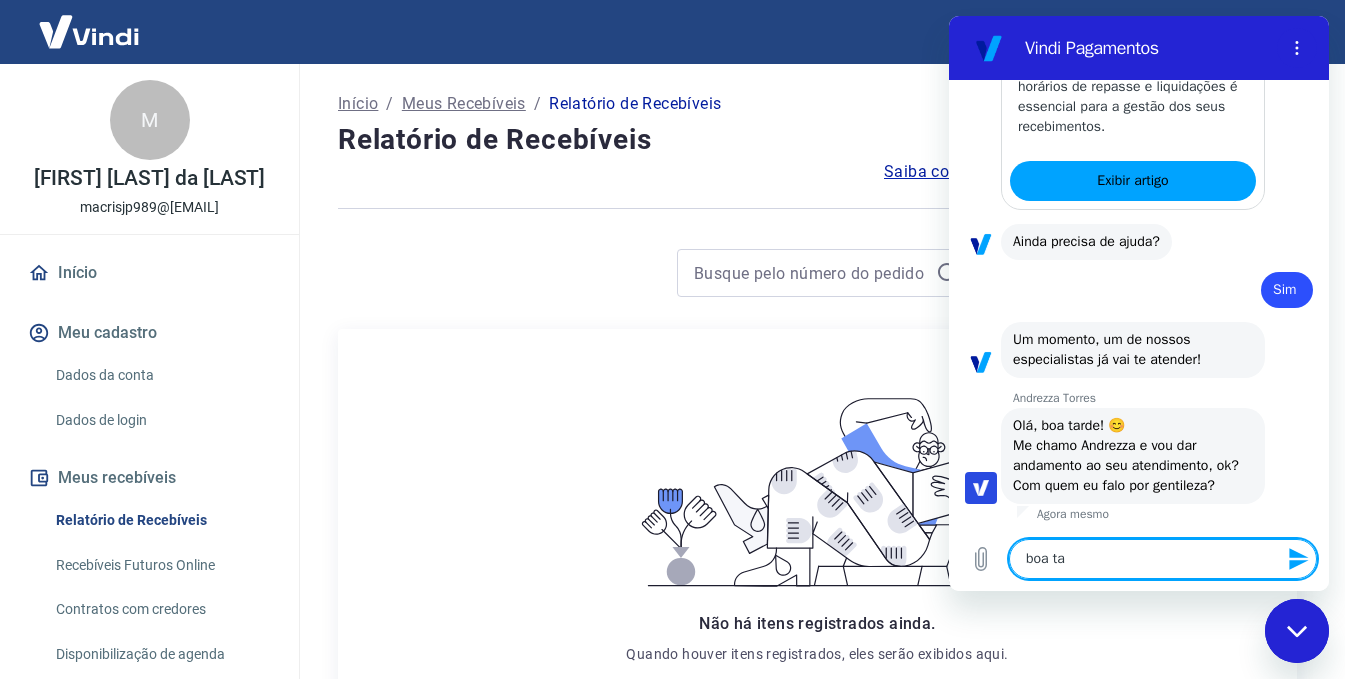 type on "boa tar" 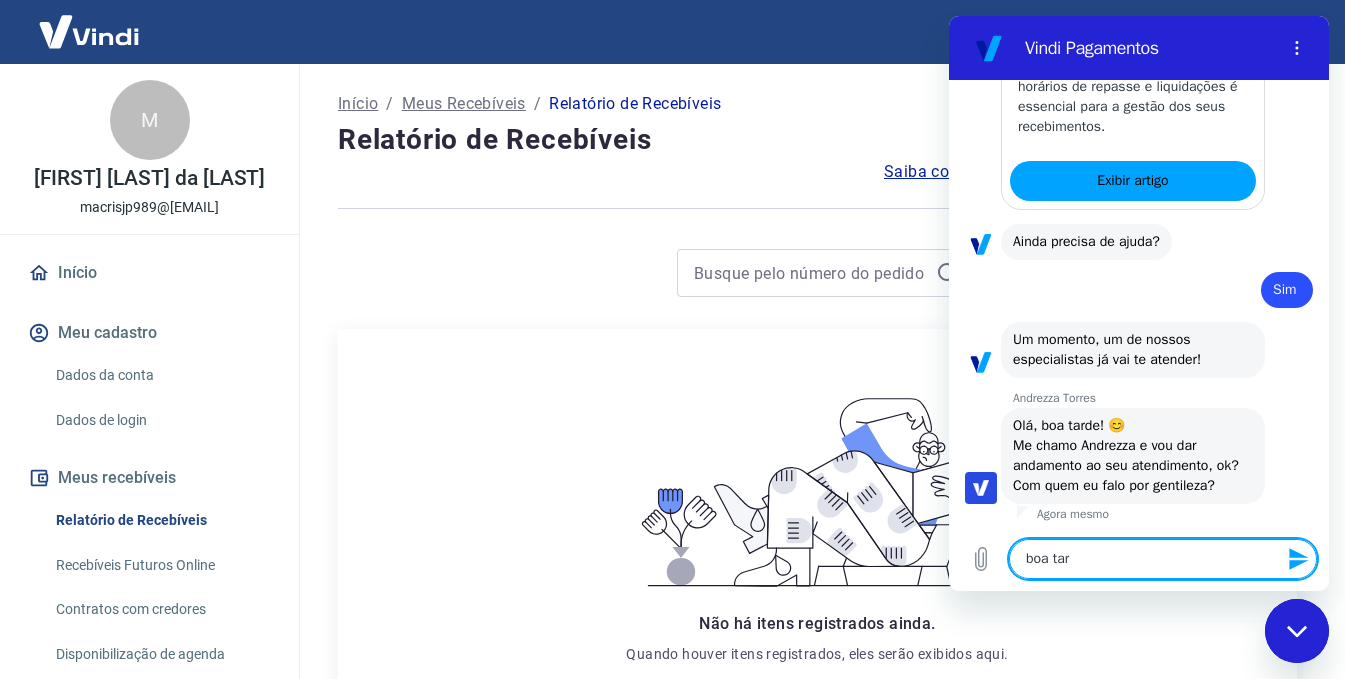 type on "boa tard" 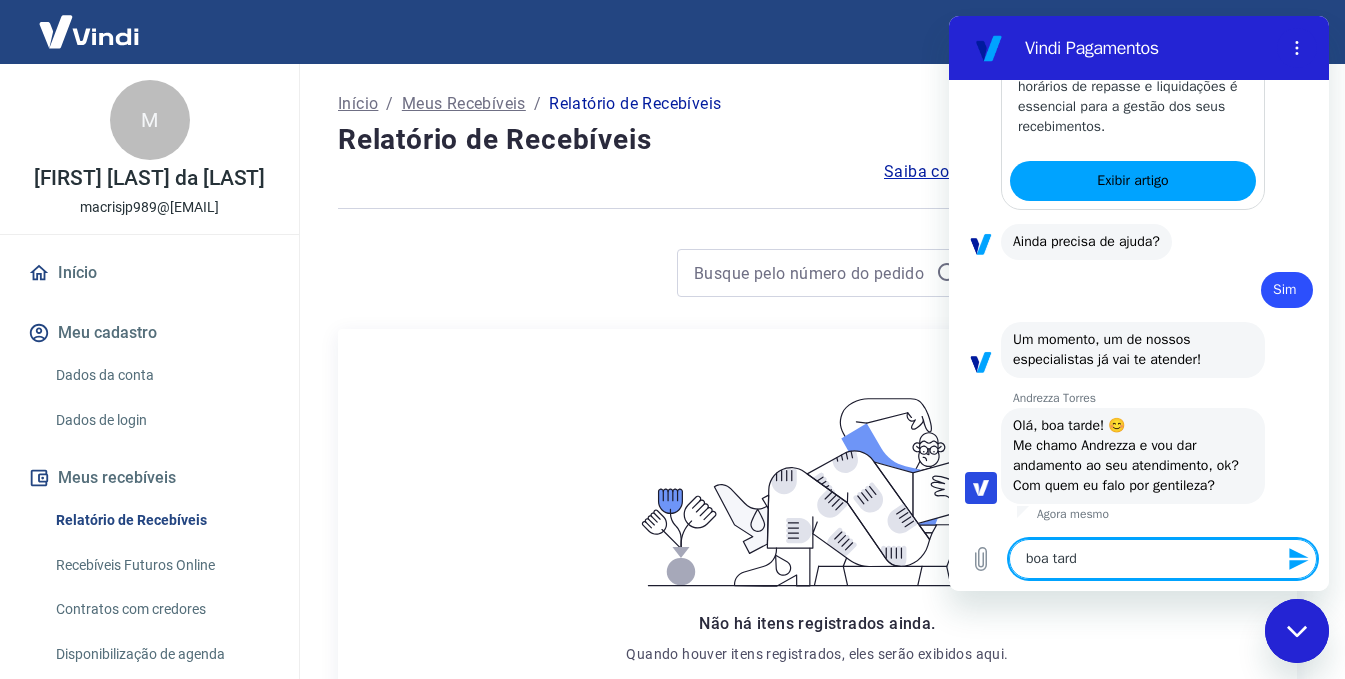 type on "boa tarde" 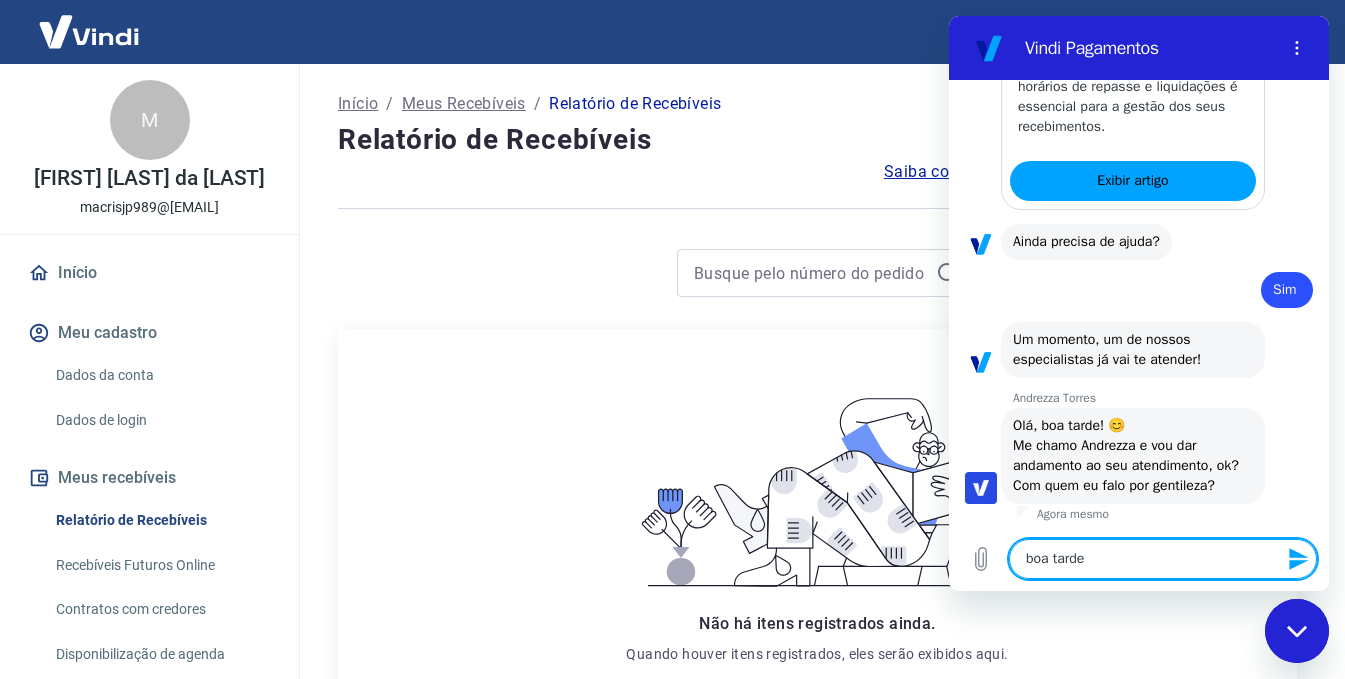 type 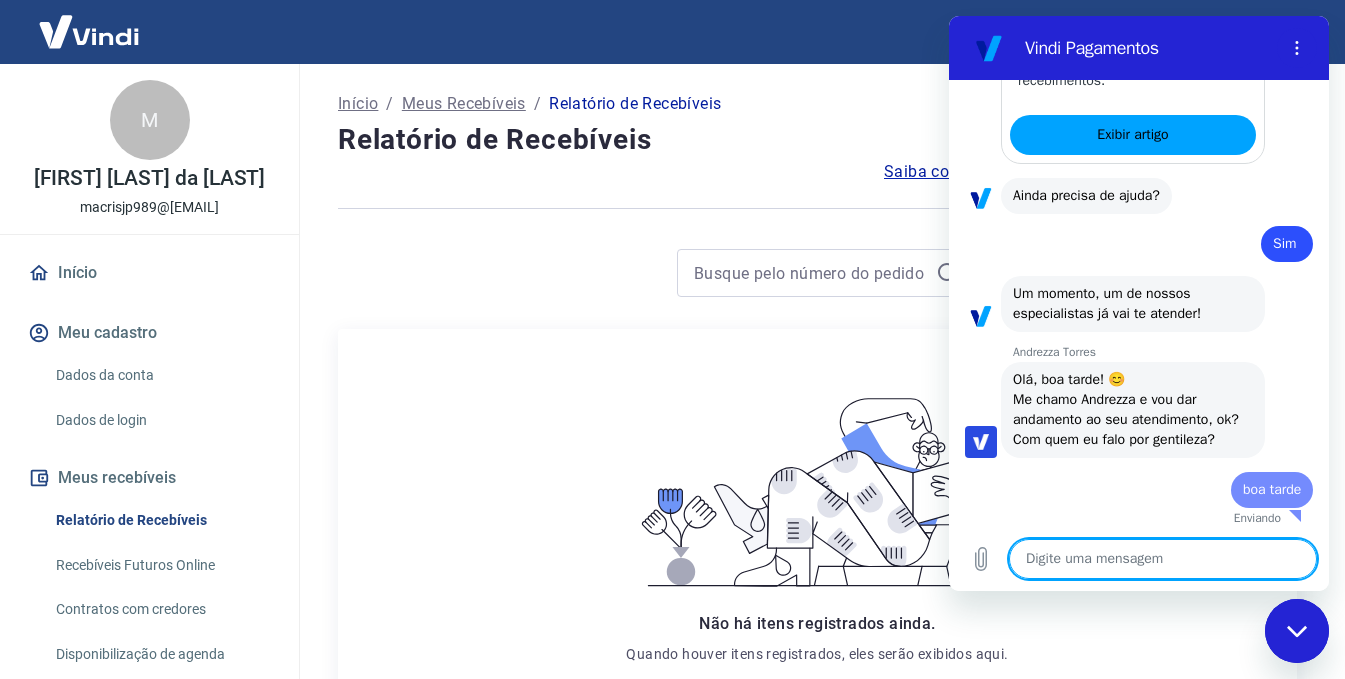 type on "x" 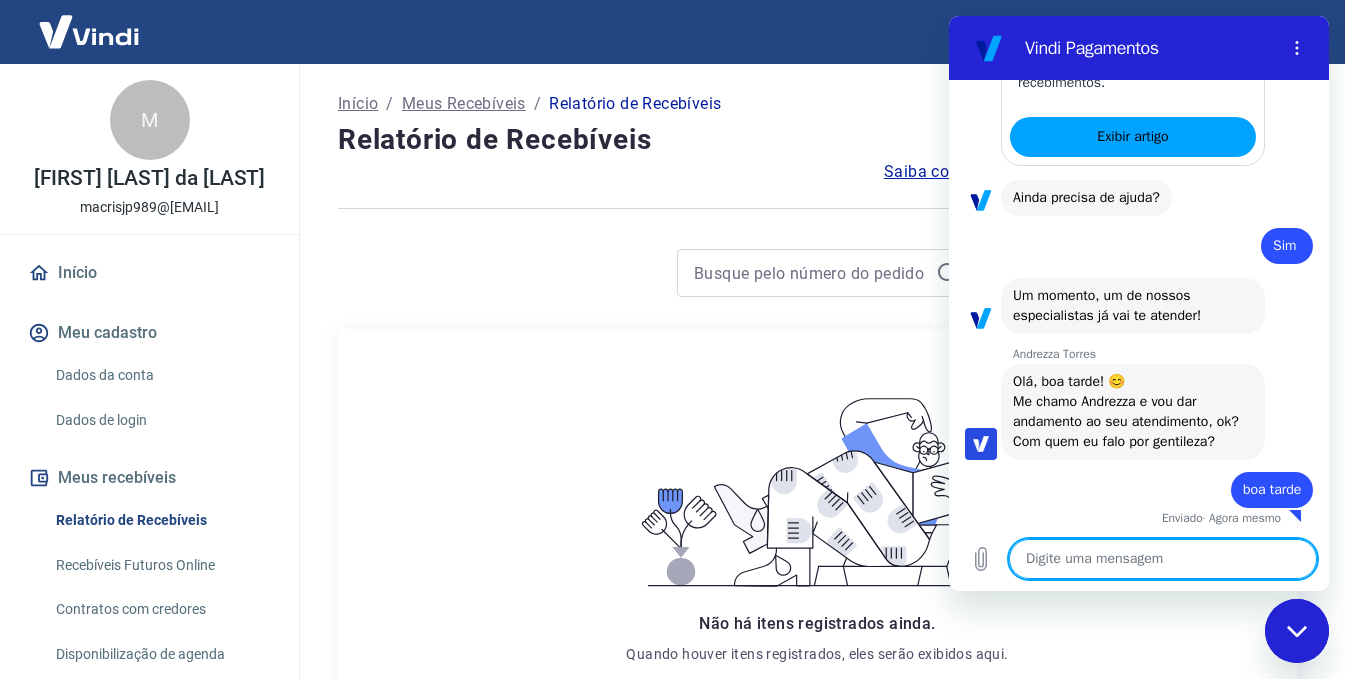 type on "M" 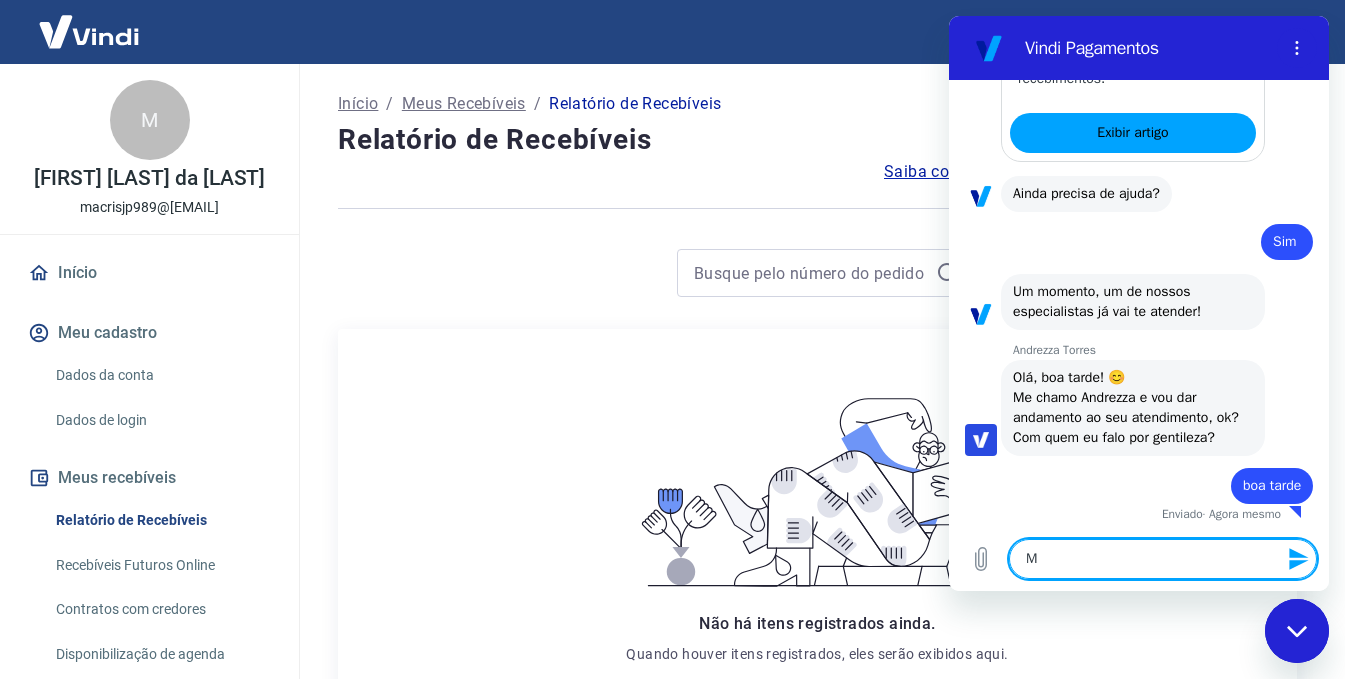 type on "Ma" 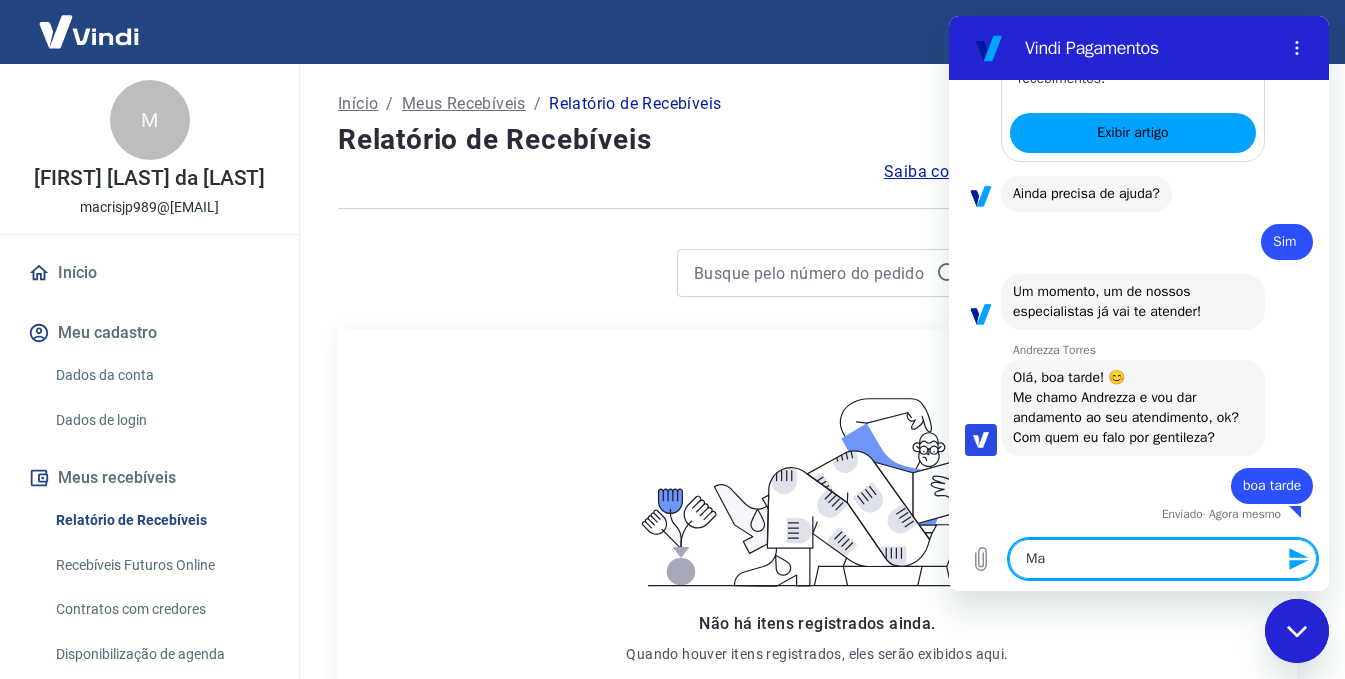 type on "Mar" 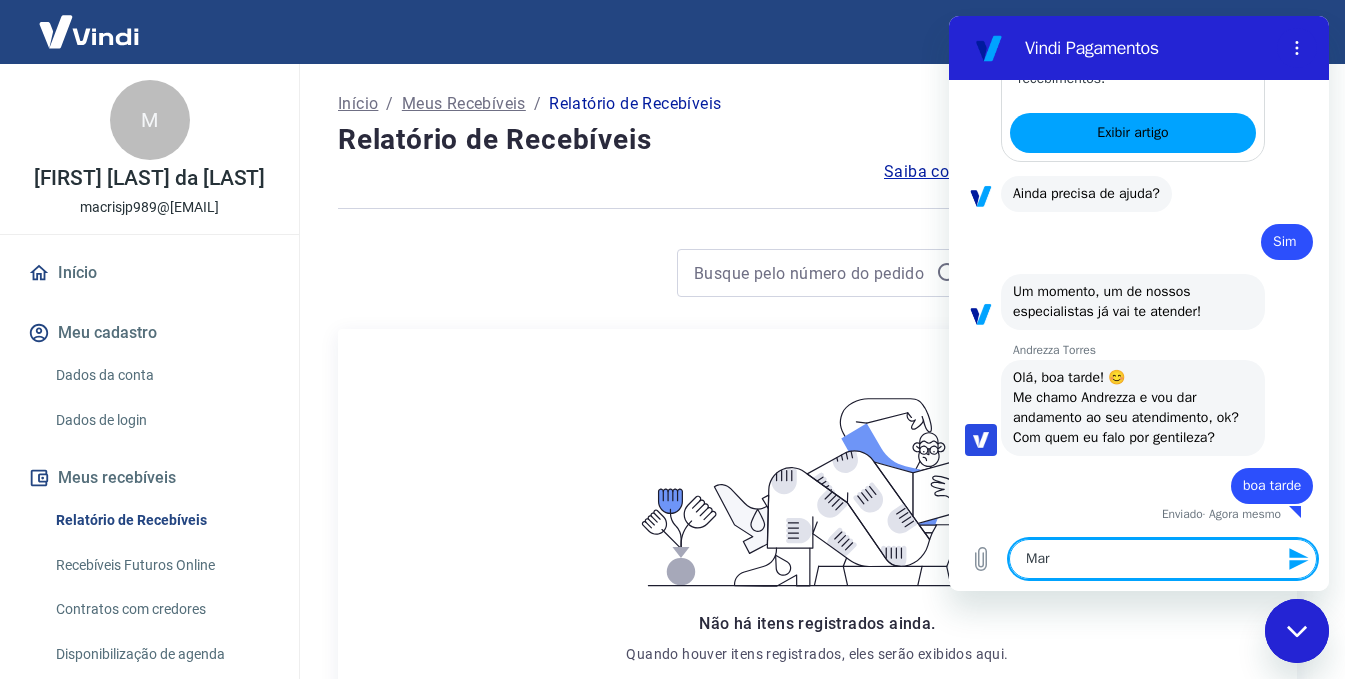 type on "Marc" 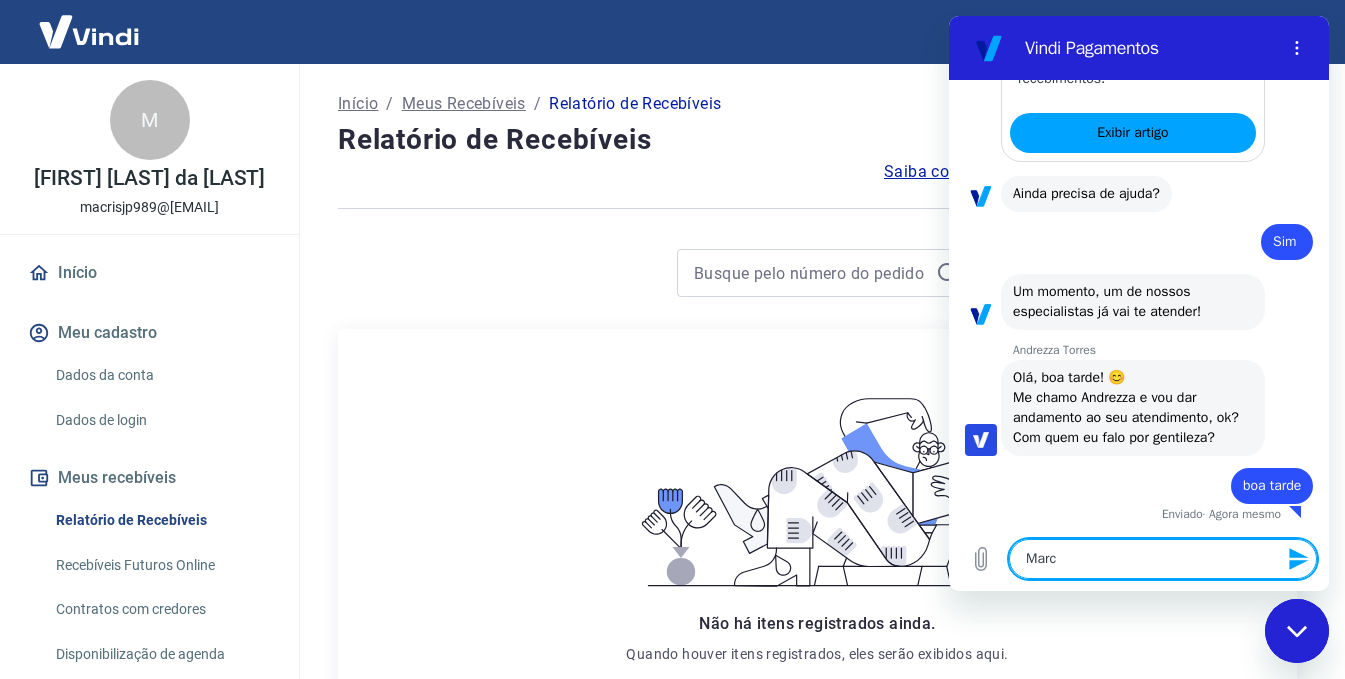type on "[FIRST]" 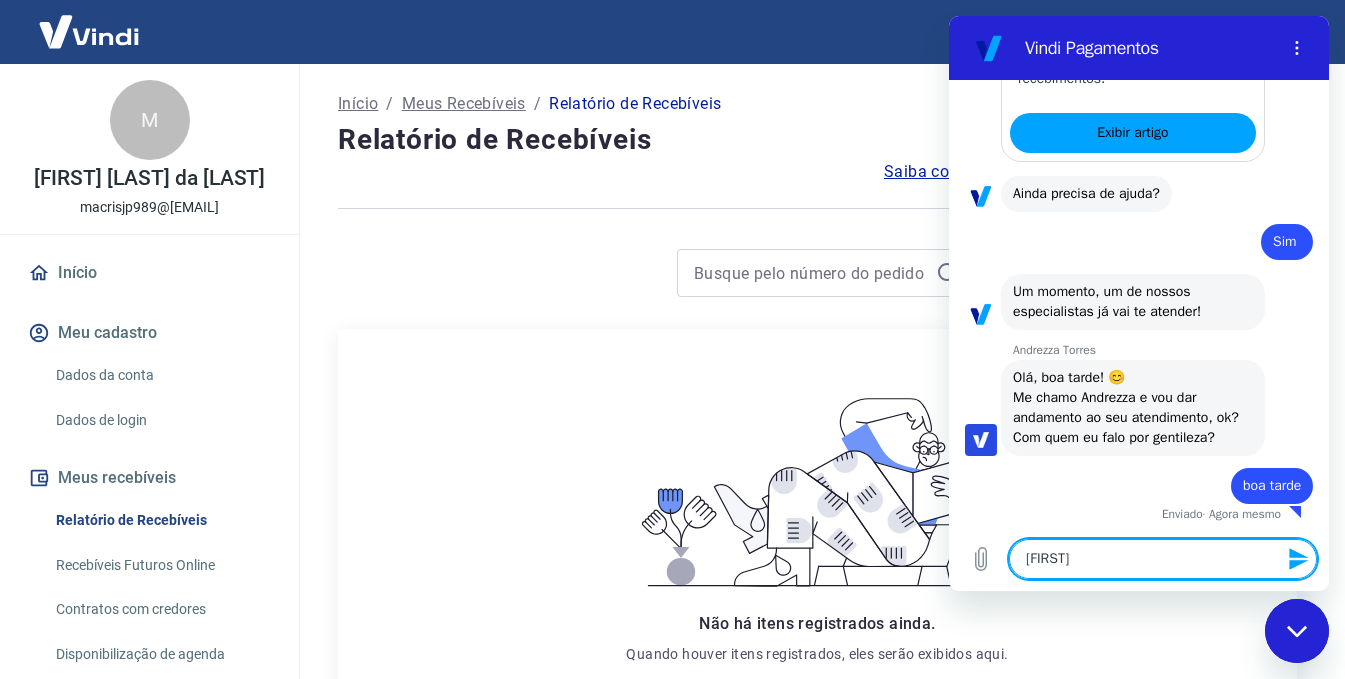 type on "x" 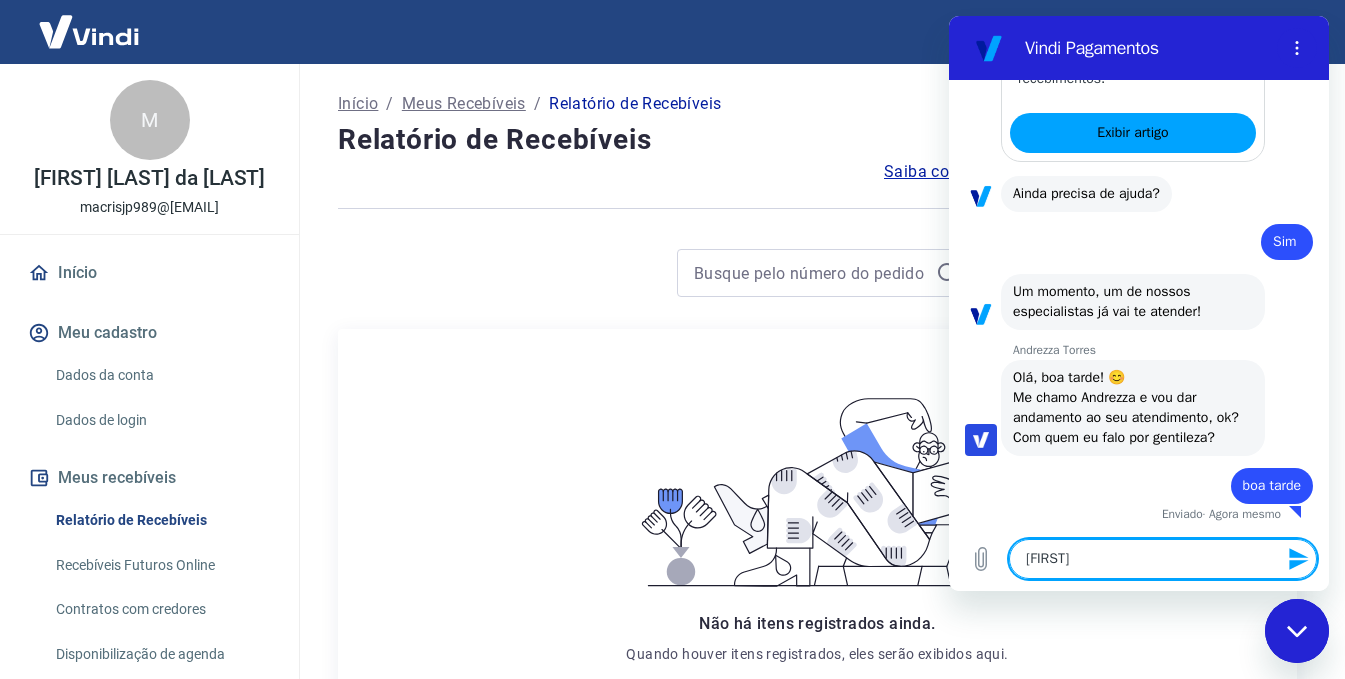 type 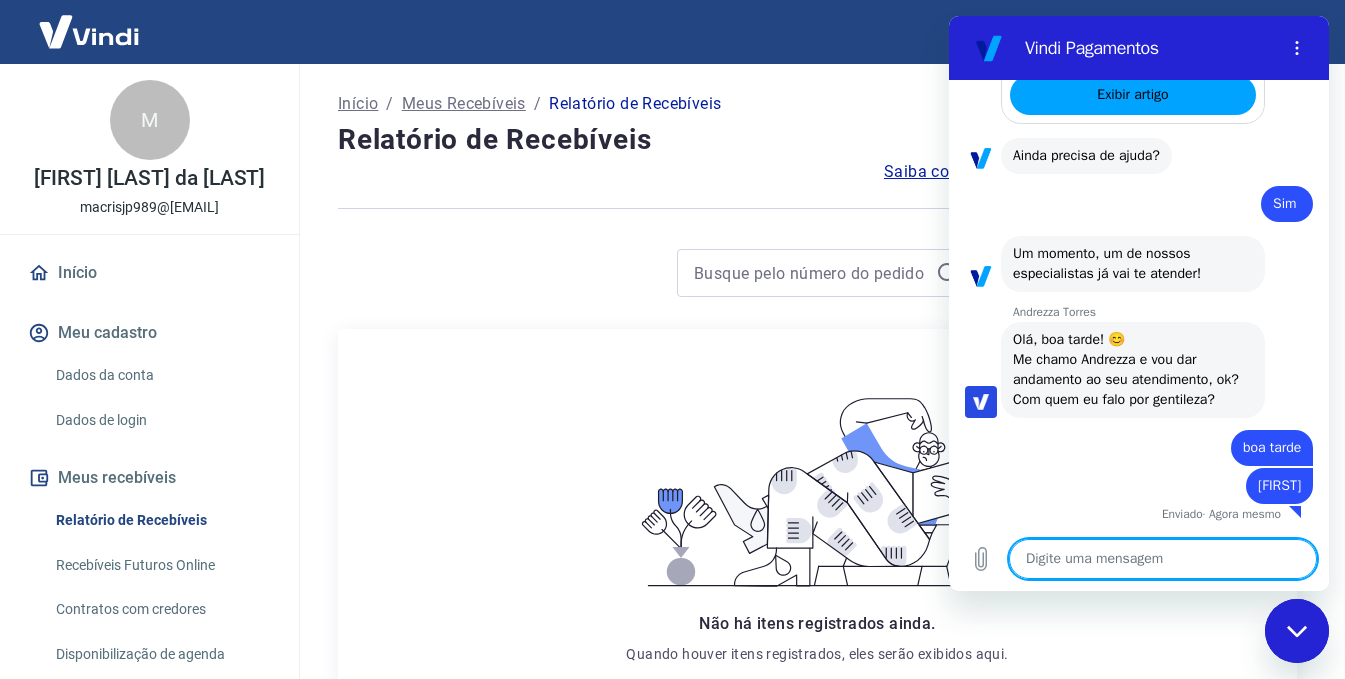scroll, scrollTop: 3930, scrollLeft: 0, axis: vertical 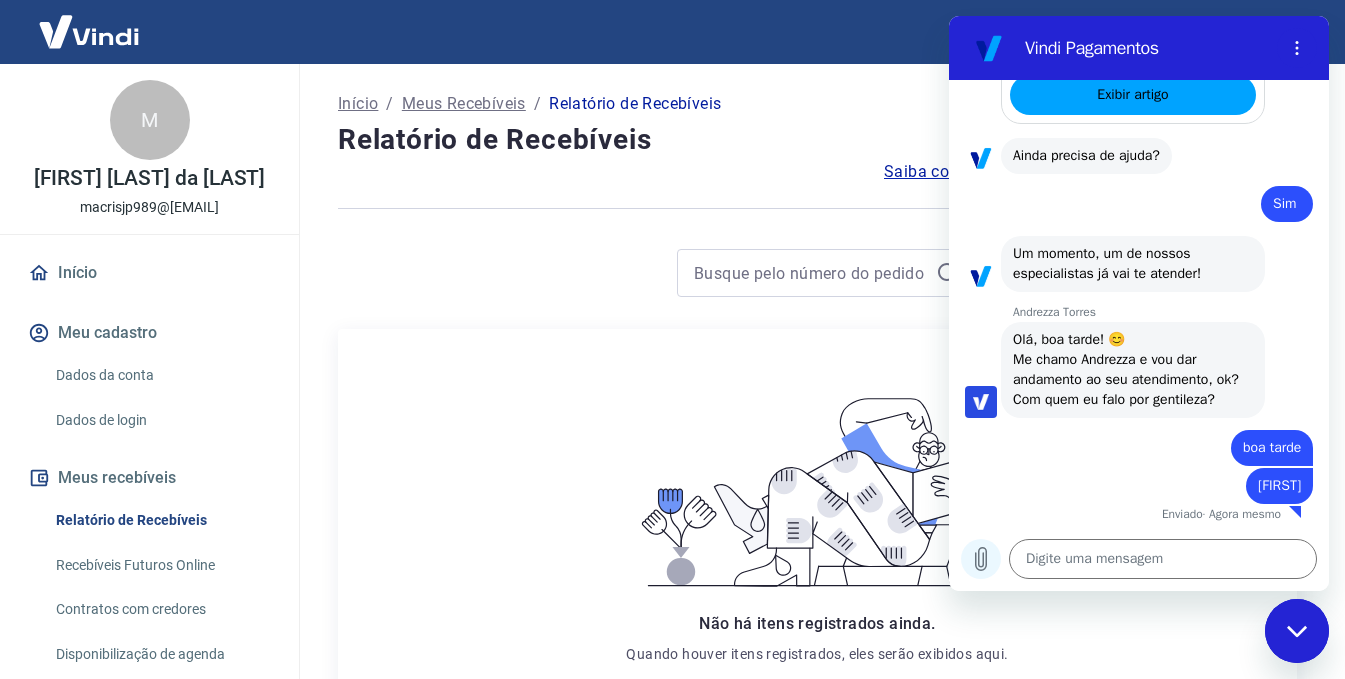 click 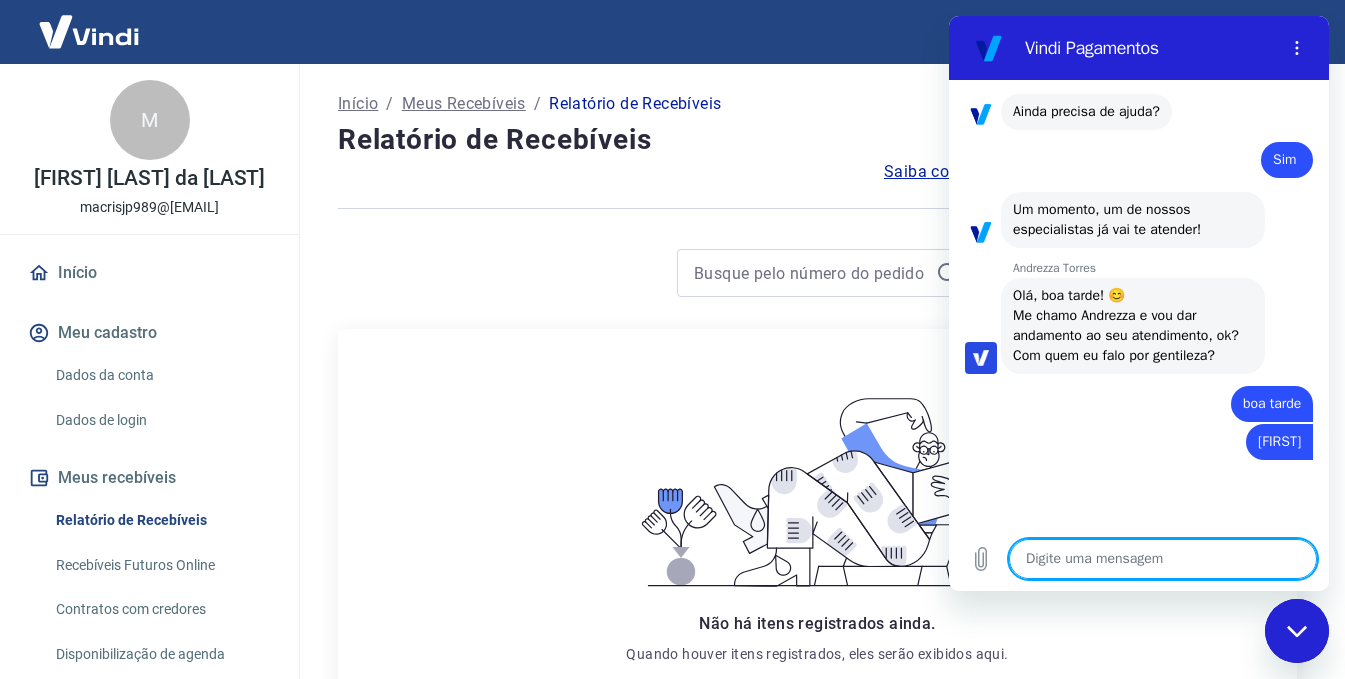 scroll, scrollTop: 3972, scrollLeft: 0, axis: vertical 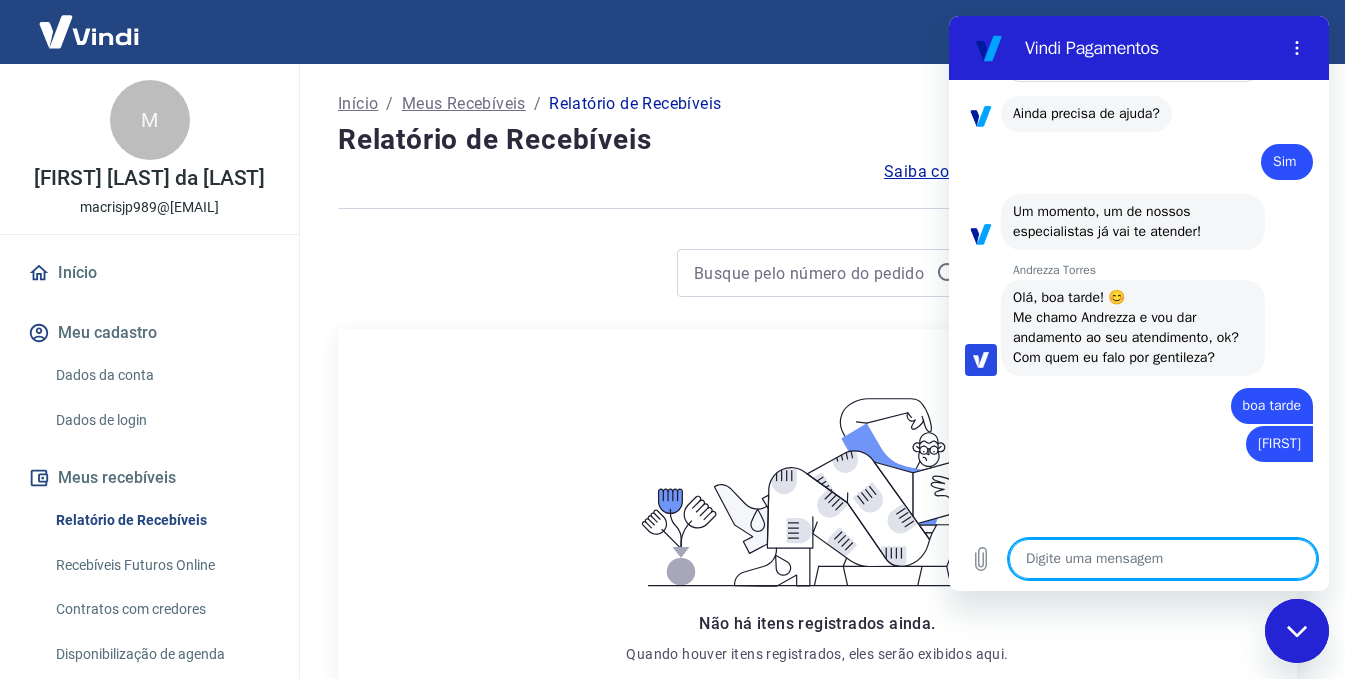 type on "x" 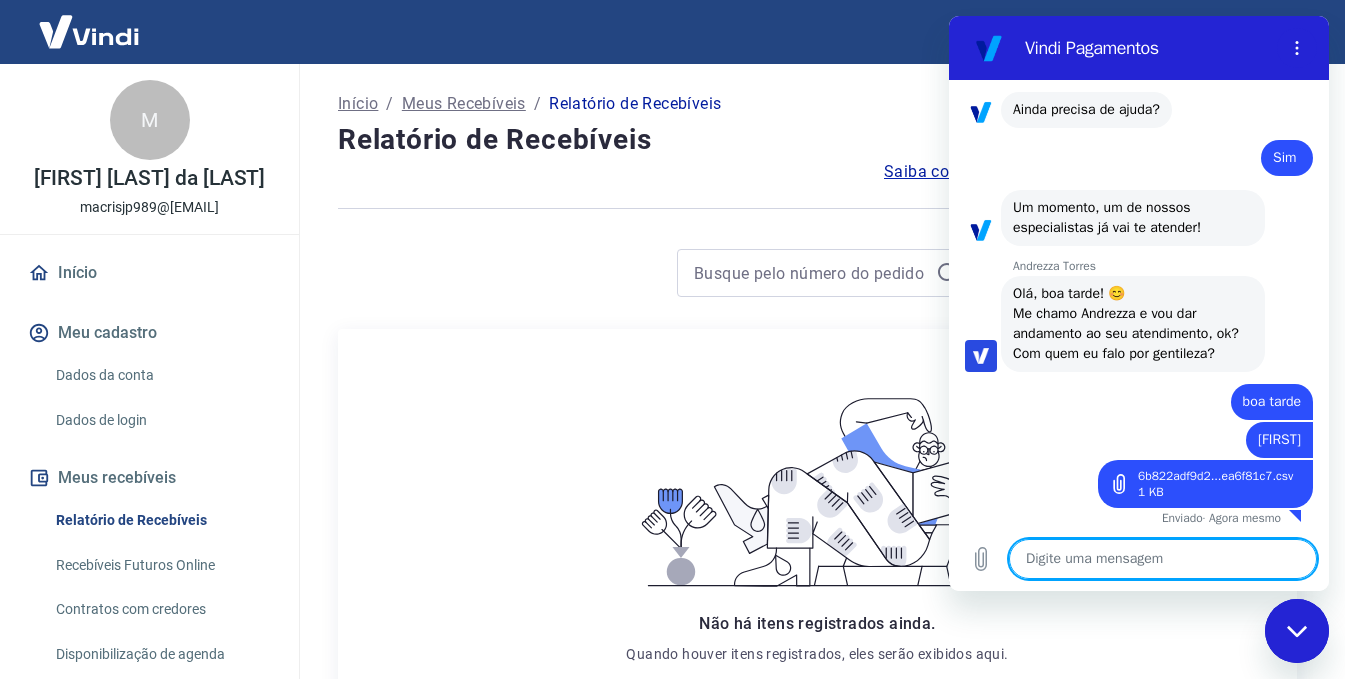 scroll, scrollTop: 3976, scrollLeft: 0, axis: vertical 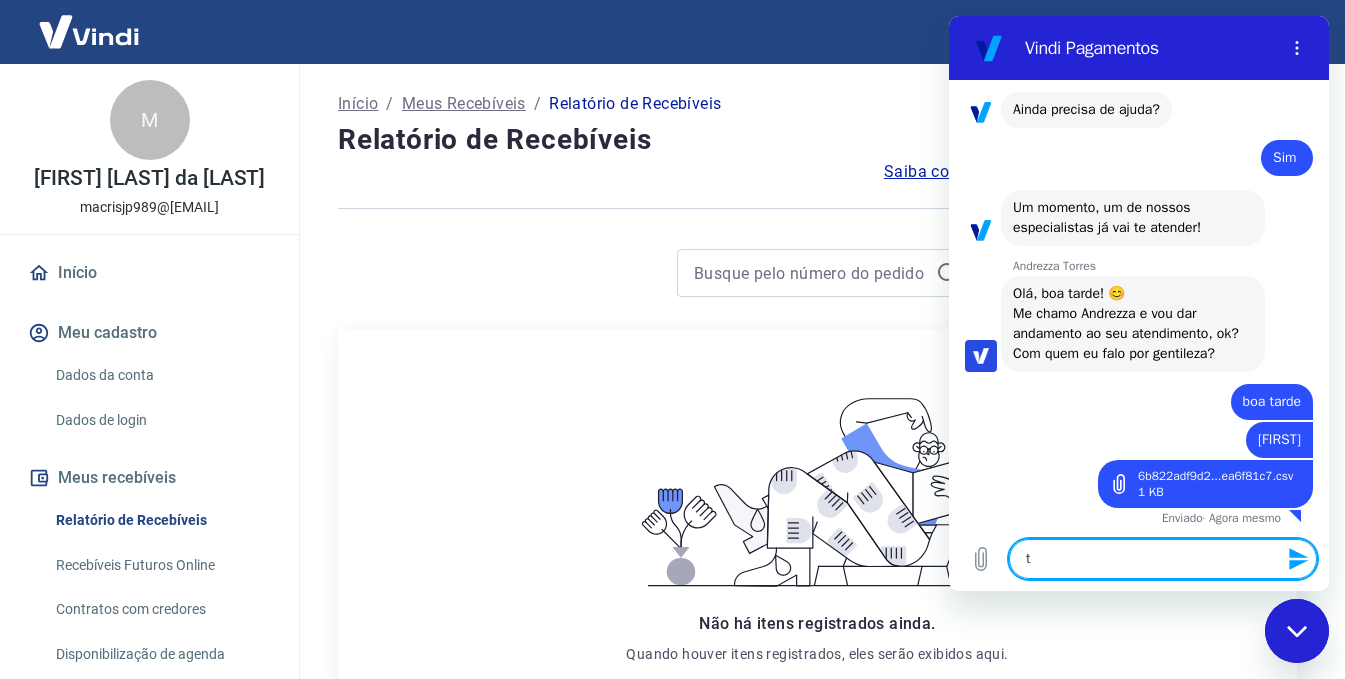 type on "te" 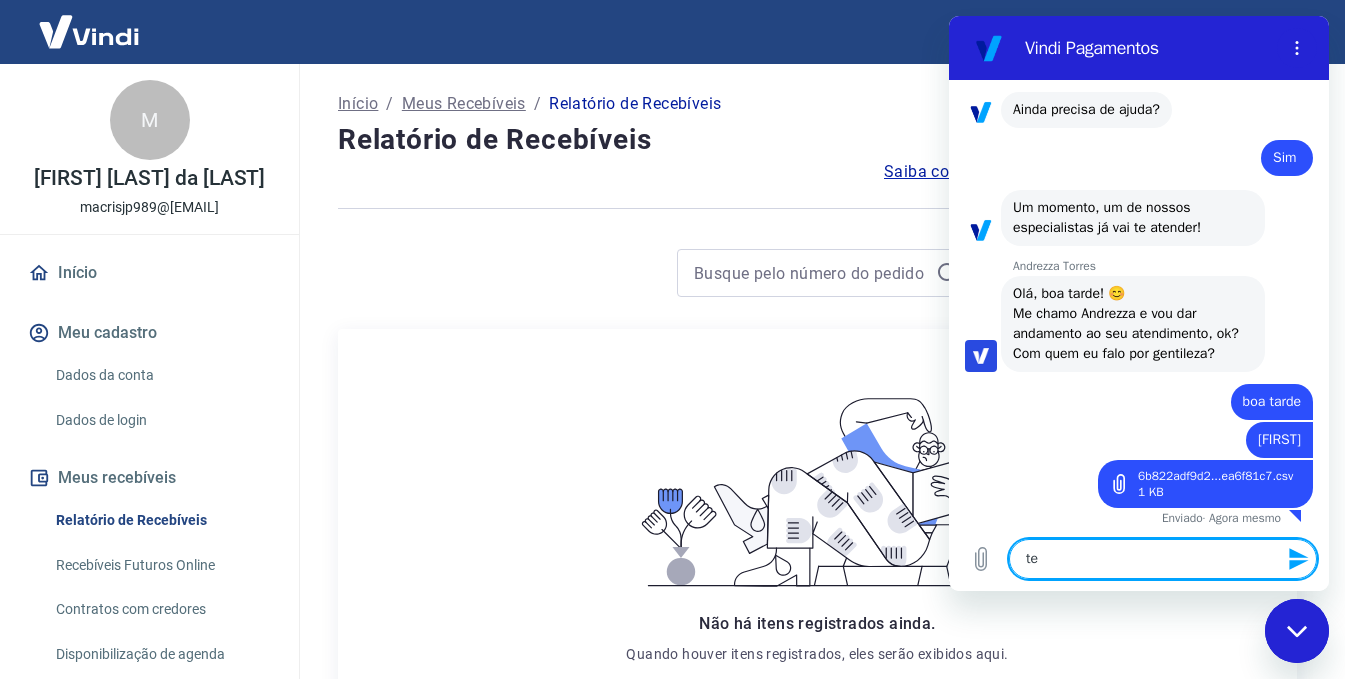 type on "tem" 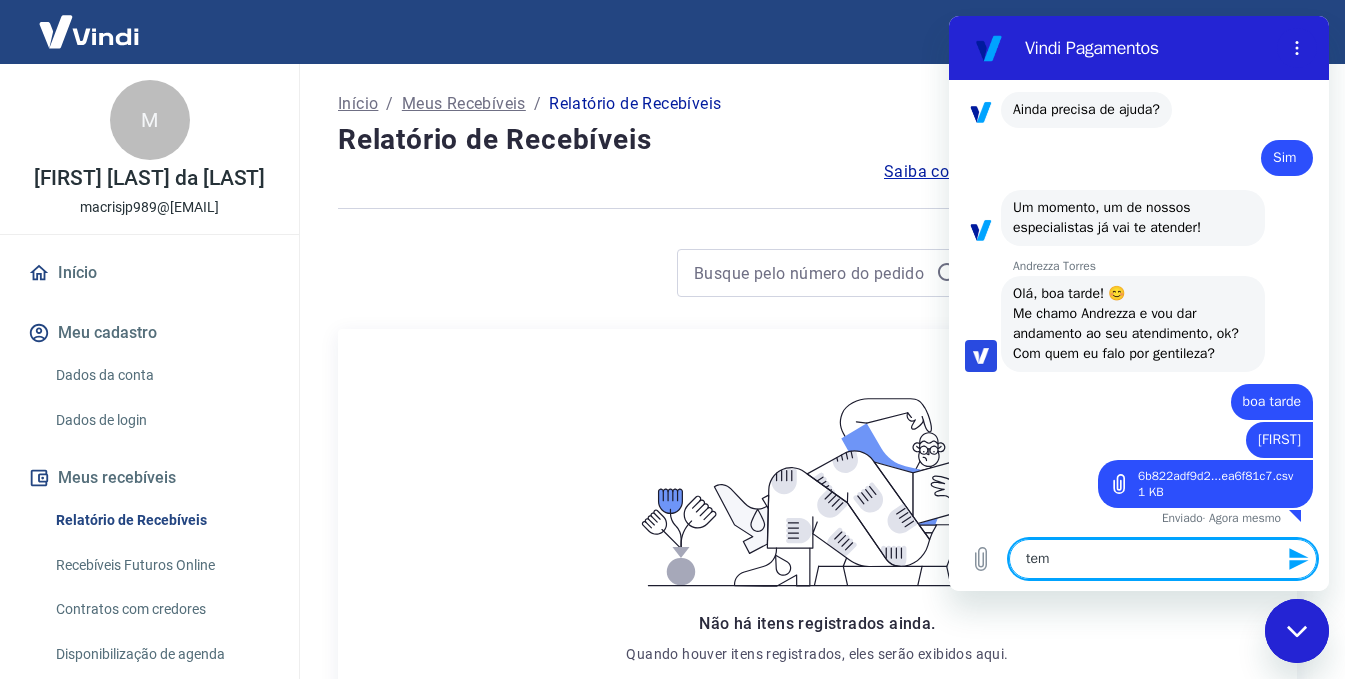 type on "tem" 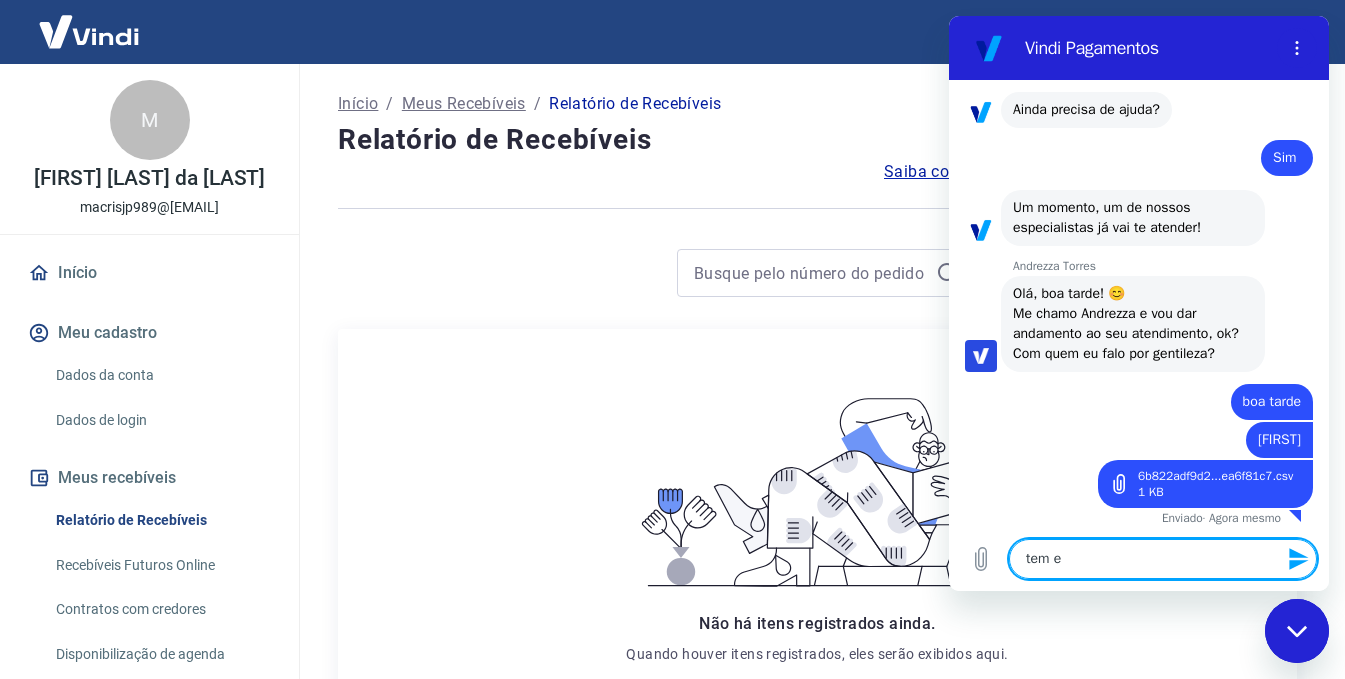 type on "tem es" 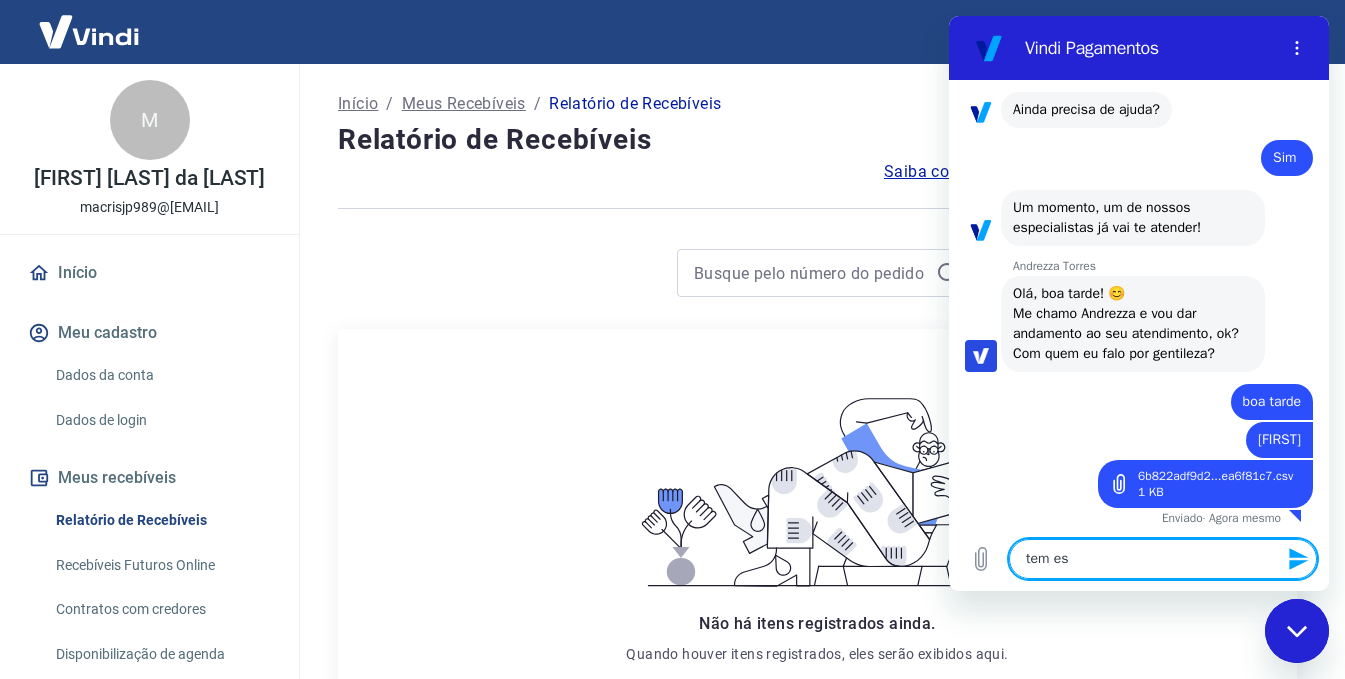 type on "tem ess" 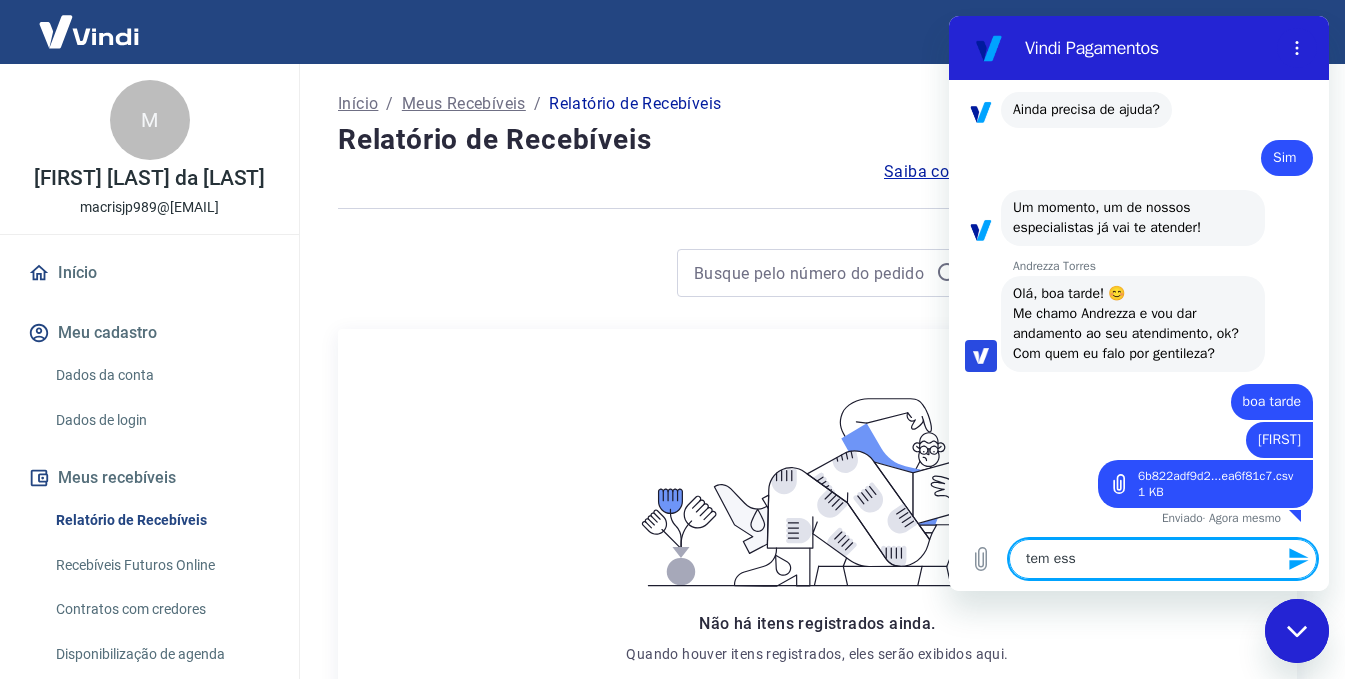 type on "tem esse" 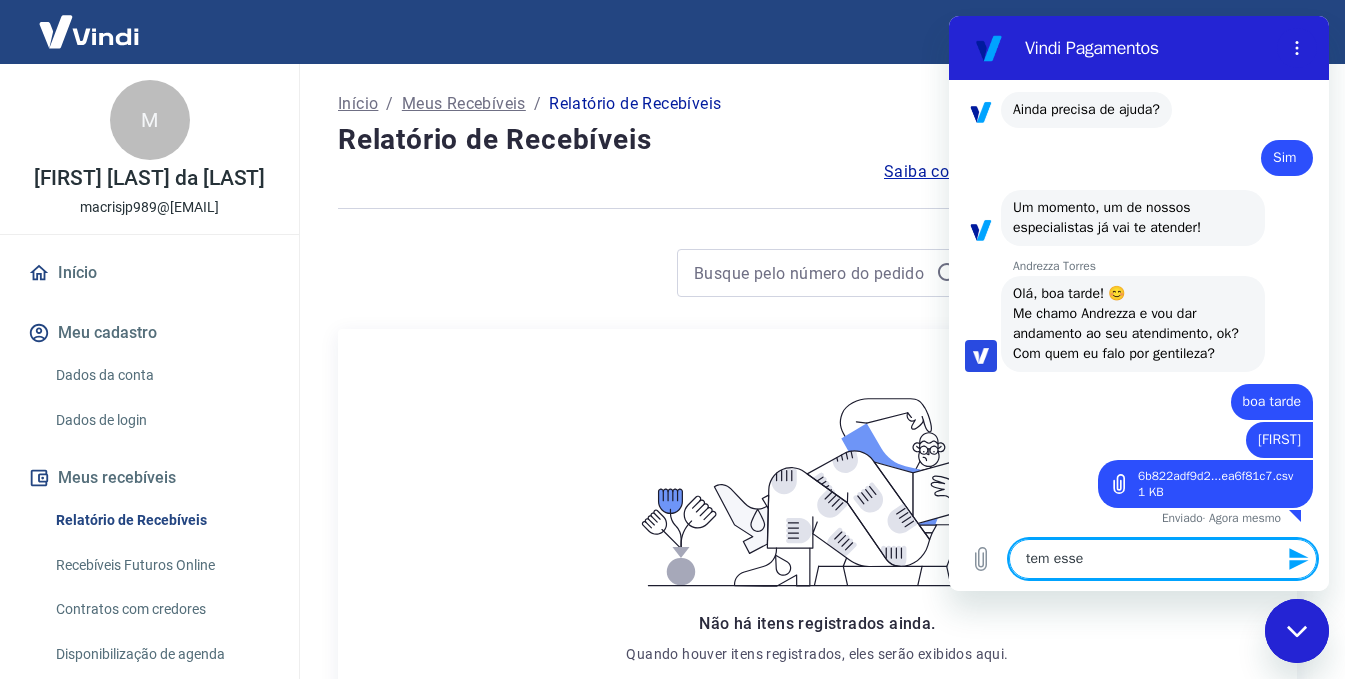 type on "x" 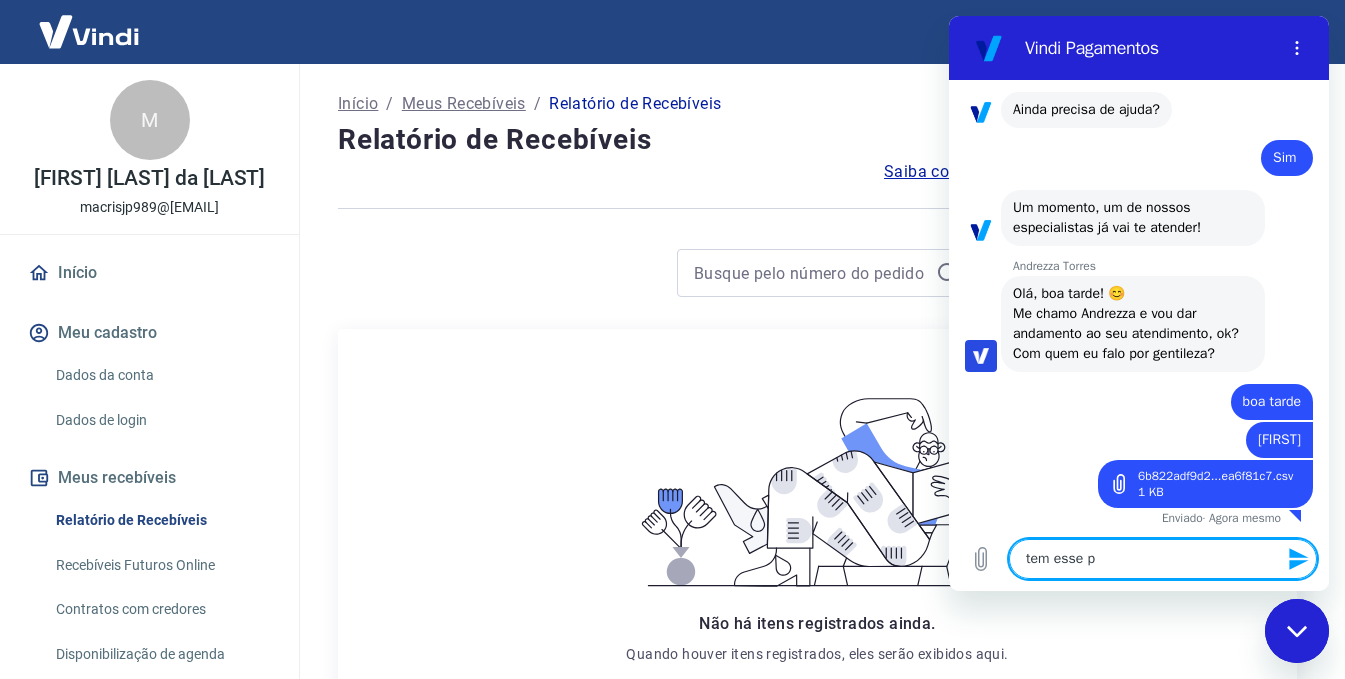 type on "x" 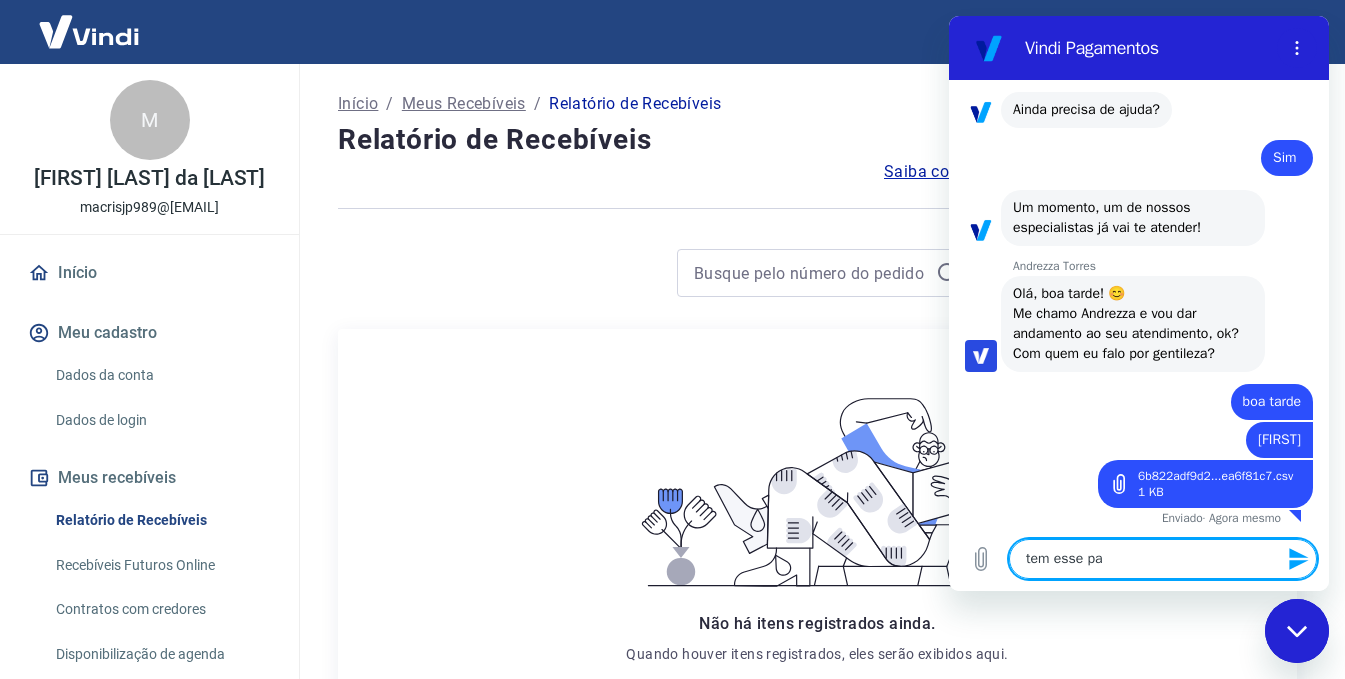 type on "tem esse pag" 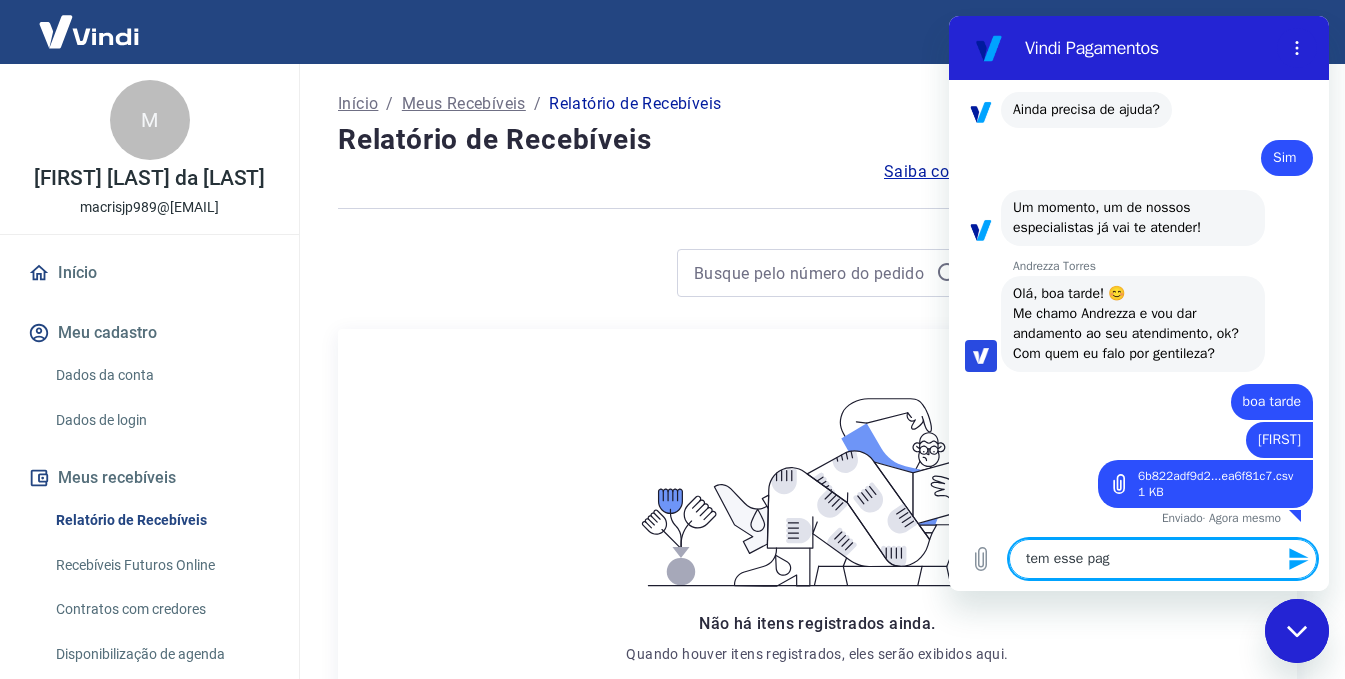 type on "tem esse pagt" 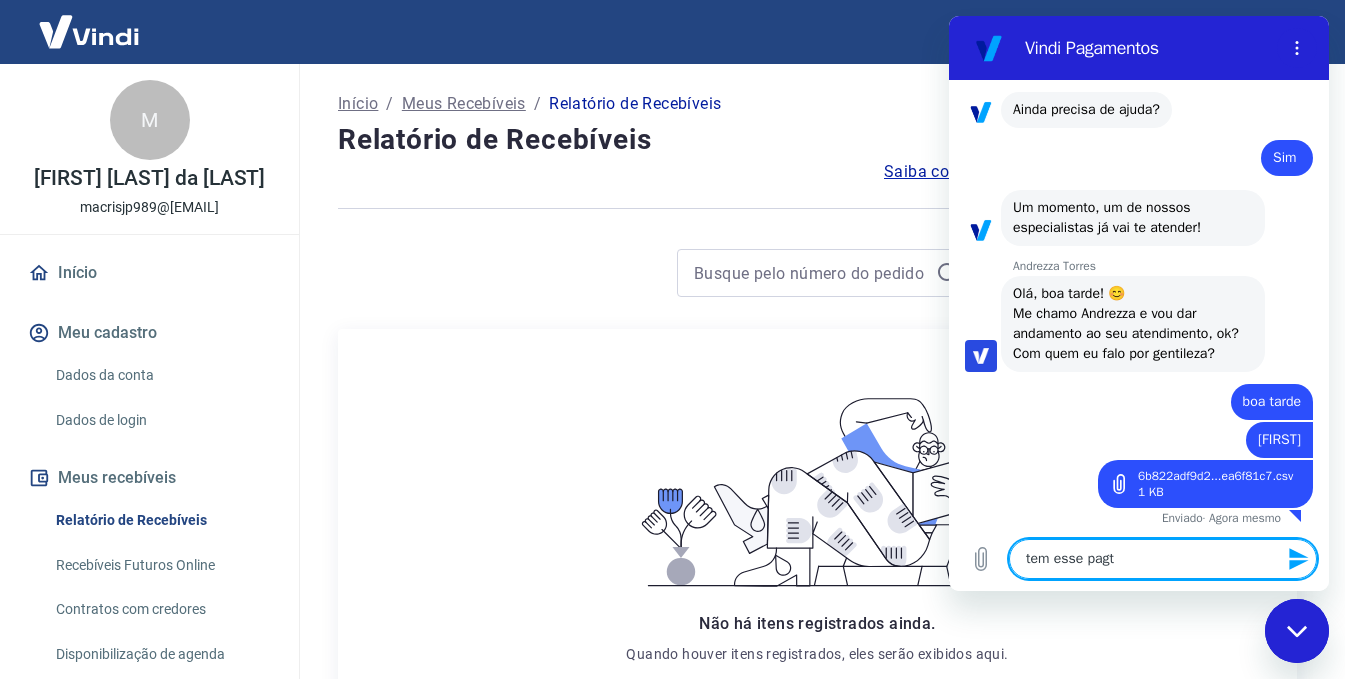 type on "tem esse pagto" 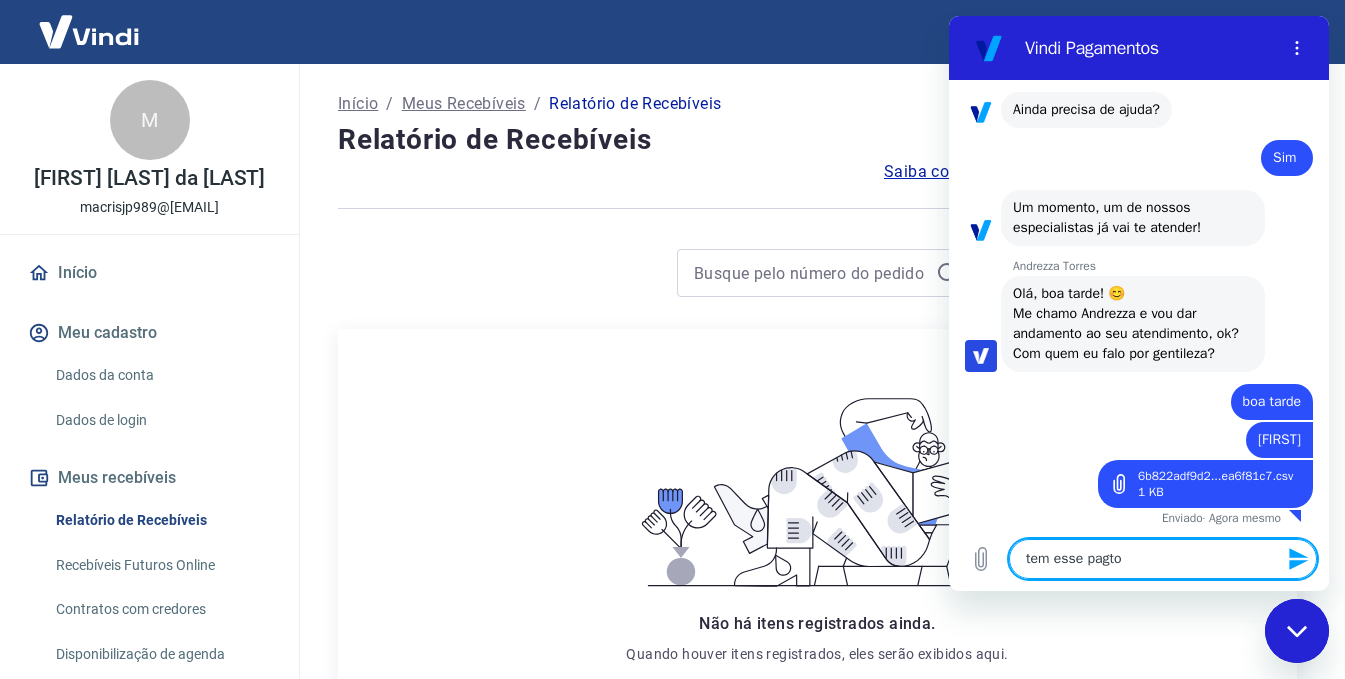 type on "tem esse pagto" 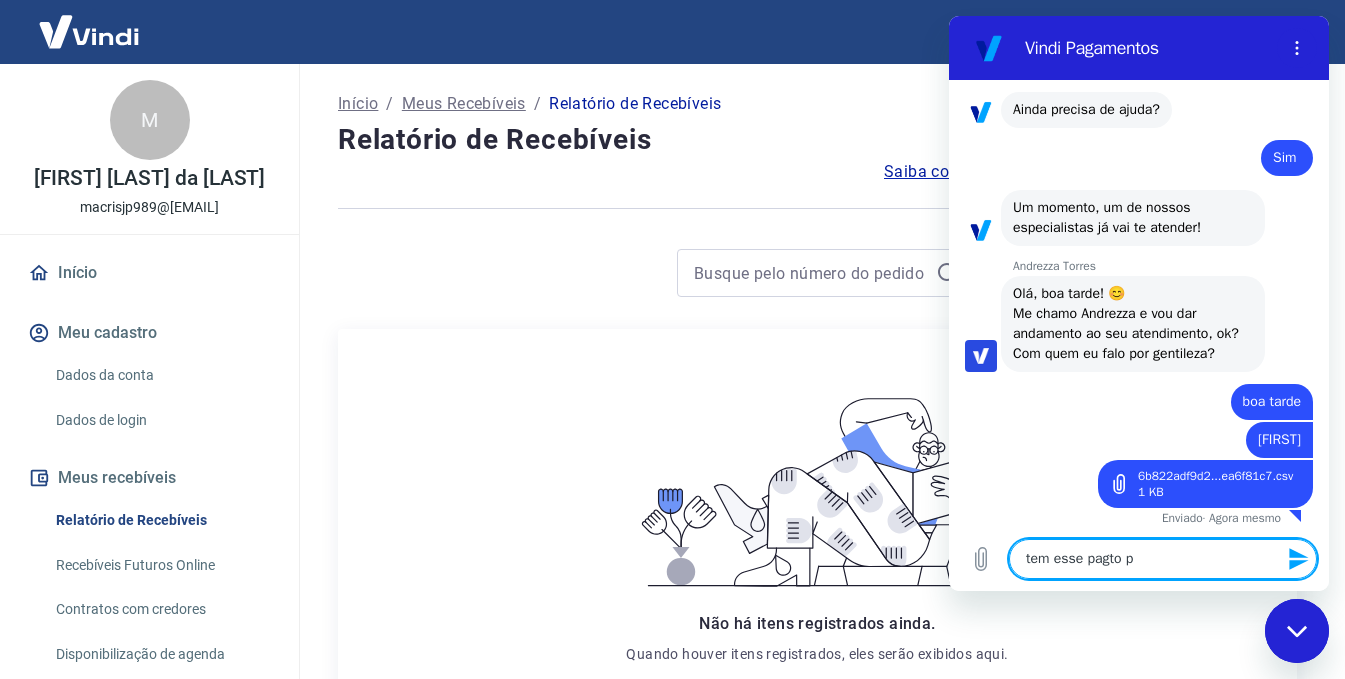 type on "tem esse pagto pr" 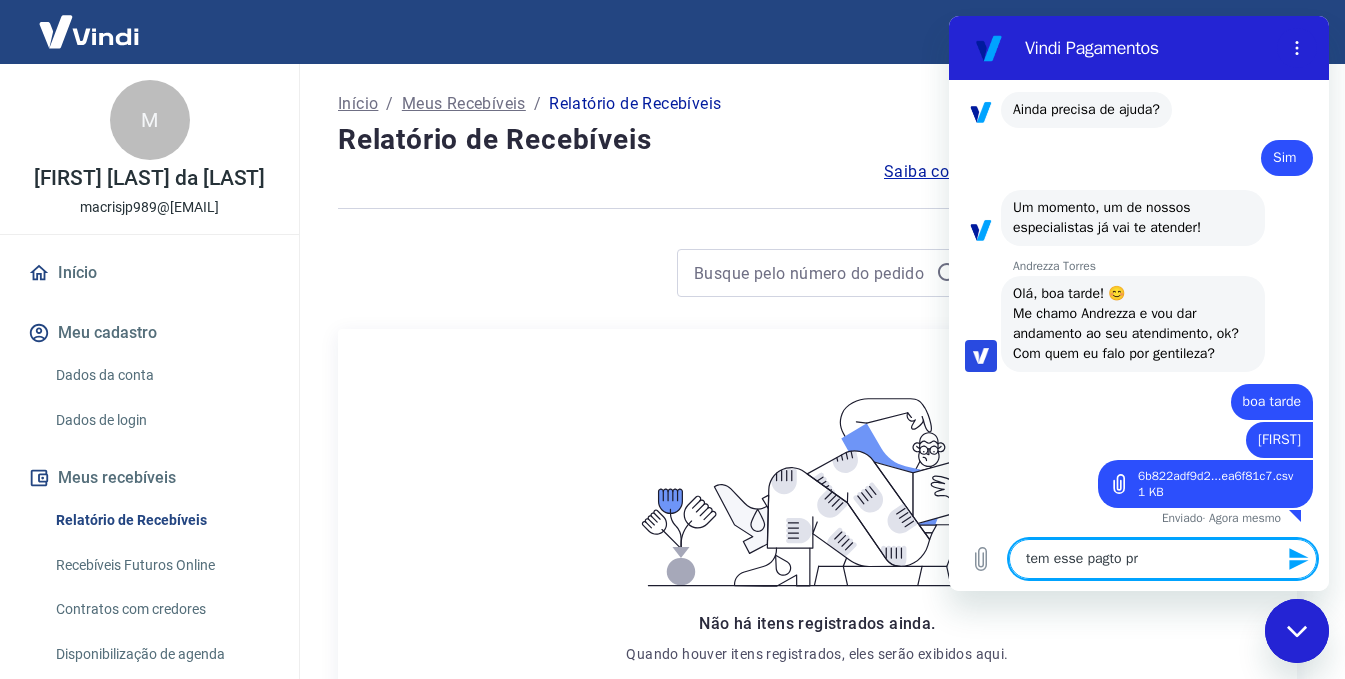 type on "tem esse pagto pro" 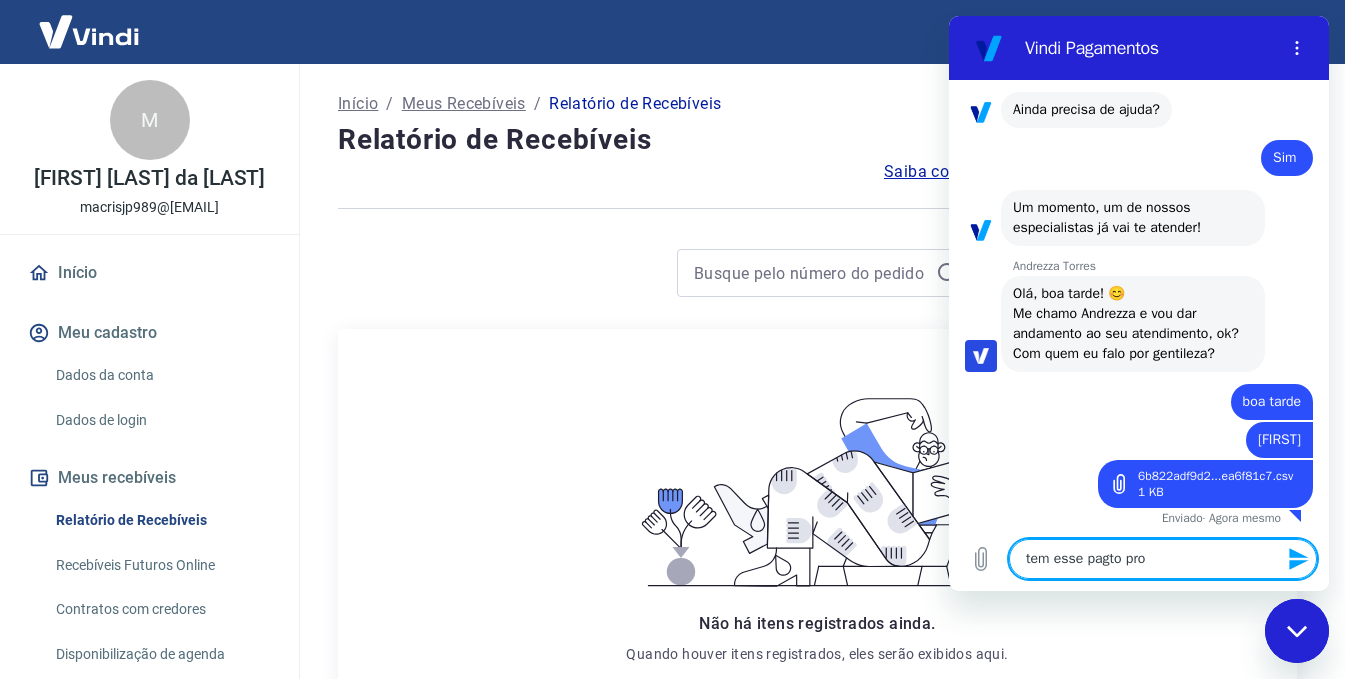 type on "tem esse pagto proc" 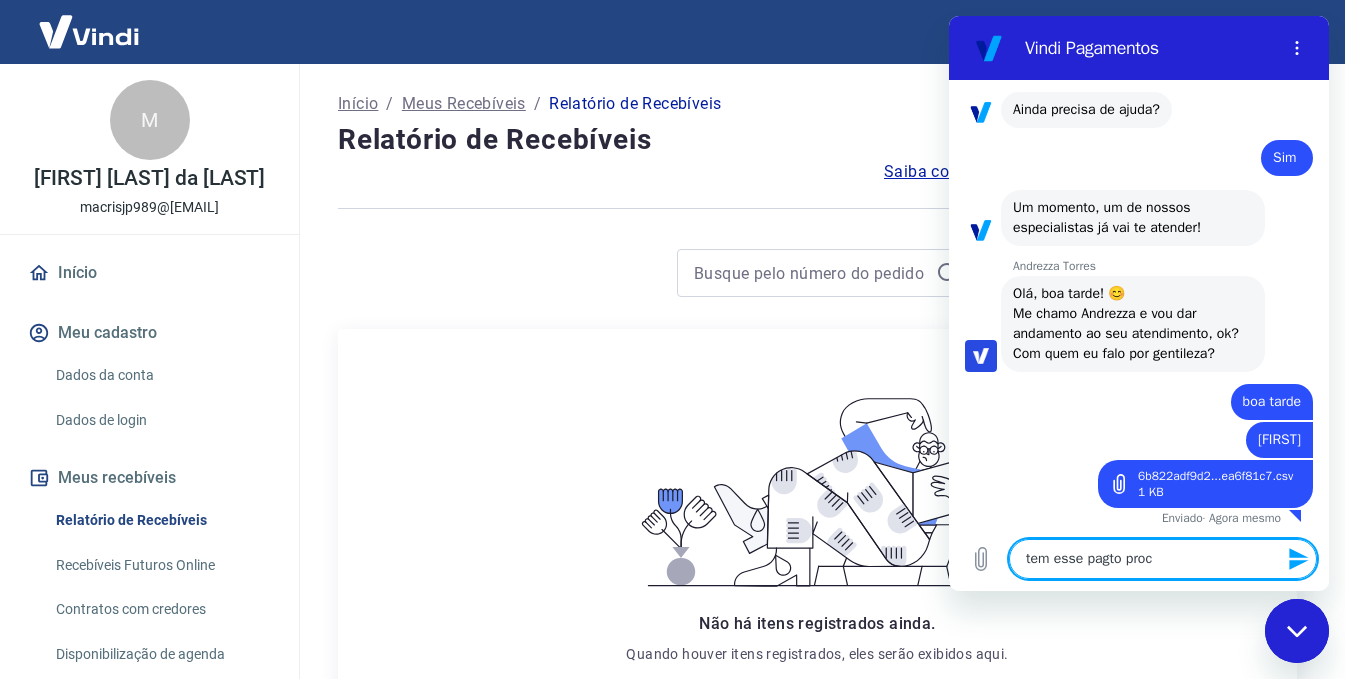 type on "tem esse pagto proce" 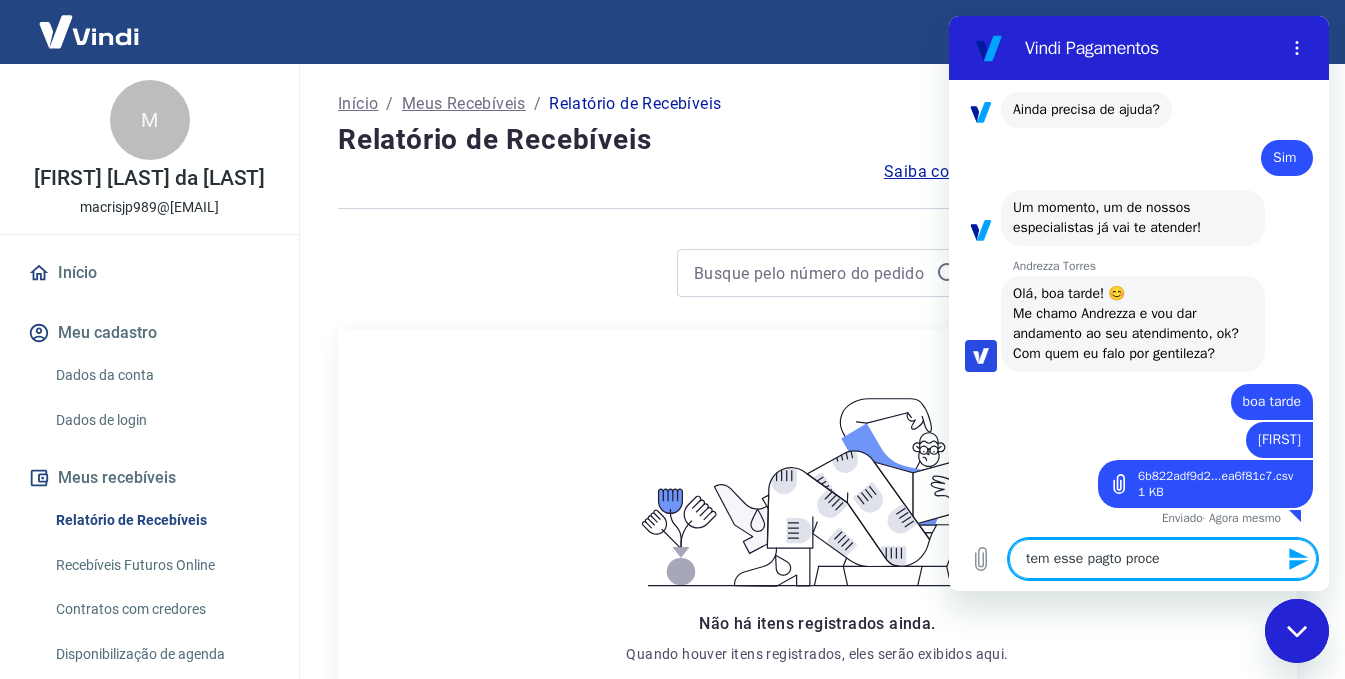 type on "tem esse pagto proces" 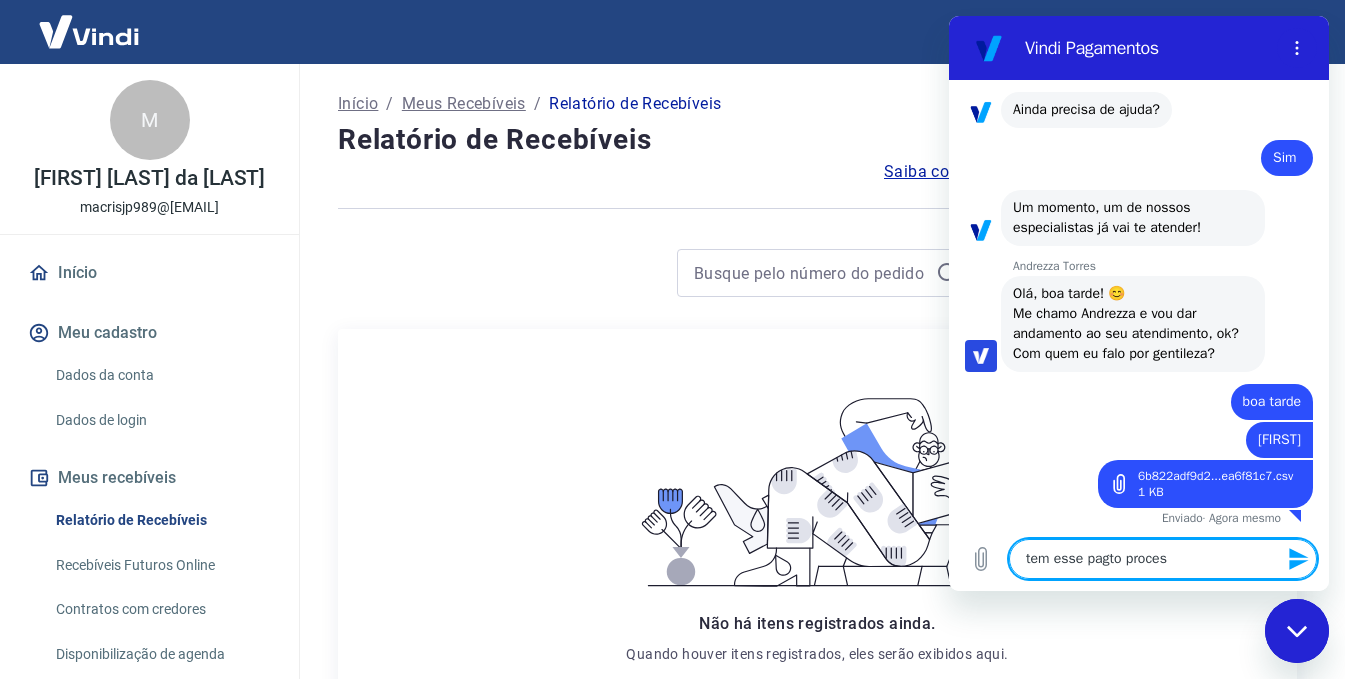 type on "x" 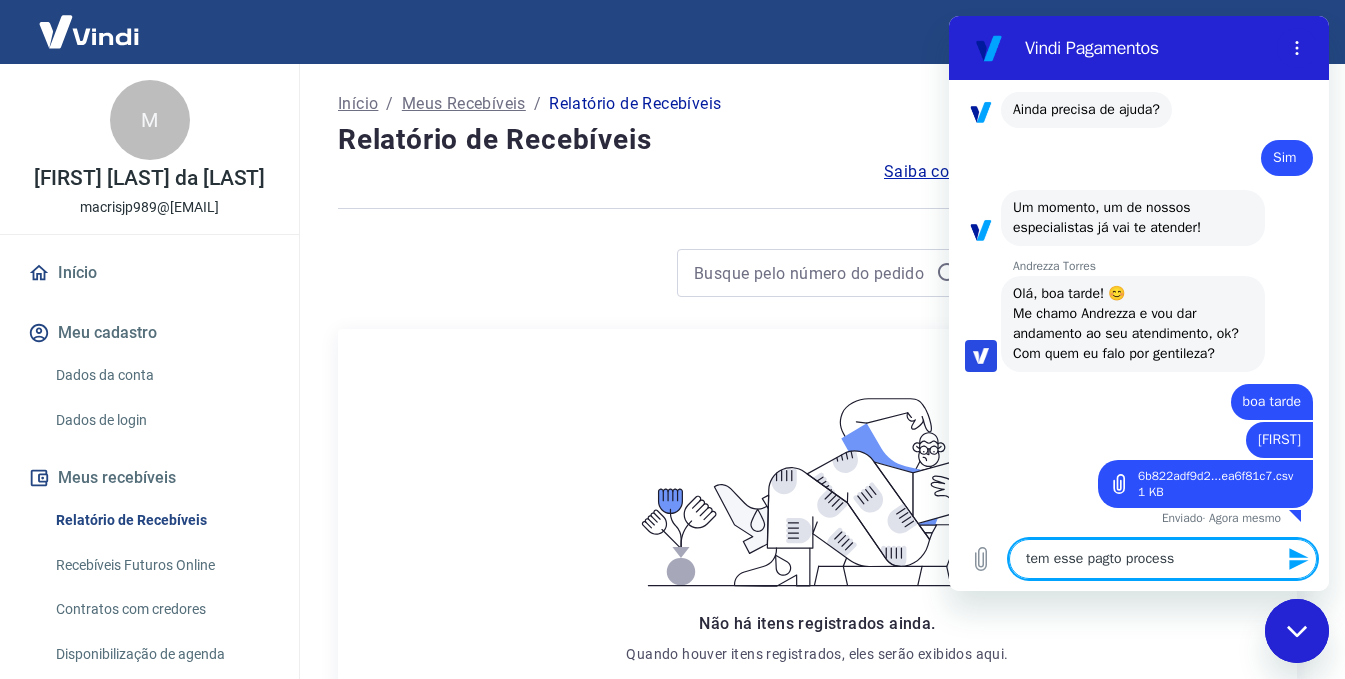 type on "tem esse pagto processa" 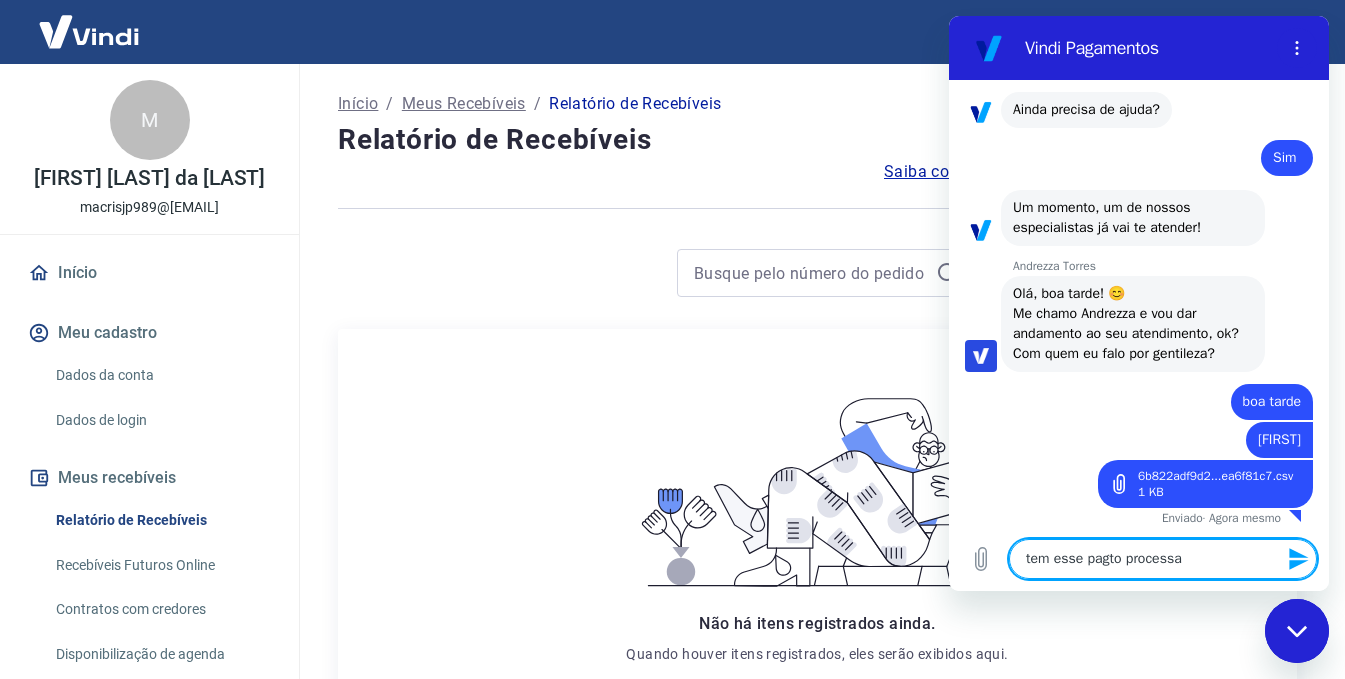 type on "tem esse pagto processad" 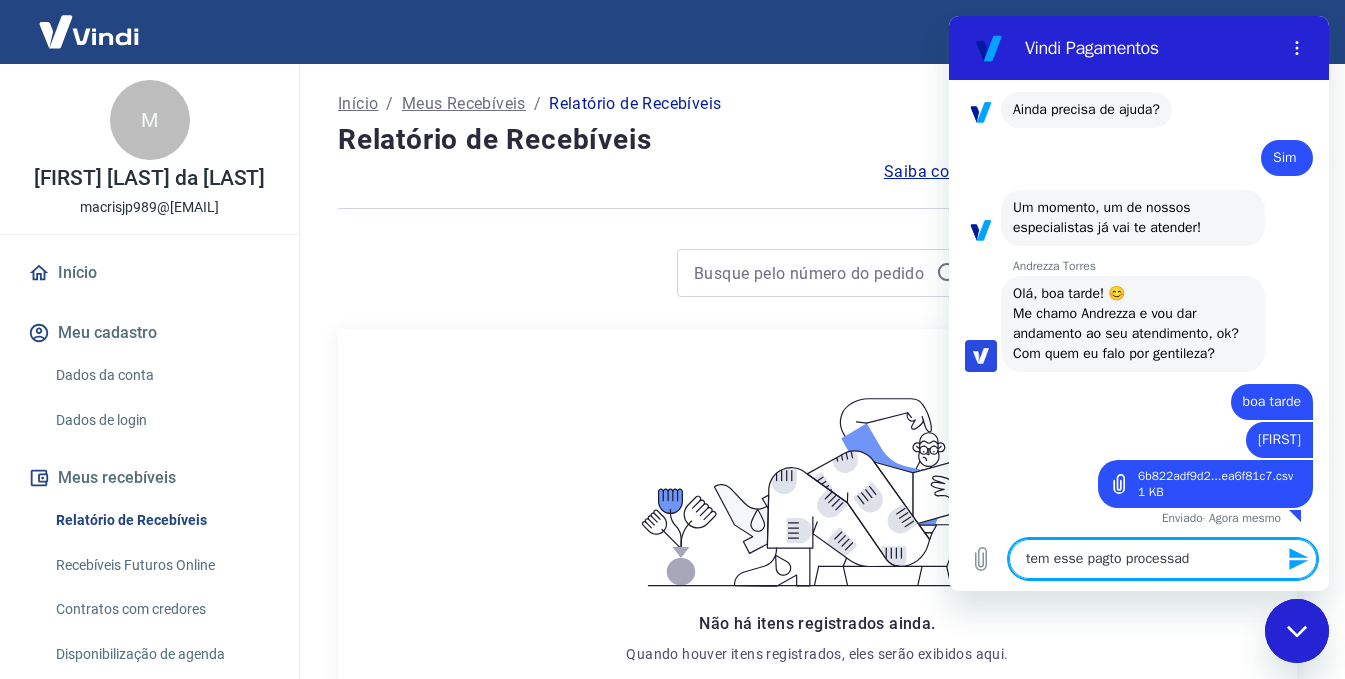 type on "tem esse pagto processado" 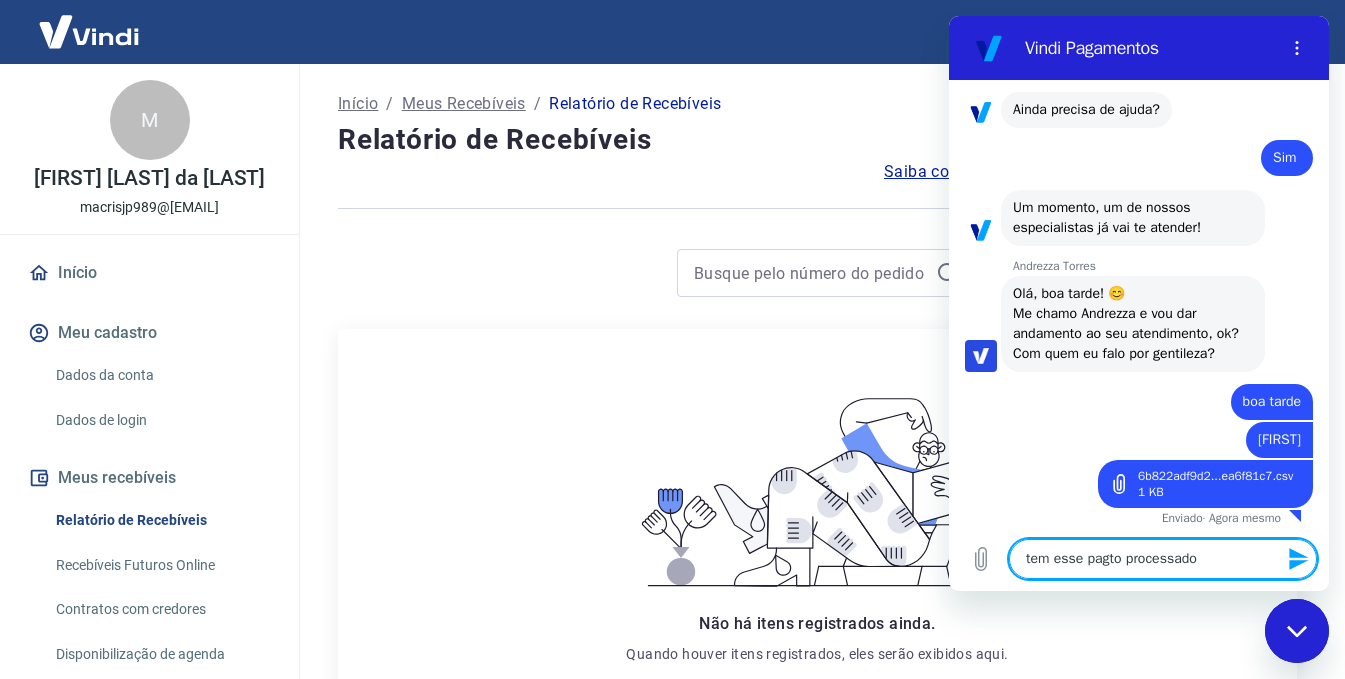 type on "tem esse pagto processado," 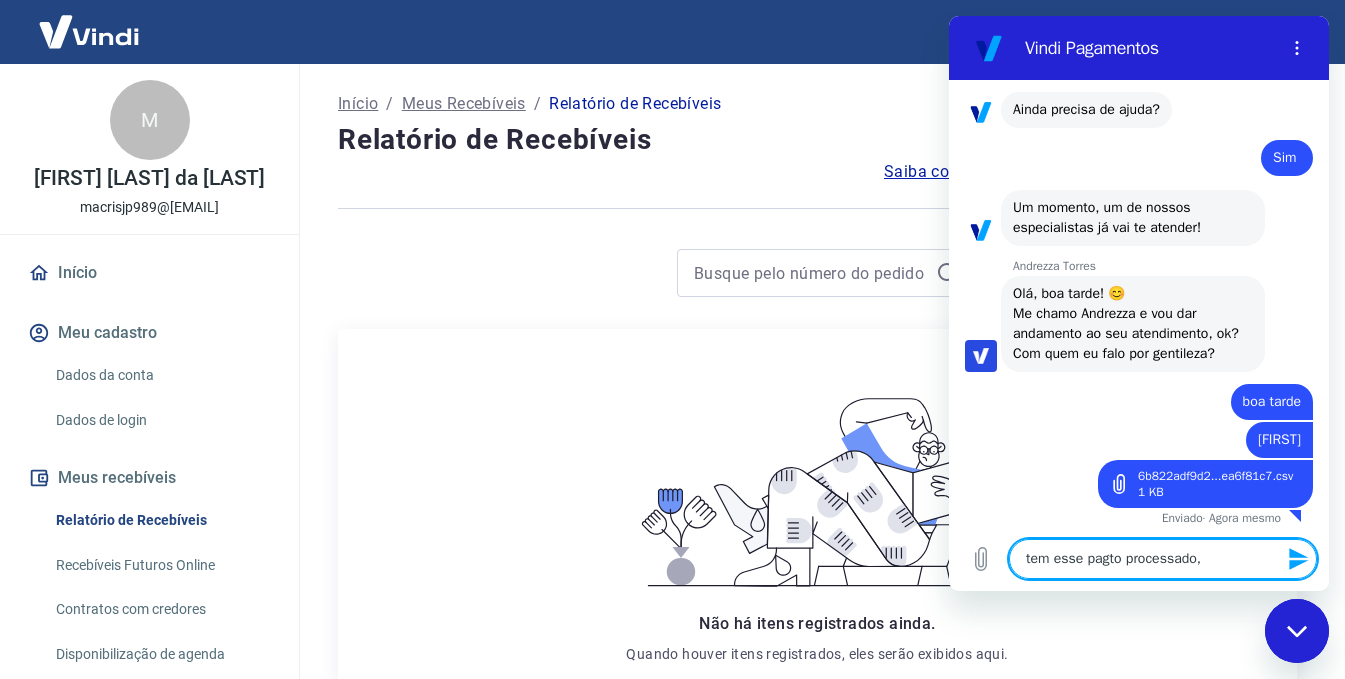 type on "tem esse pagto processado," 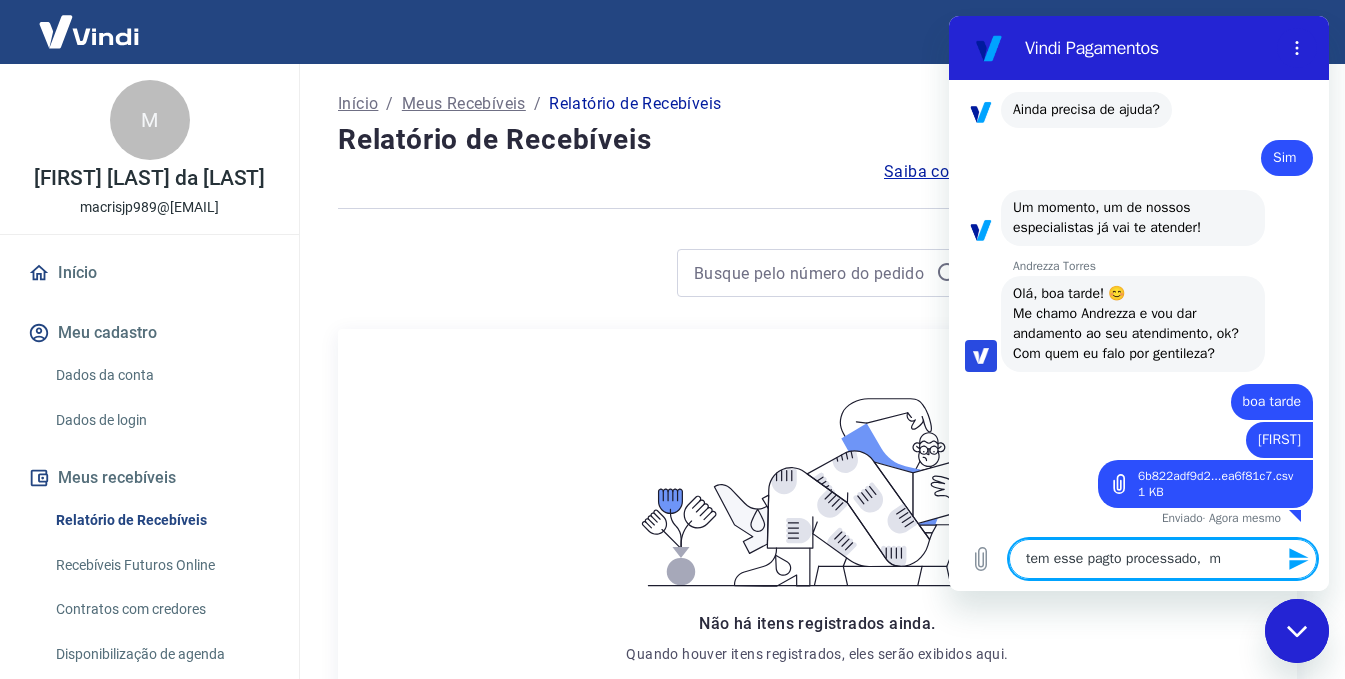 type on "tem esse pagto processado,  ma" 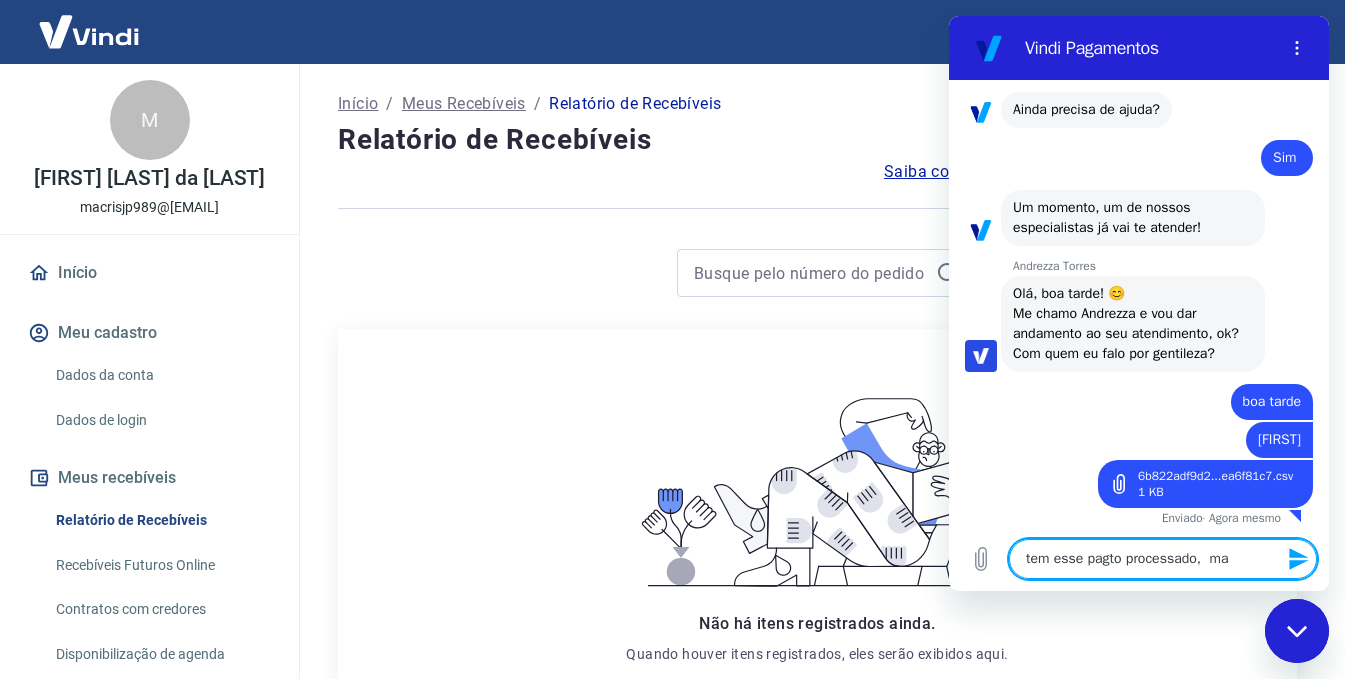 type on "tem esse pagto processado,  mas" 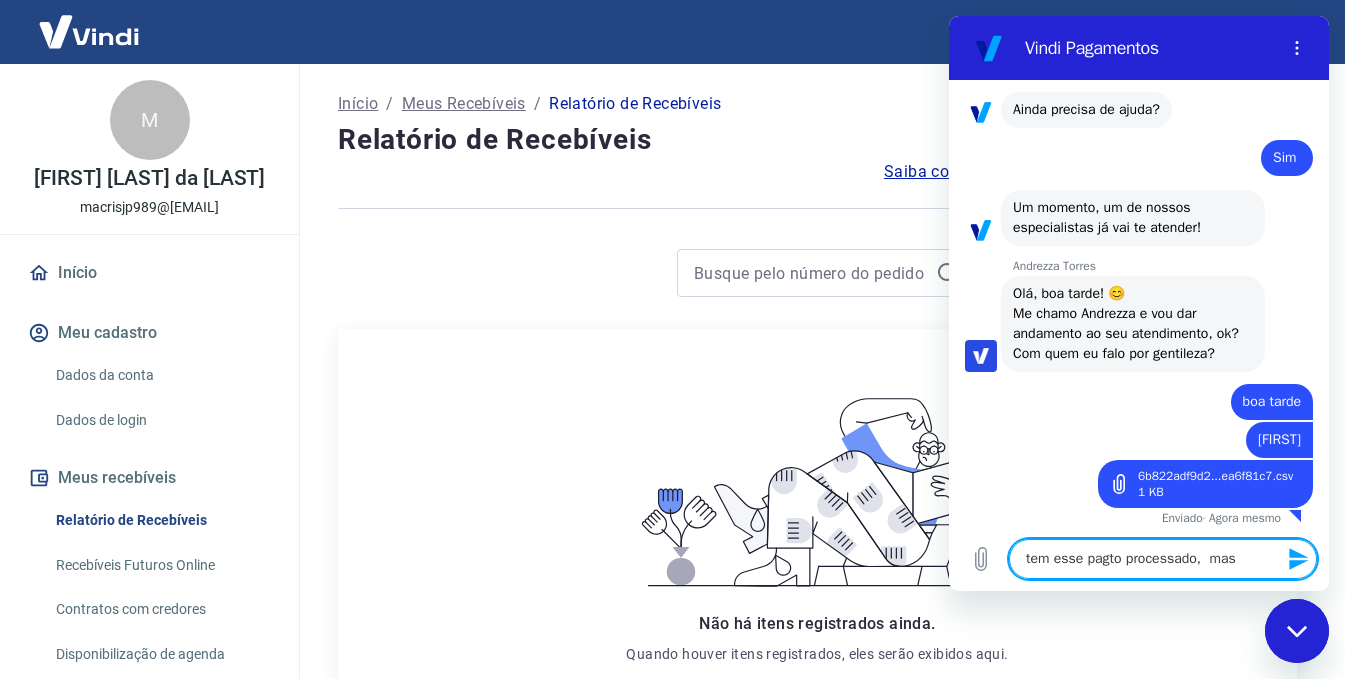 type on "tem esse pagto processado,  mas" 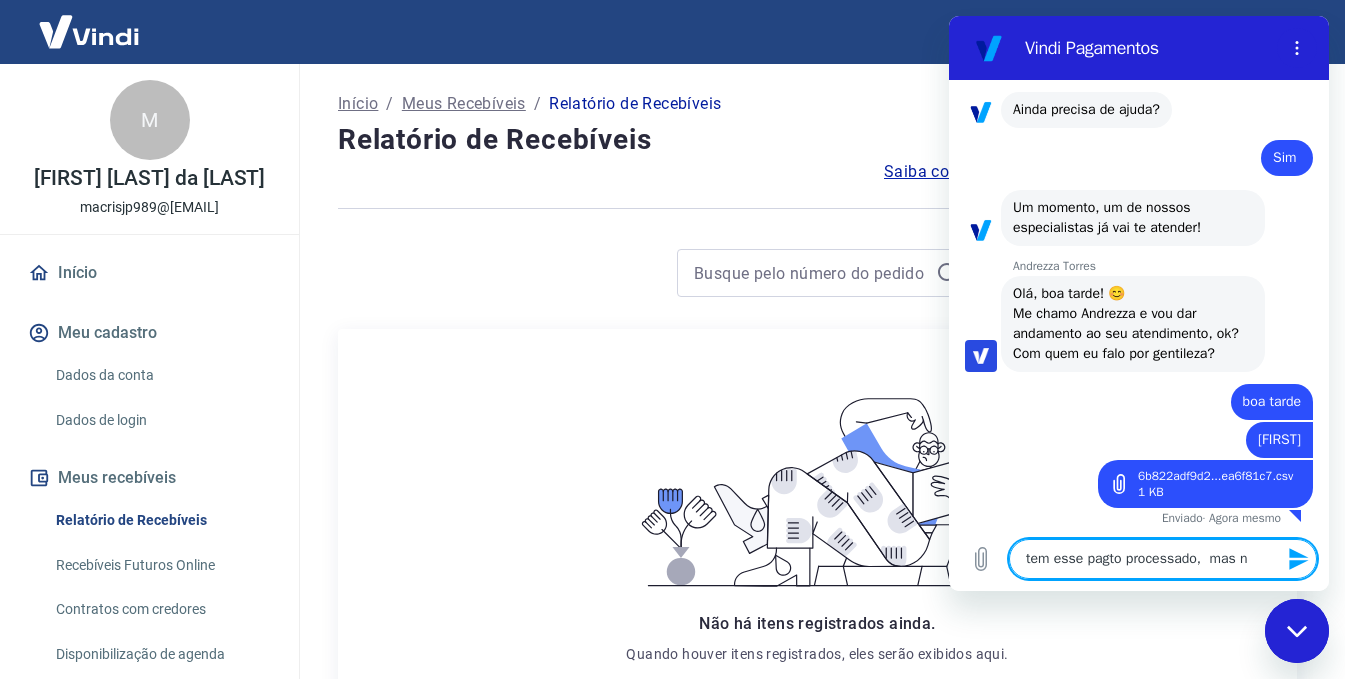 type on "tem esse pagto processado, mas no" 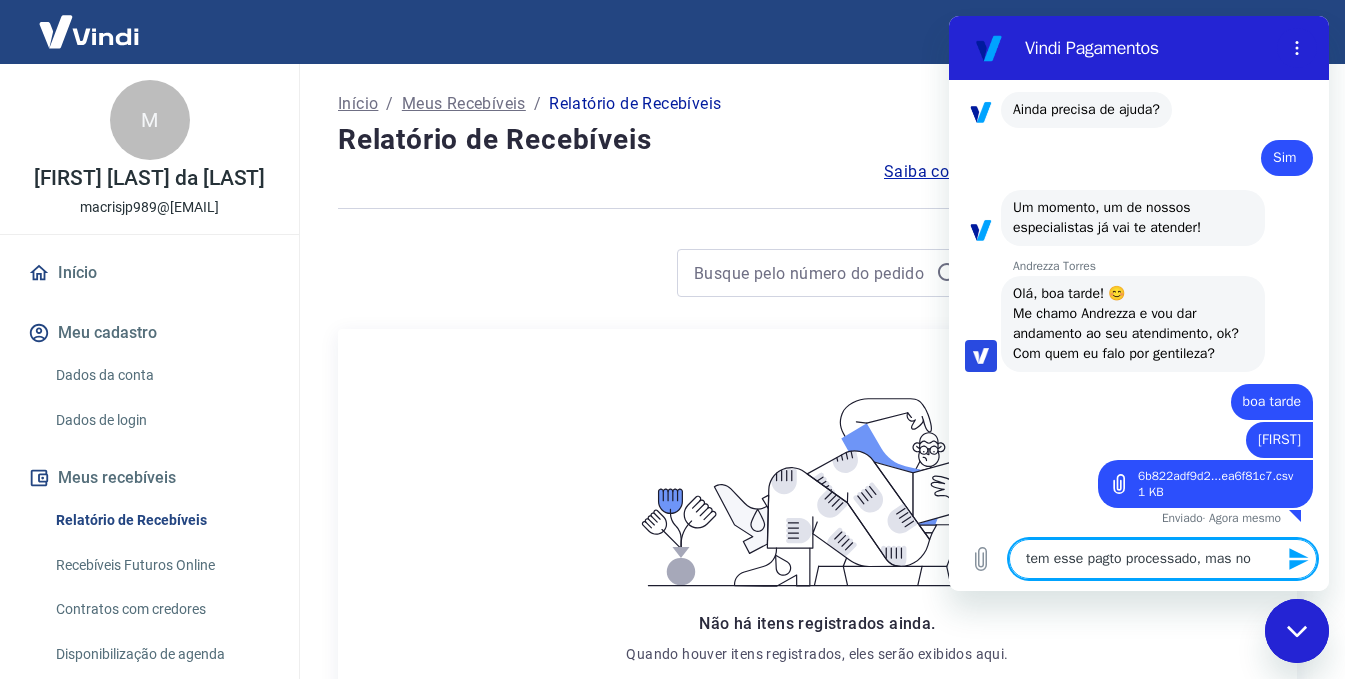 type on "tem esse pagto processado, mas no" 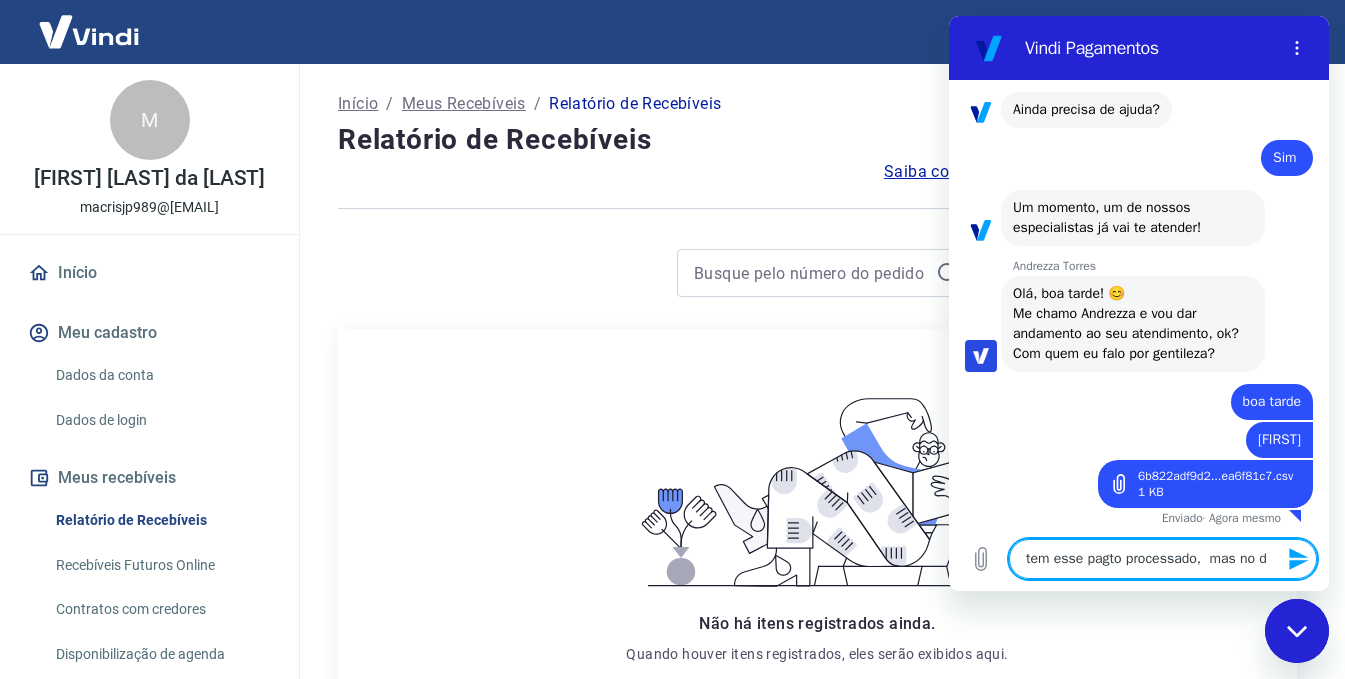 type on "tem esse pagto processado,  mas no di" 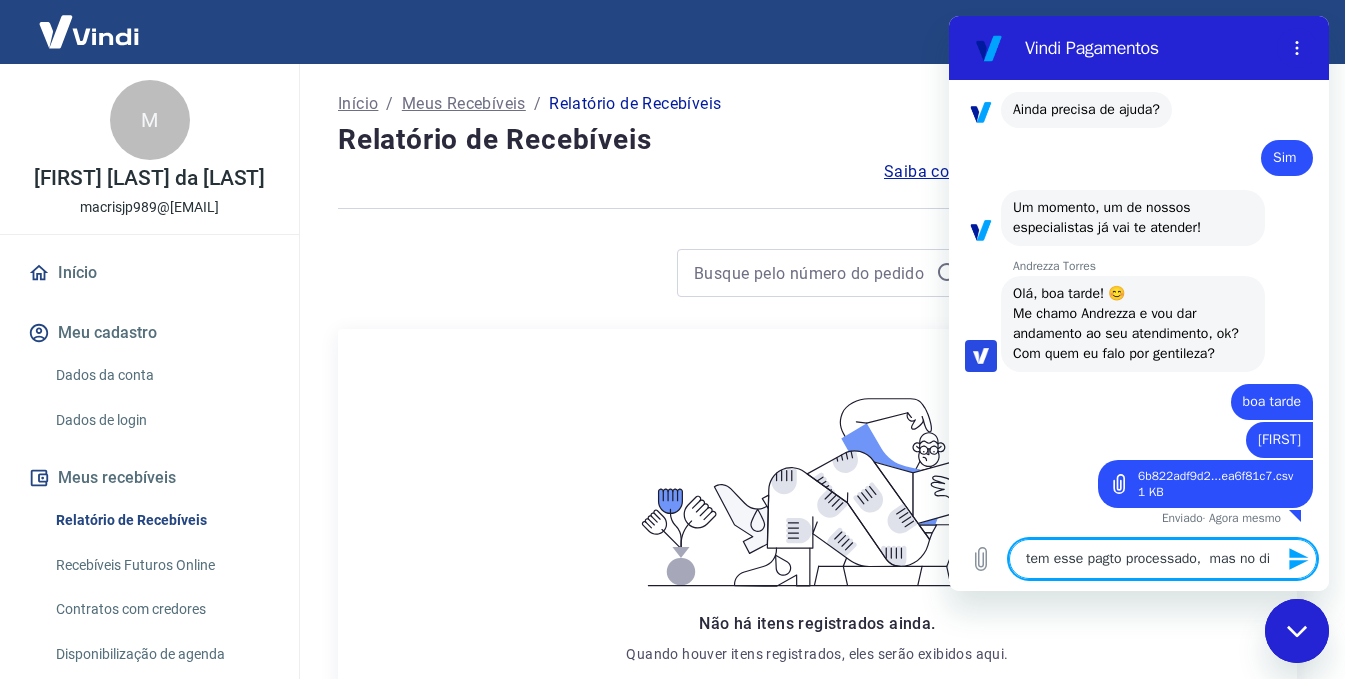 type on "tem esse pagto processado,  mas no dia" 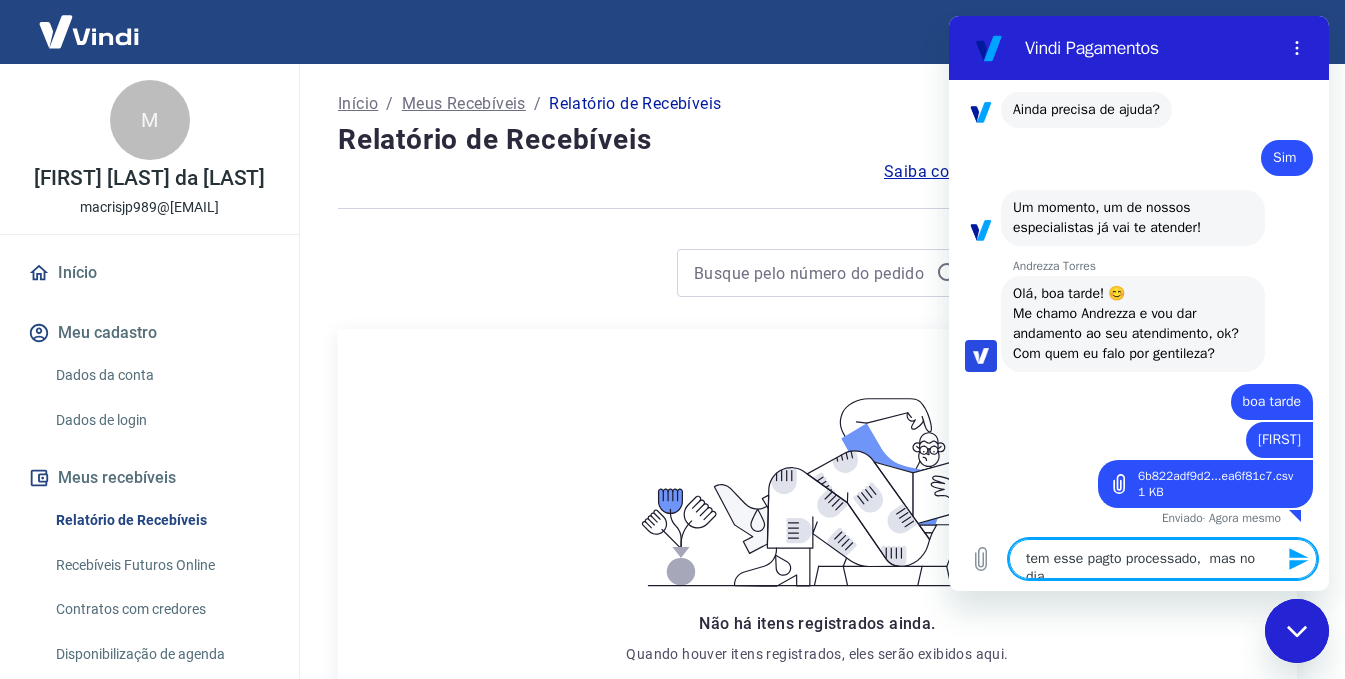 type on "tem esse pagto processado,  mas no dia" 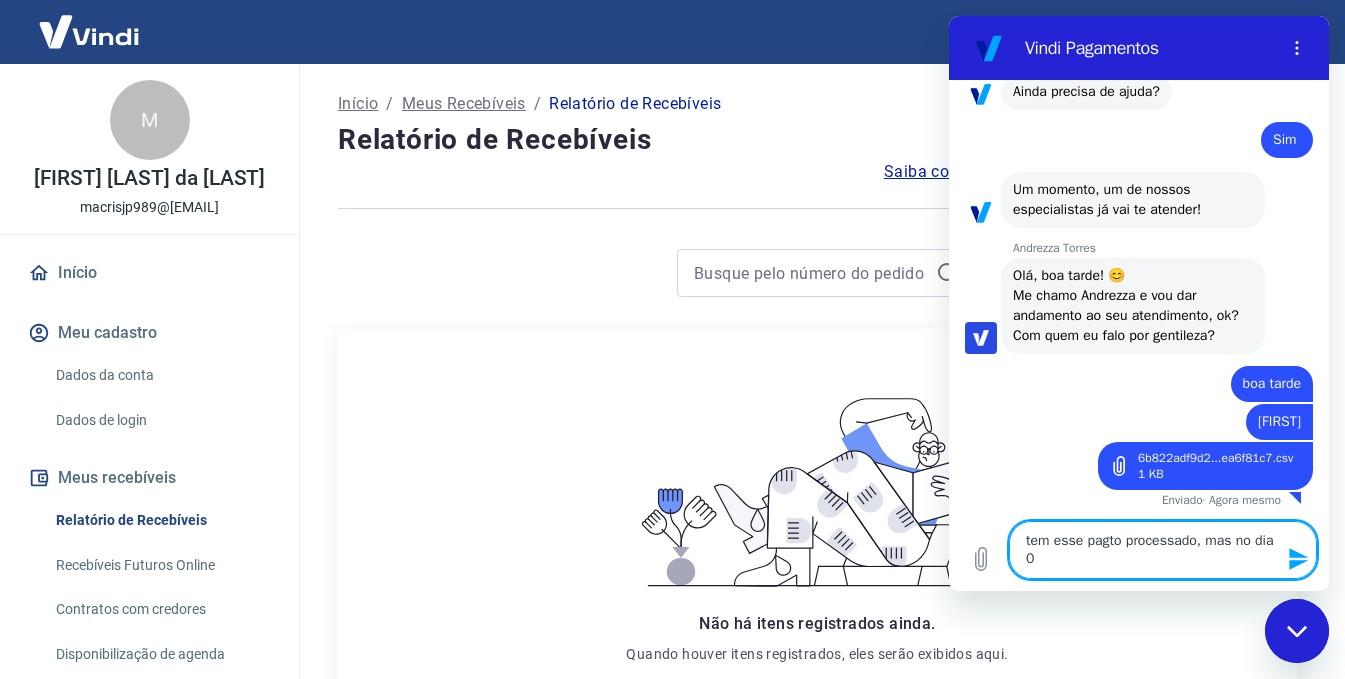 type on "tem esse pagto processado,  mas no dia 04" 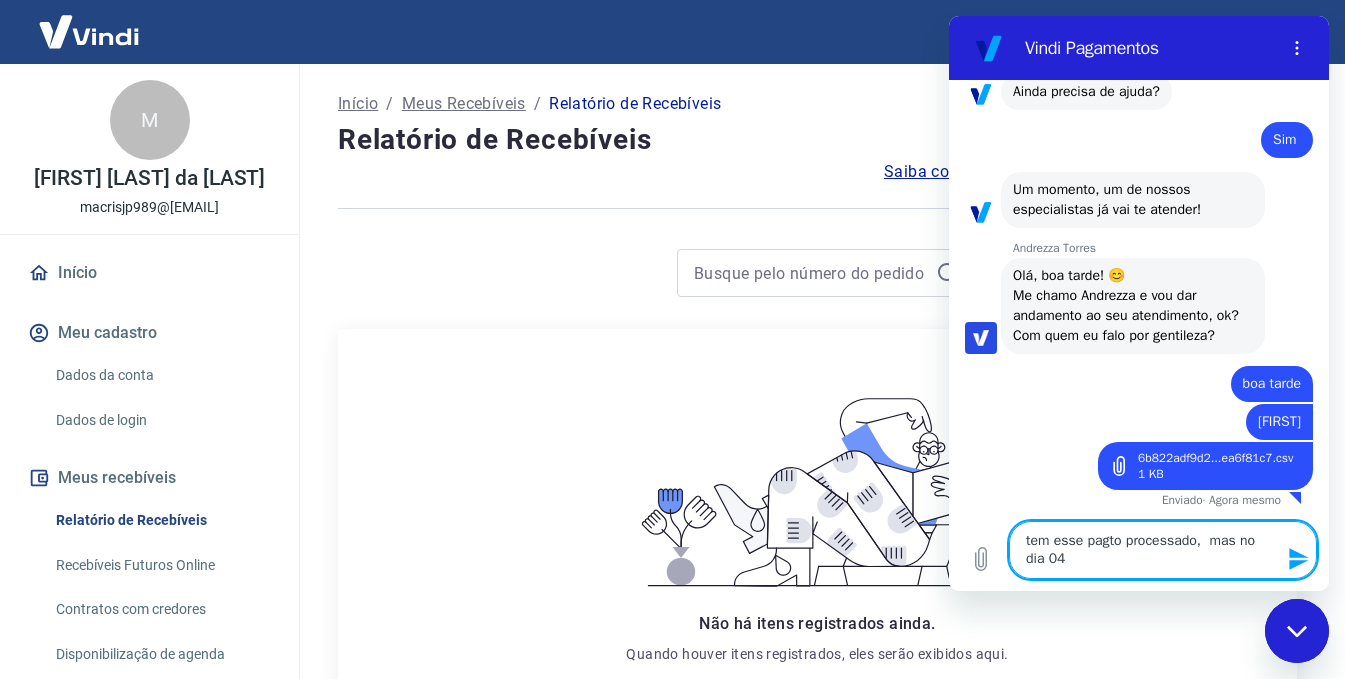 type on "tem esse pagto processado,  mas no dia 04/" 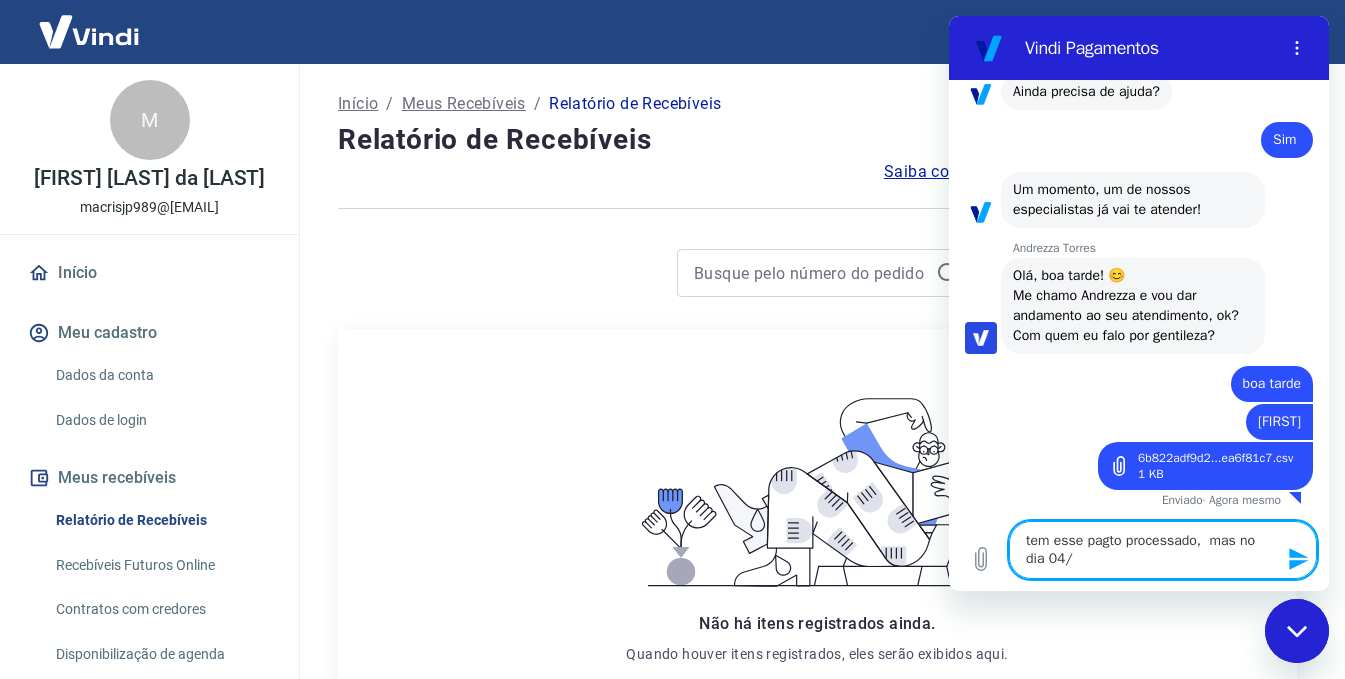 type on "tem esse pagto processado,  mas no dia 04/0" 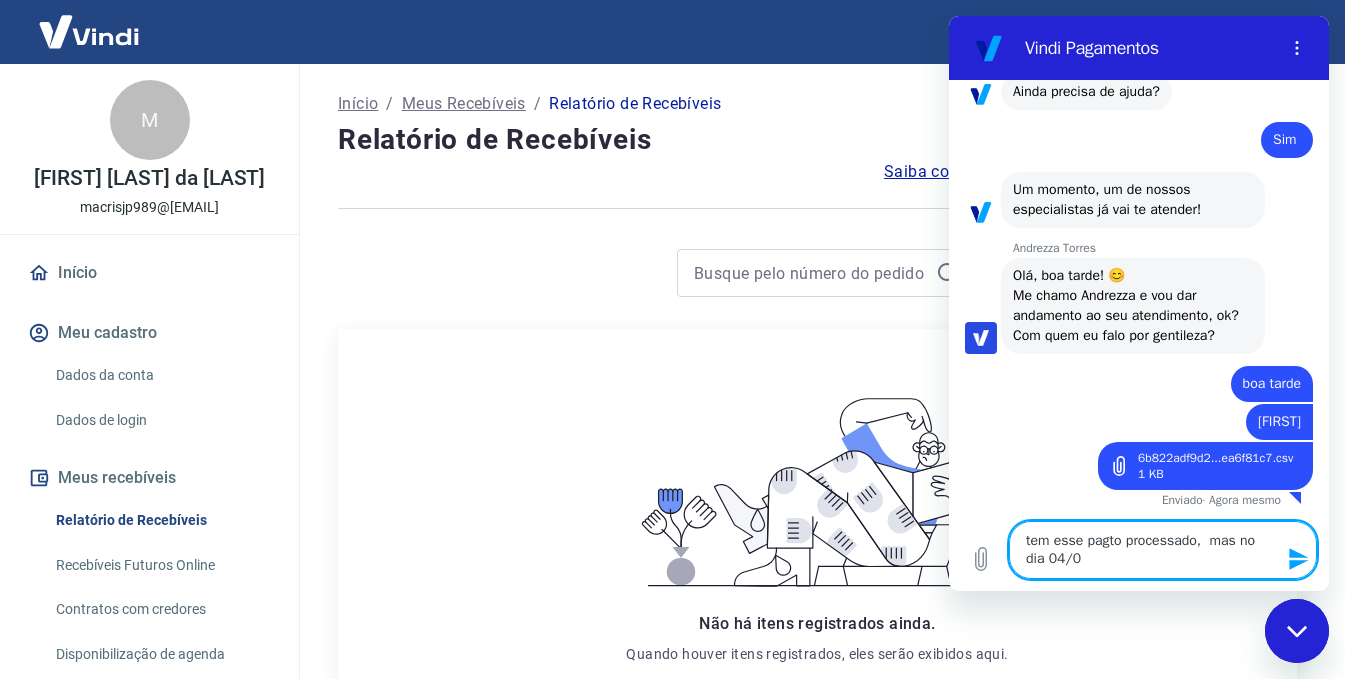 type on "x" 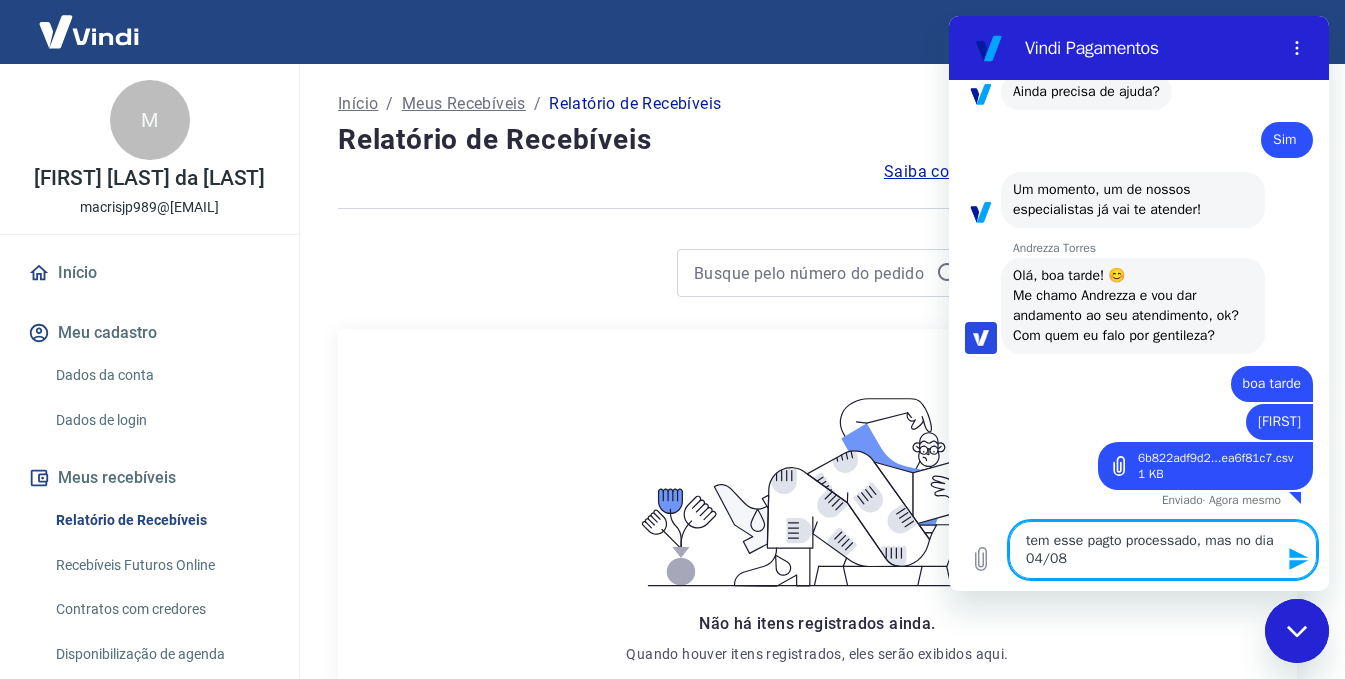 type on "x" 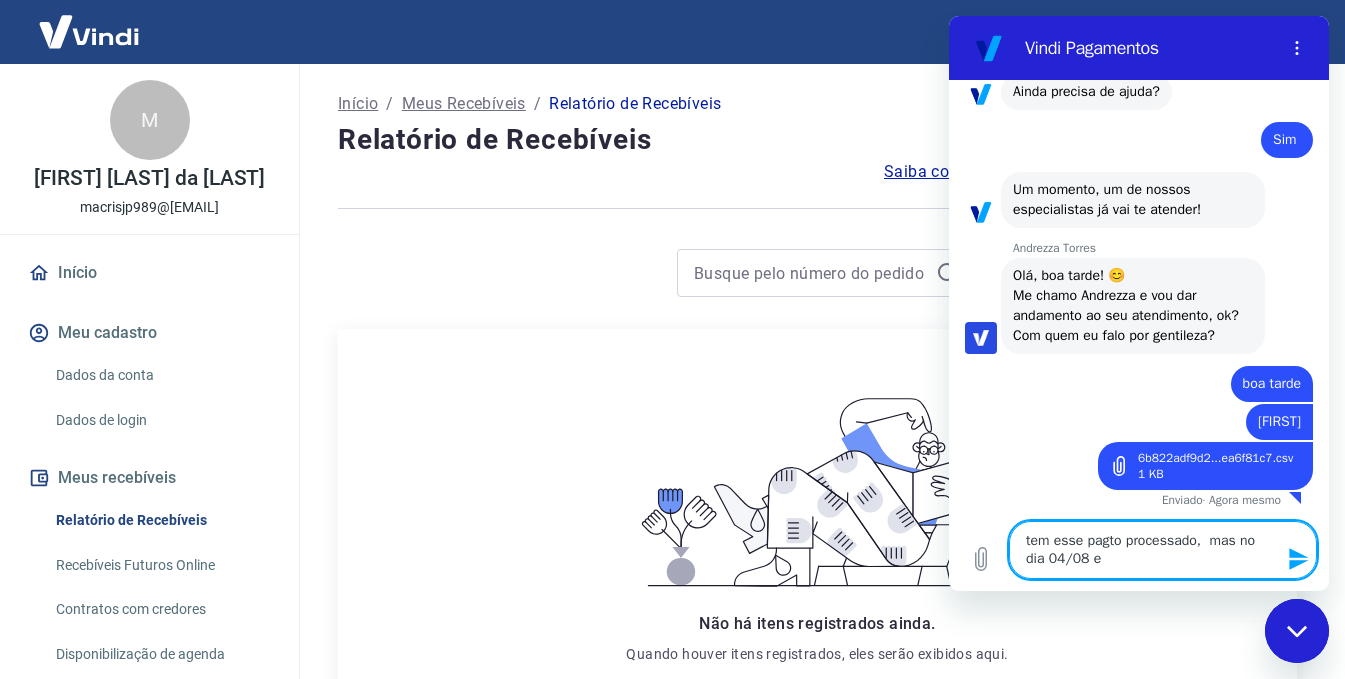 type on "tem esse pagto processado,  mas no dia 04/08 en" 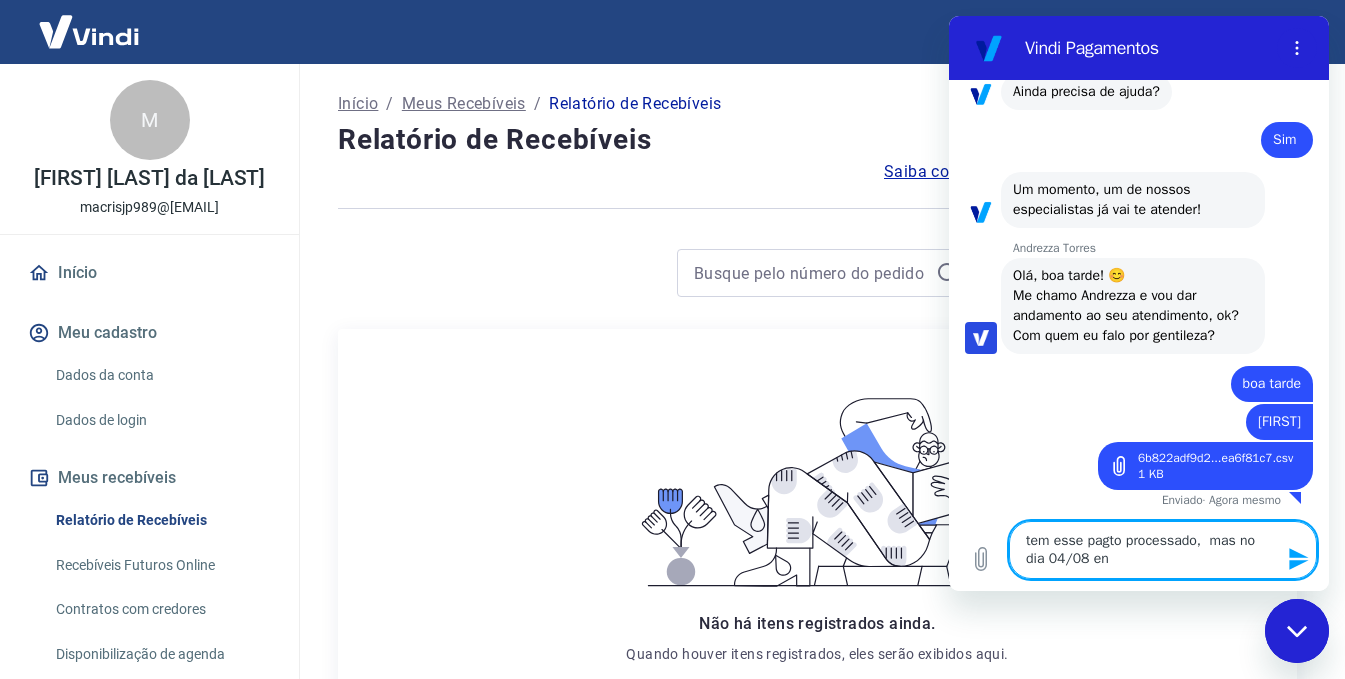 type on "tem esse pagto processado,  mas no dia 04/08 ent" 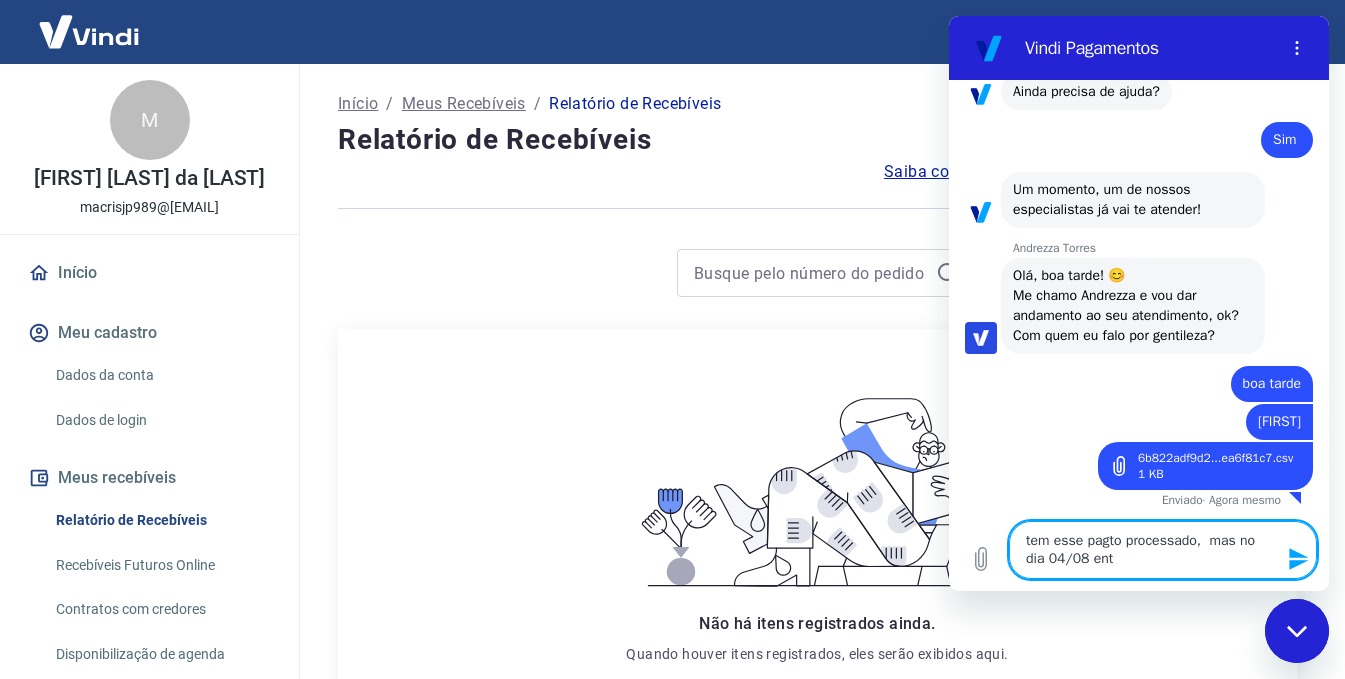 type on "tem esse pagto processado,  mas no dia 04/08 entr" 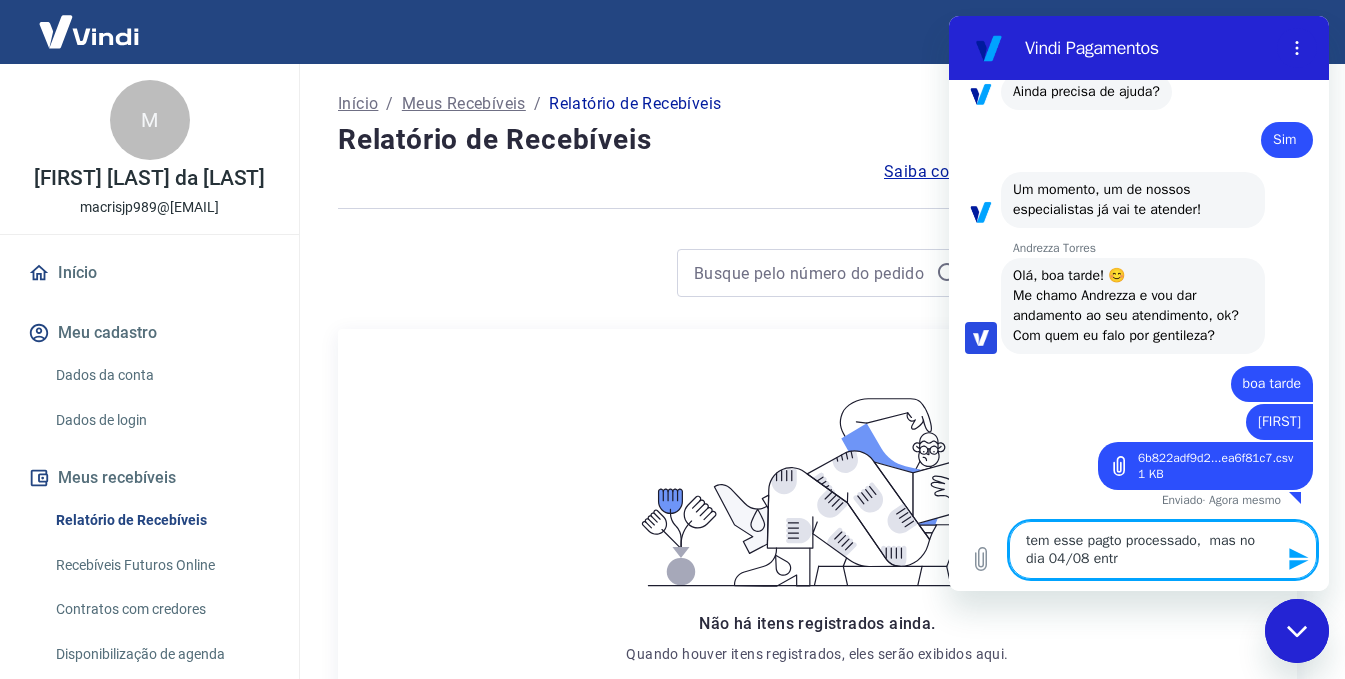 type on "tem esse pagto processado,  mas no dia 04/08 entro" 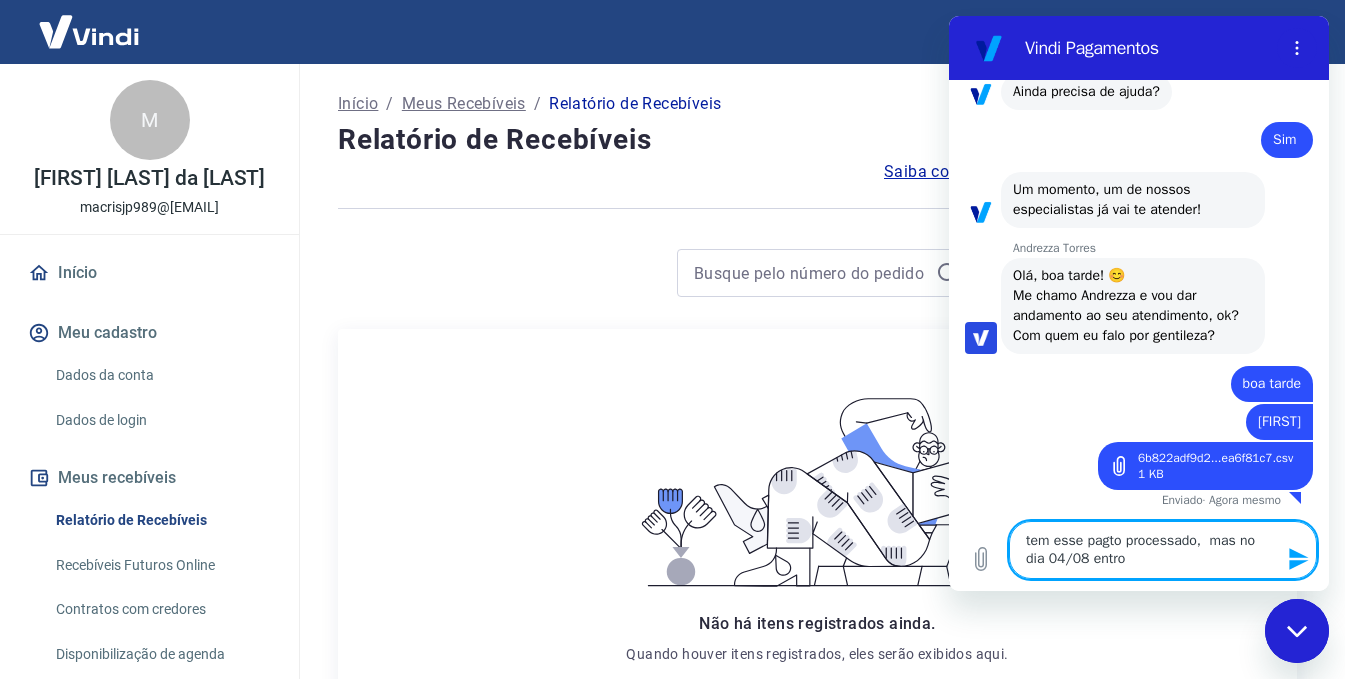 type on "tem esse pagto processado,  mas no dia 04/08 entrou" 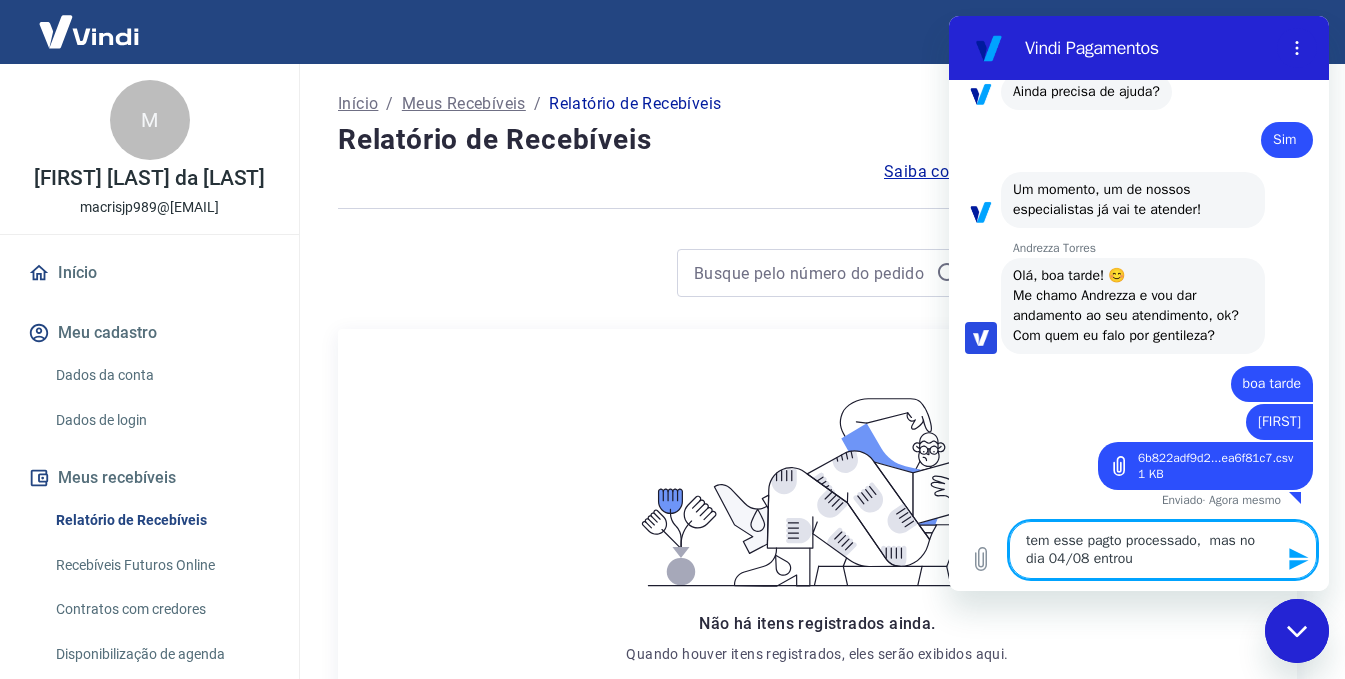 type on "tem esse pagto processado,  mas no dia 04/08 entrou" 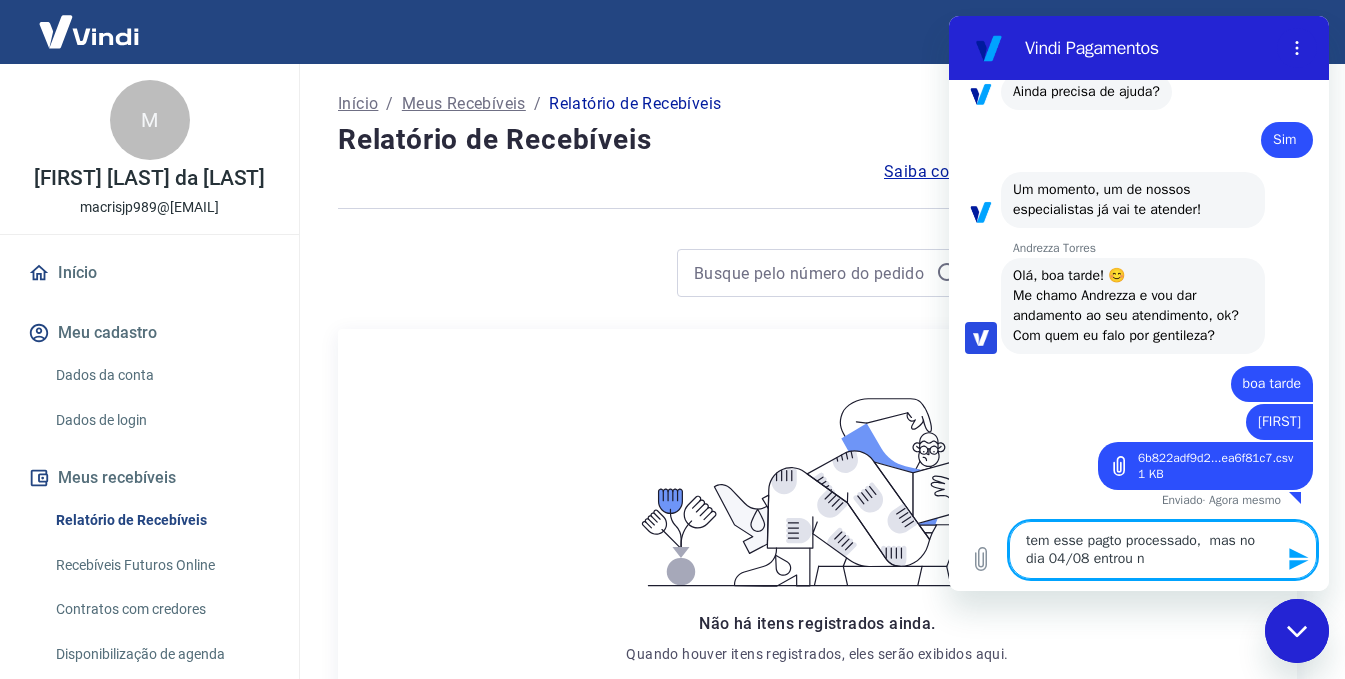 type on "tem esse pagto processado,  mas no dia 04/08 entrou na" 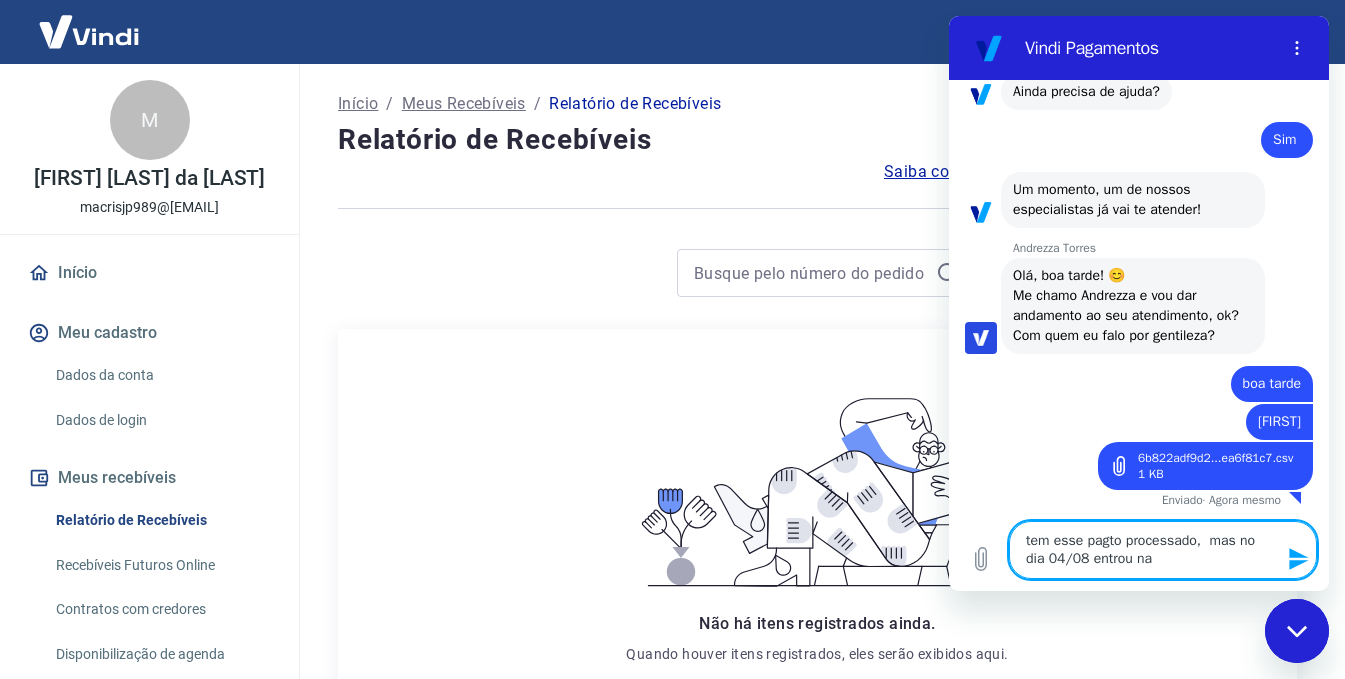 type on "tem esse pagto processado,  mas no dia 04/08 entrou na" 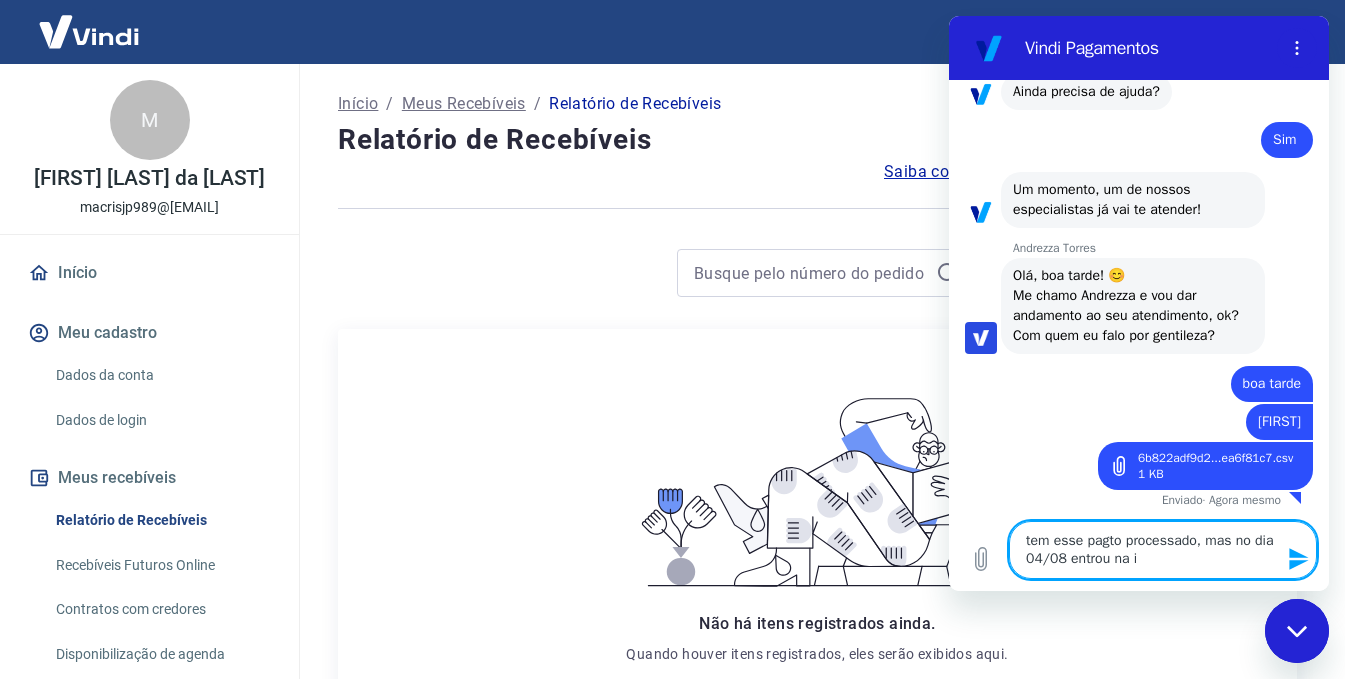 type on "tem esse pagto processado,  mas no dia 04/08 entrou na" 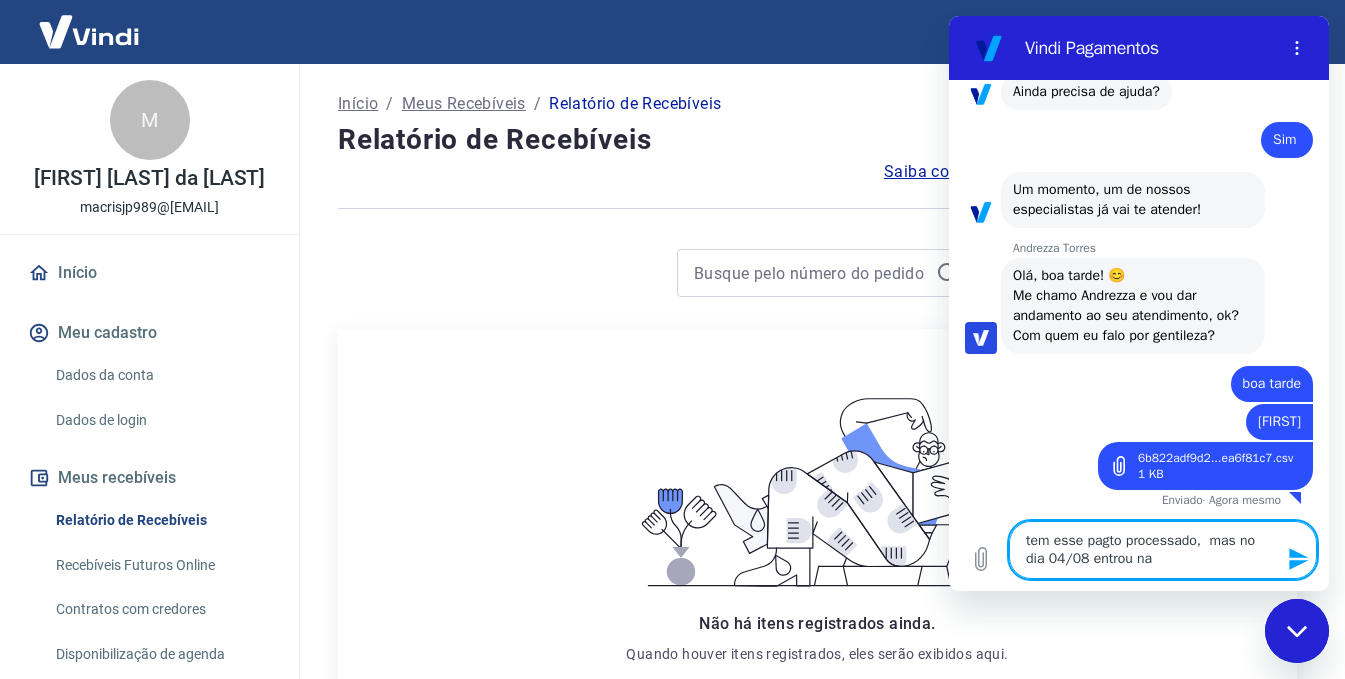 type on "tem esse pagto processado, mas no dia 04/08 entrou na c" 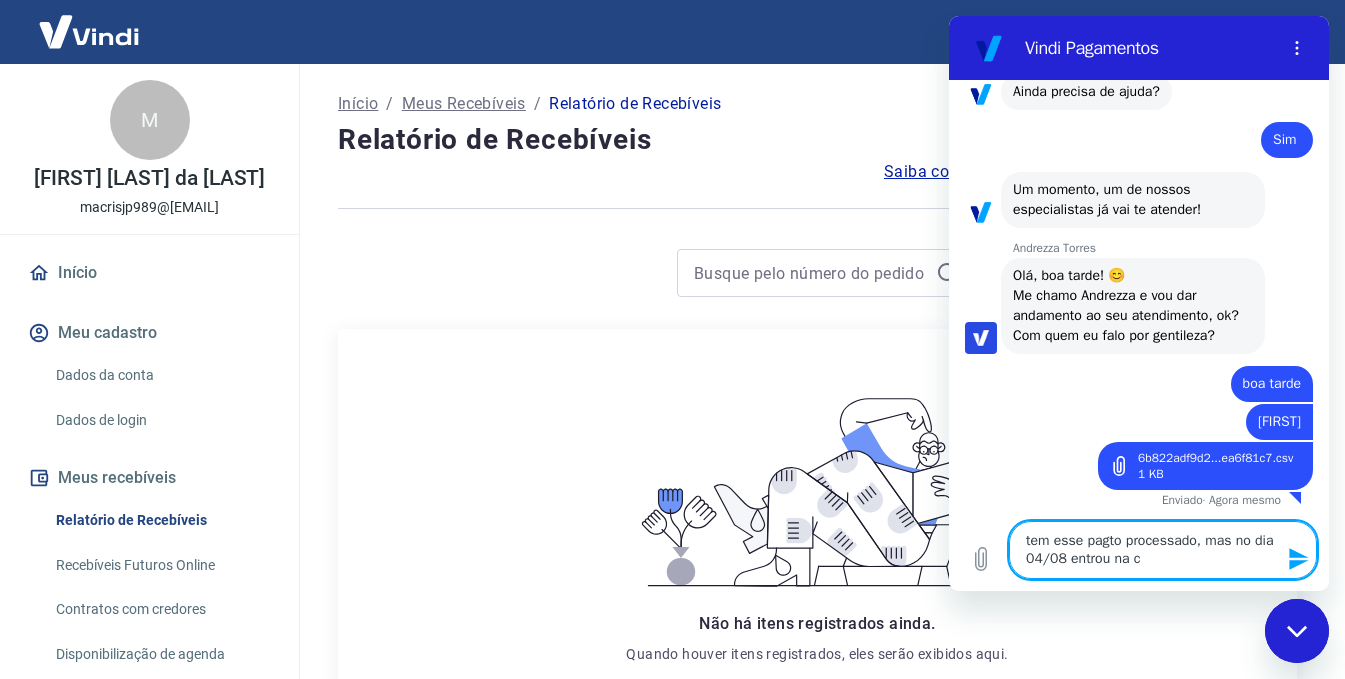 type on "tem esse pagto processado, mas no dia 04/08 entrou na co" 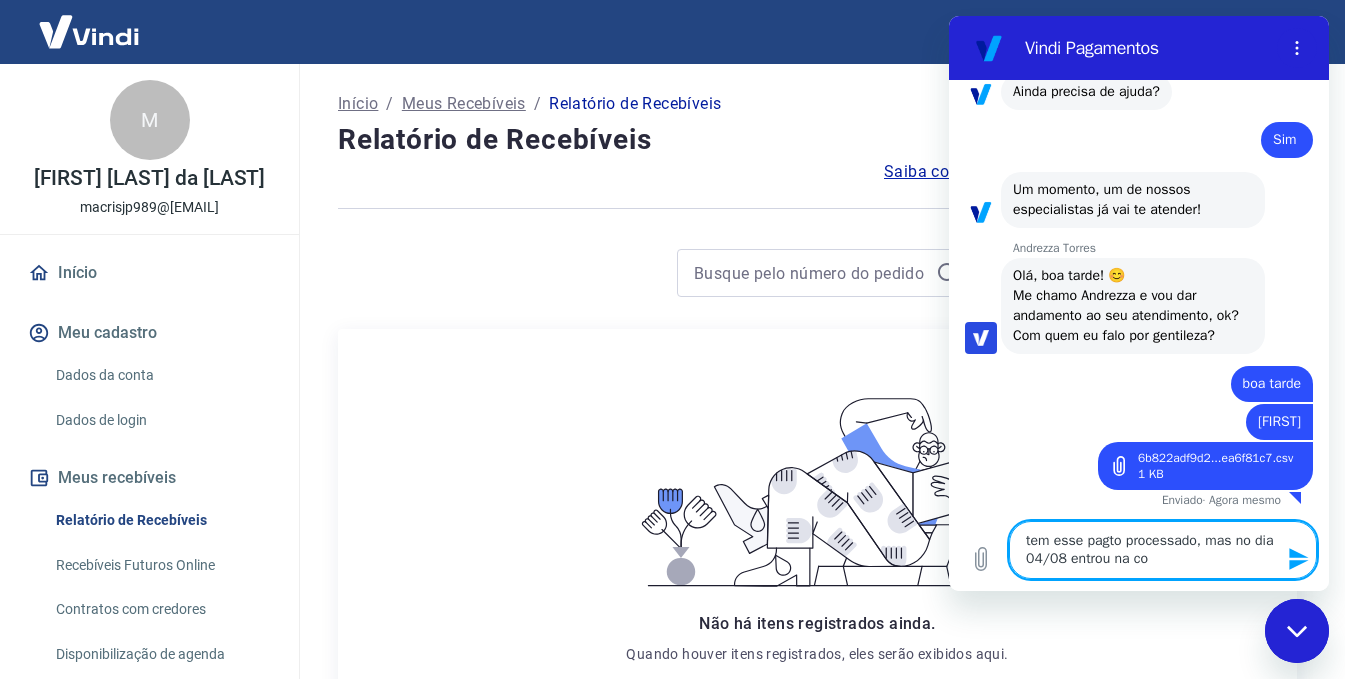 type on "tem esse pagto processado,  mas no dia 04/08 entrou na con" 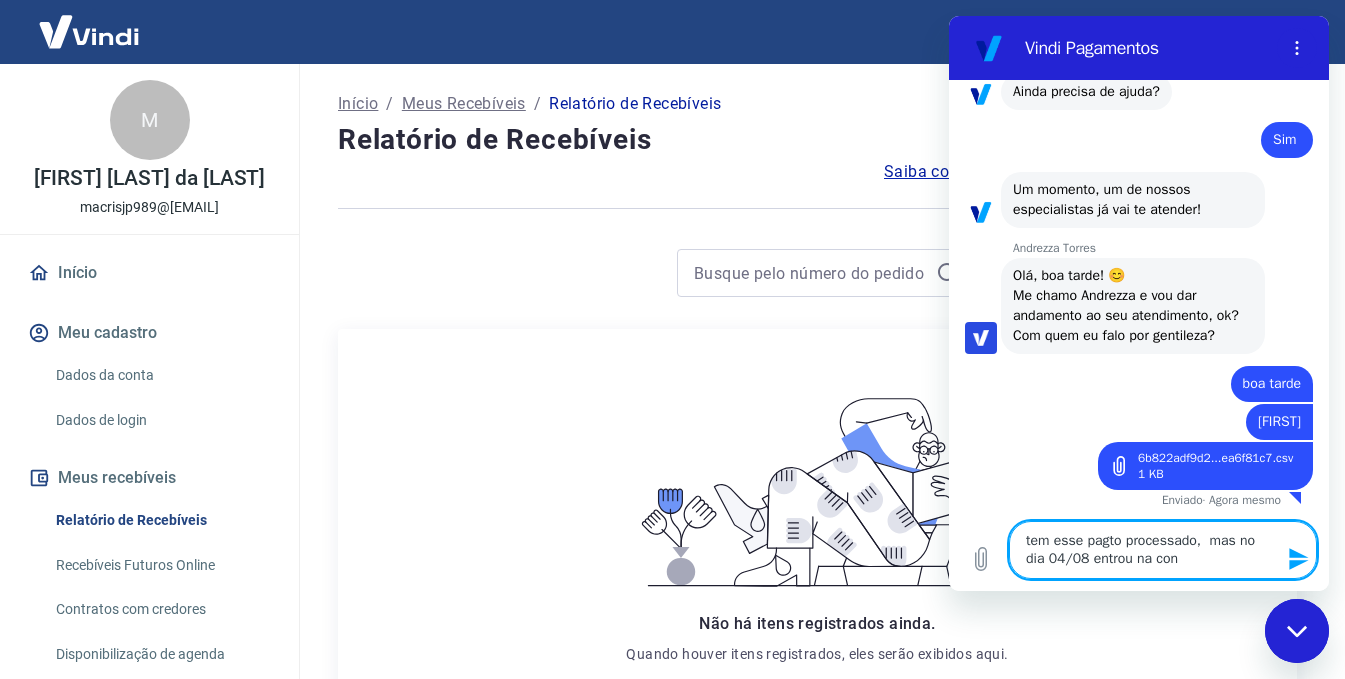 type on "tem esse pagto processado,  mas no dia 04/08 entrou na cont" 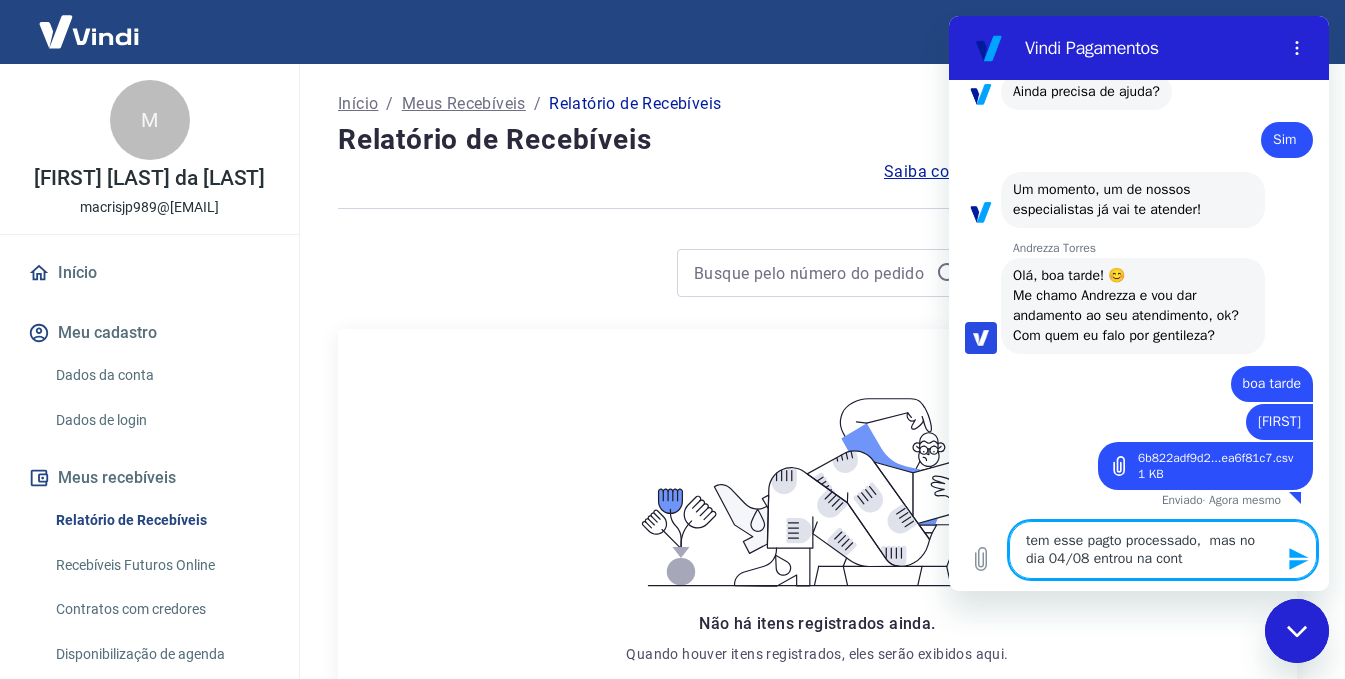 type on "tem esse pagto processado, mas no dia 04/08 entrou na conta" 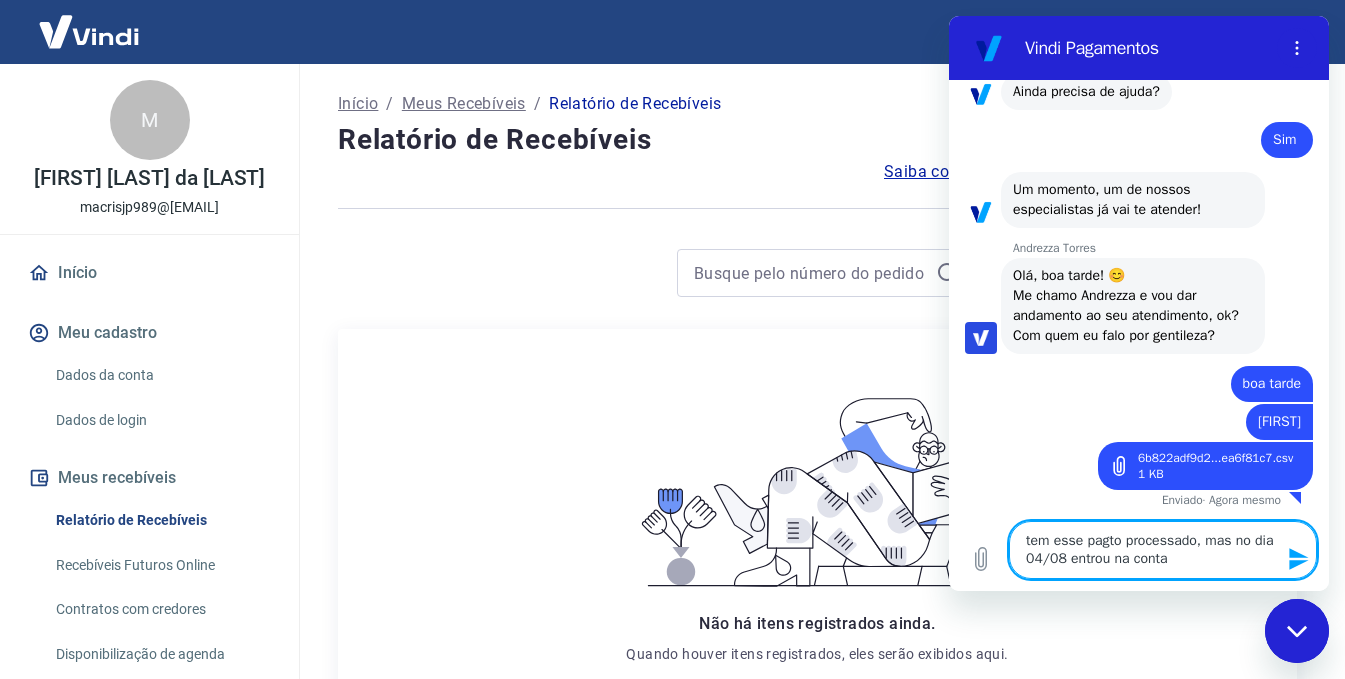type on "tem esse pagto processado, mas no dia 04/08 entrou na conta" 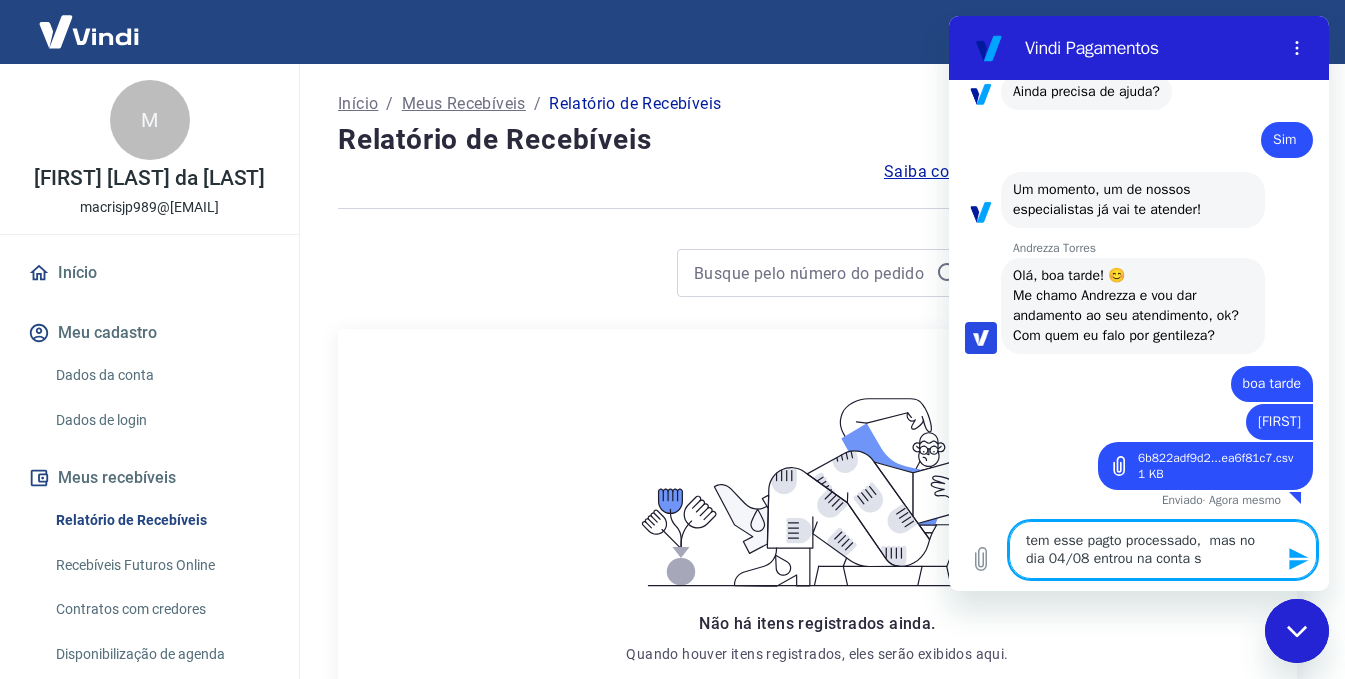 type on "x" 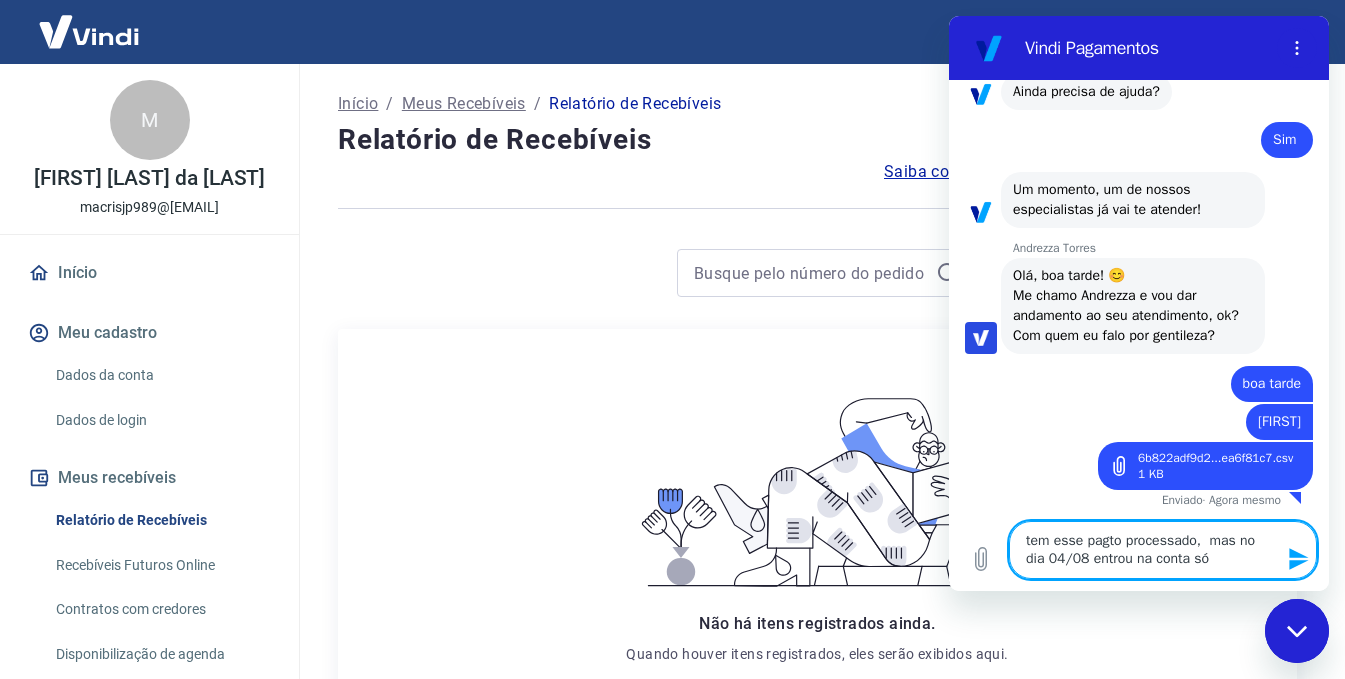type on "tem esse pagto processado,  mas no dia 04/08 entrou na conta só" 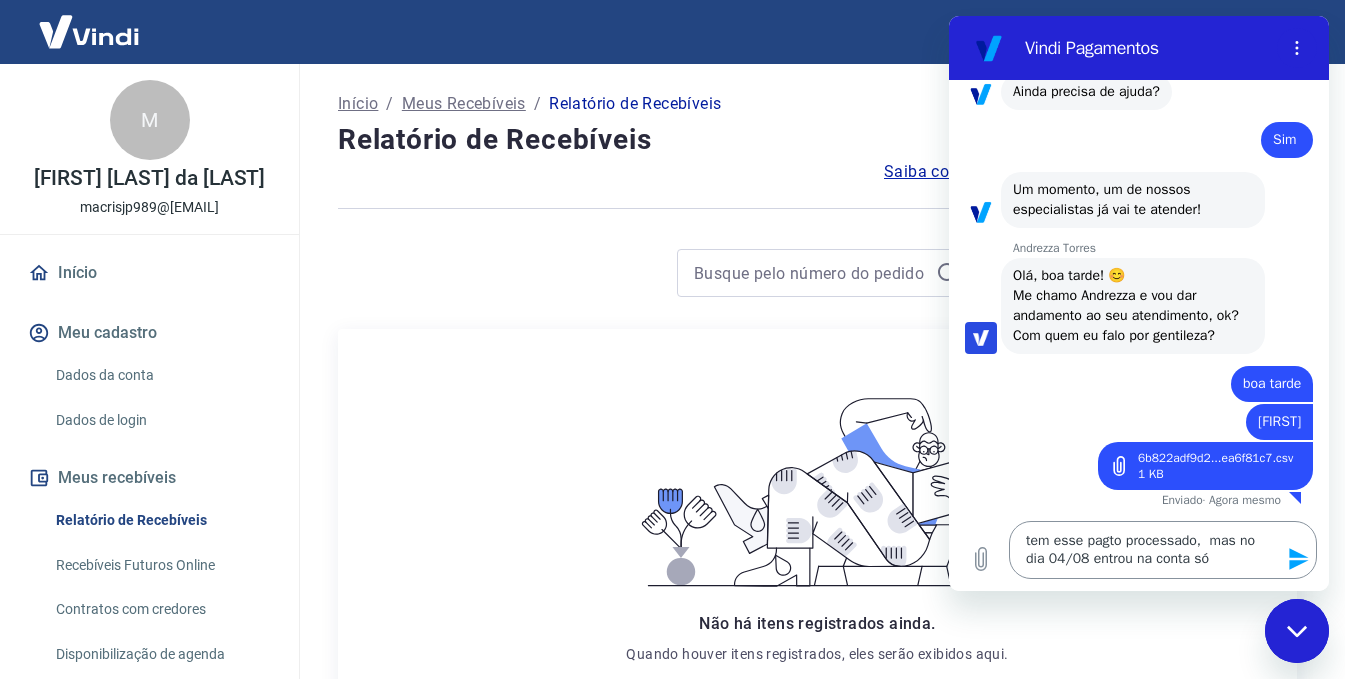 type on "x" 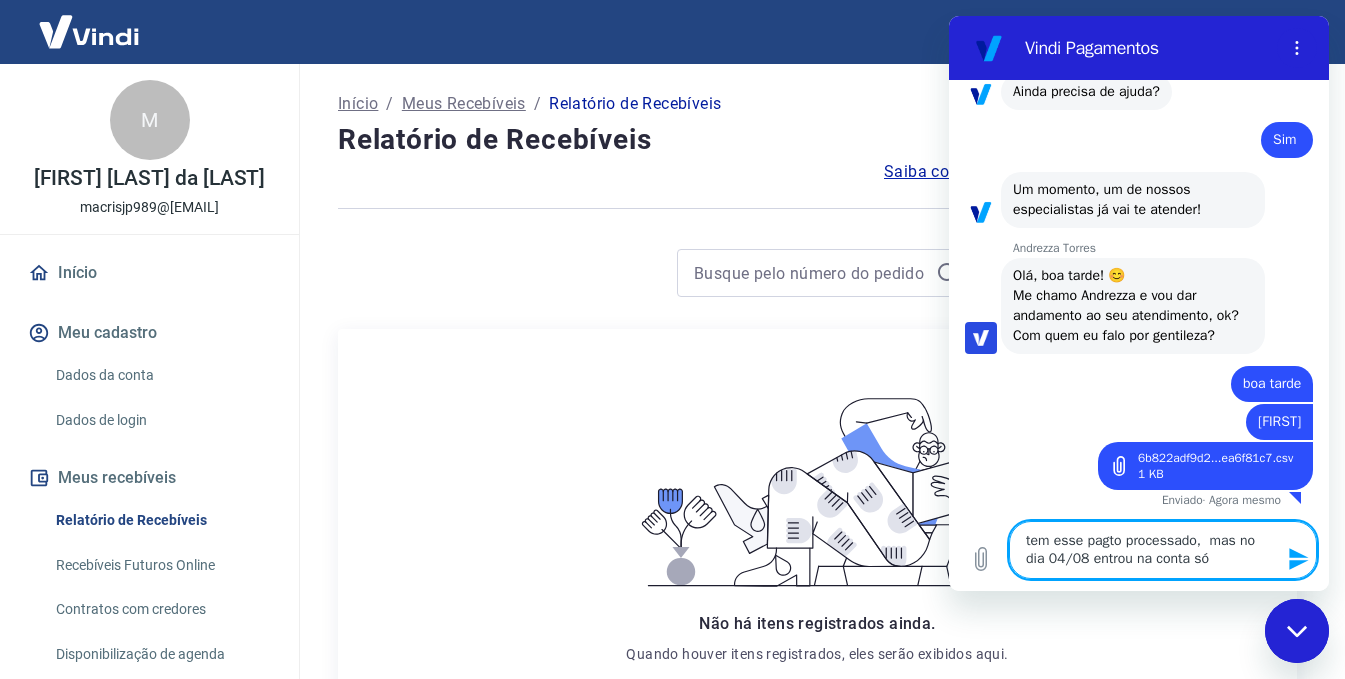 scroll, scrollTop: 3994, scrollLeft: 0, axis: vertical 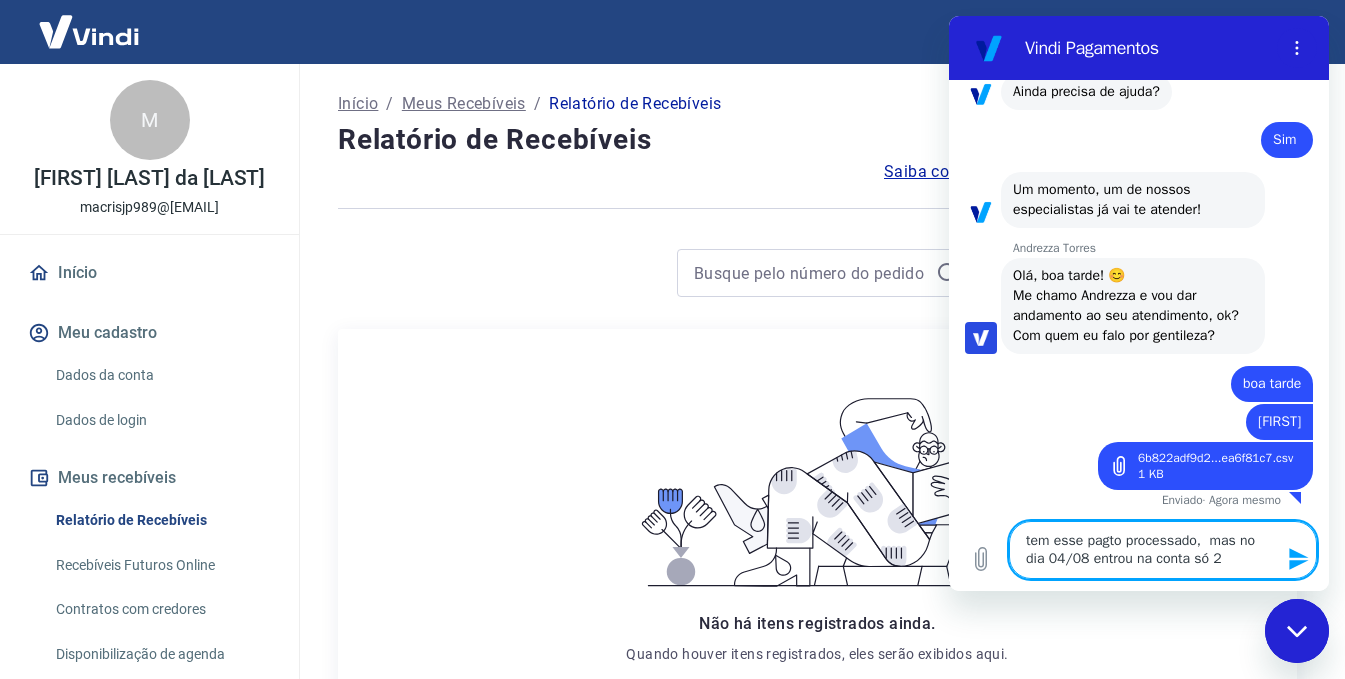 type on "tem esse pagto processado, mas no dia 04/08 entrou na conta só 2," 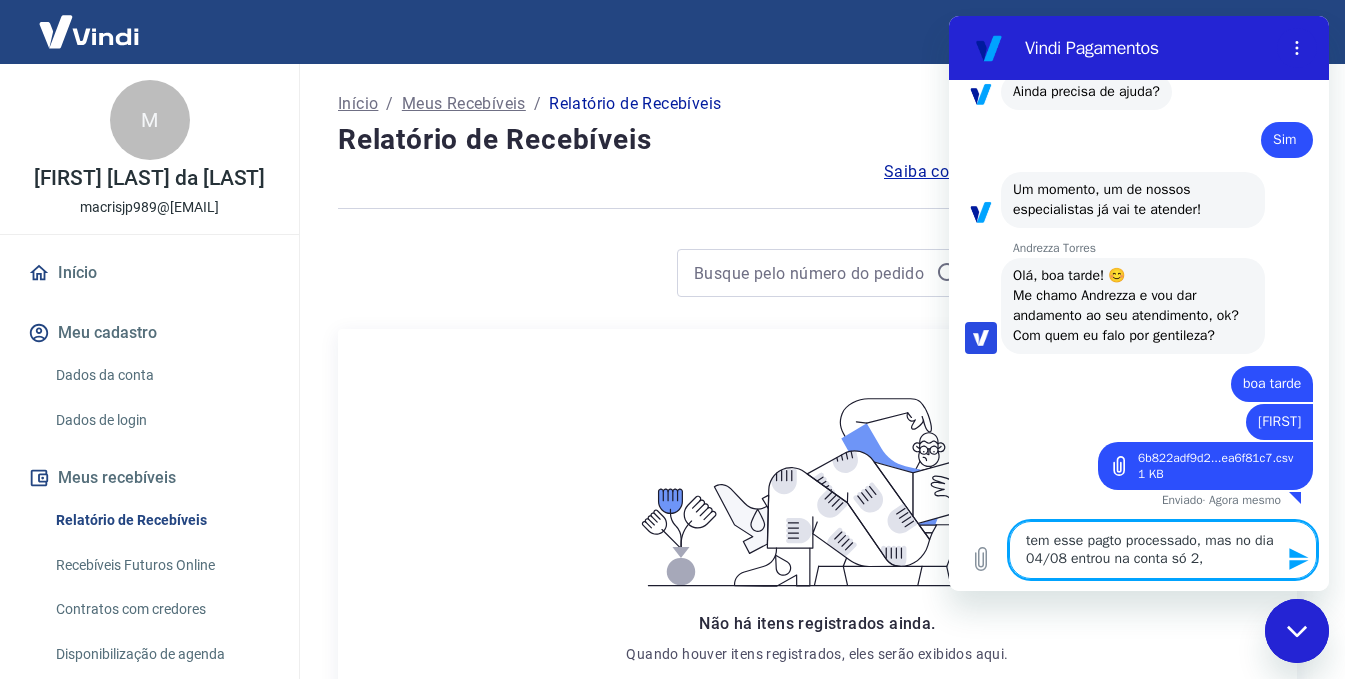 type on "x" 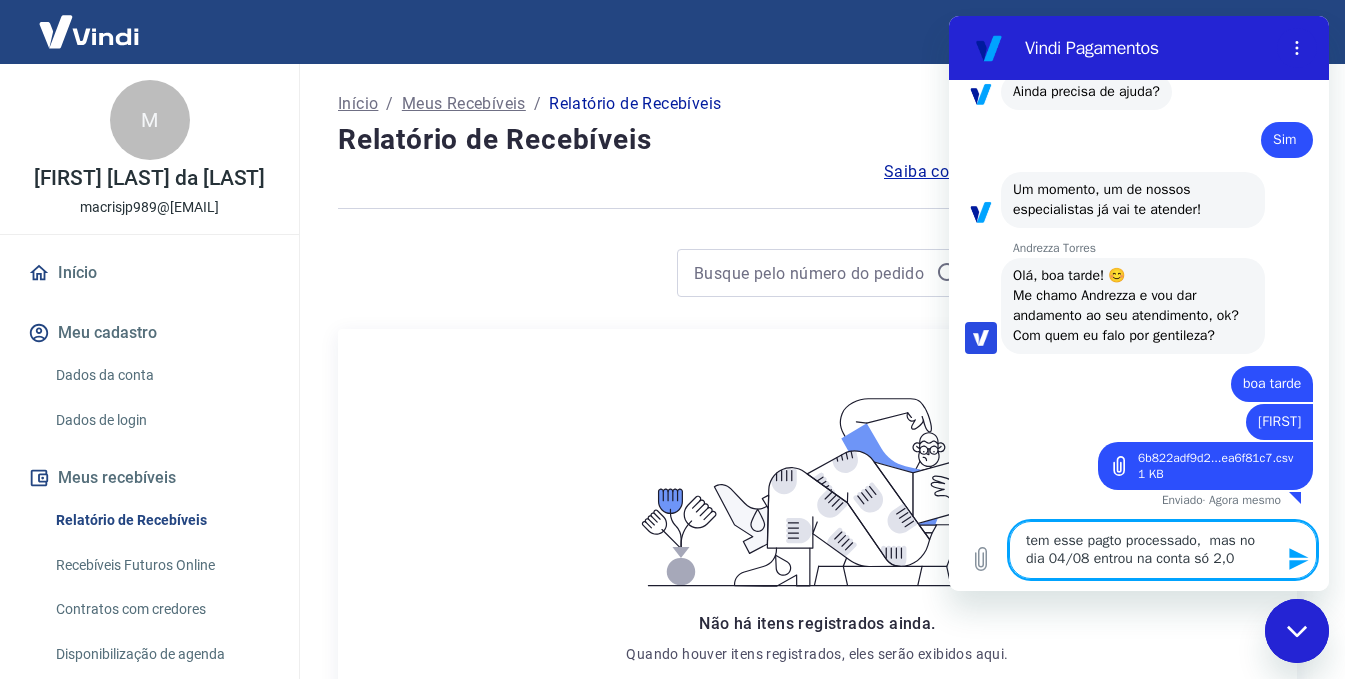 type on "tem esse pagto processado,  mas no dia 04/08 entrou na conta só 2,05" 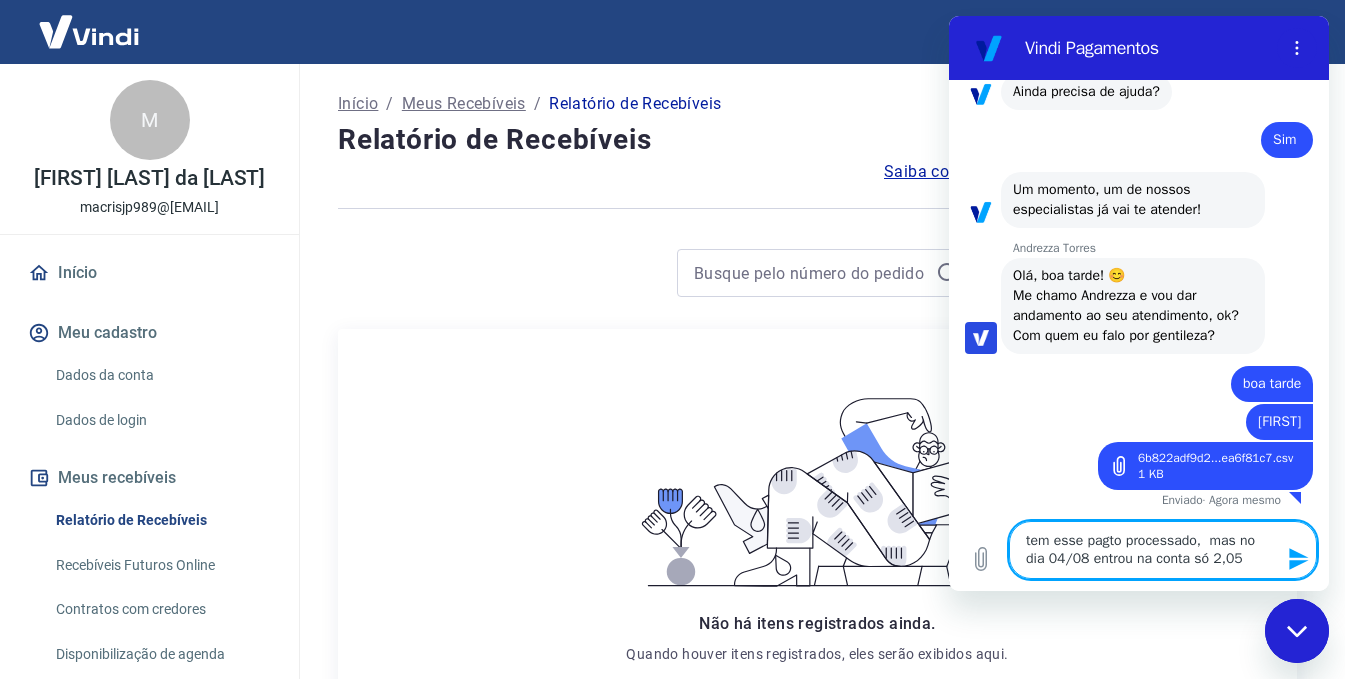 type on "tem esse pagto processado,  mas no dia 04/08 entrou na conta só R2,05" 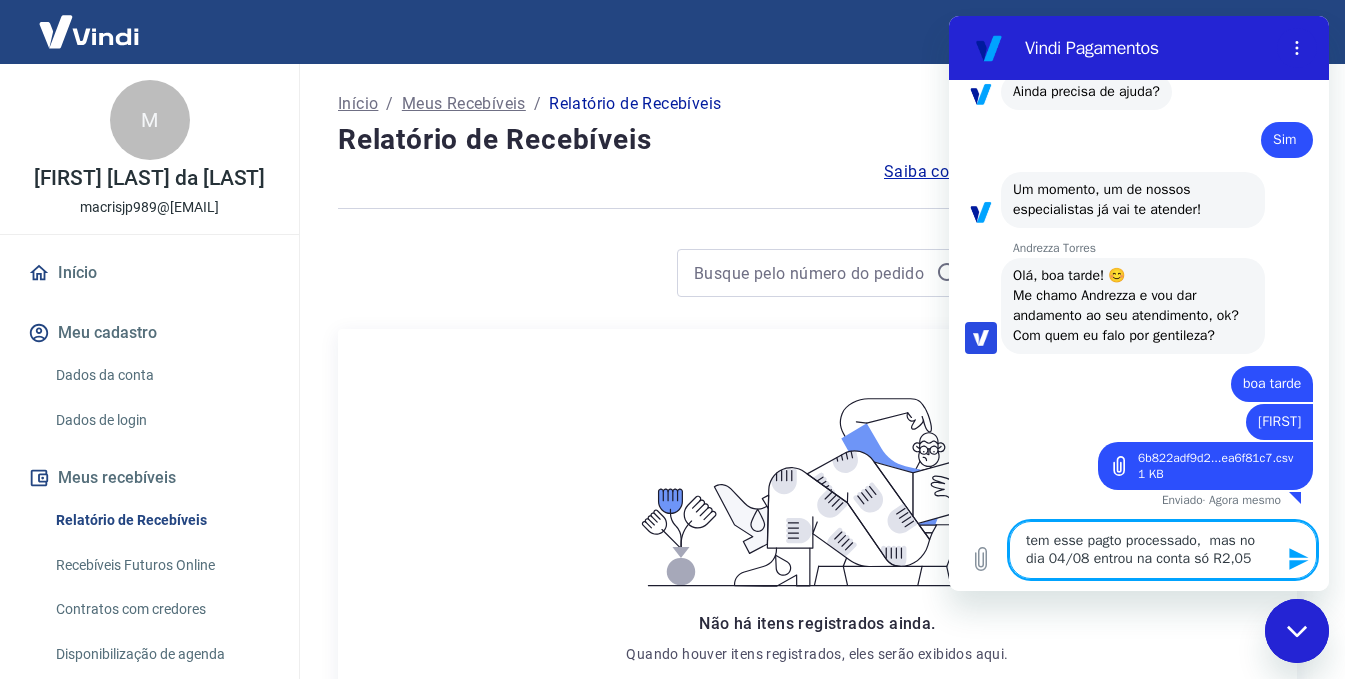type 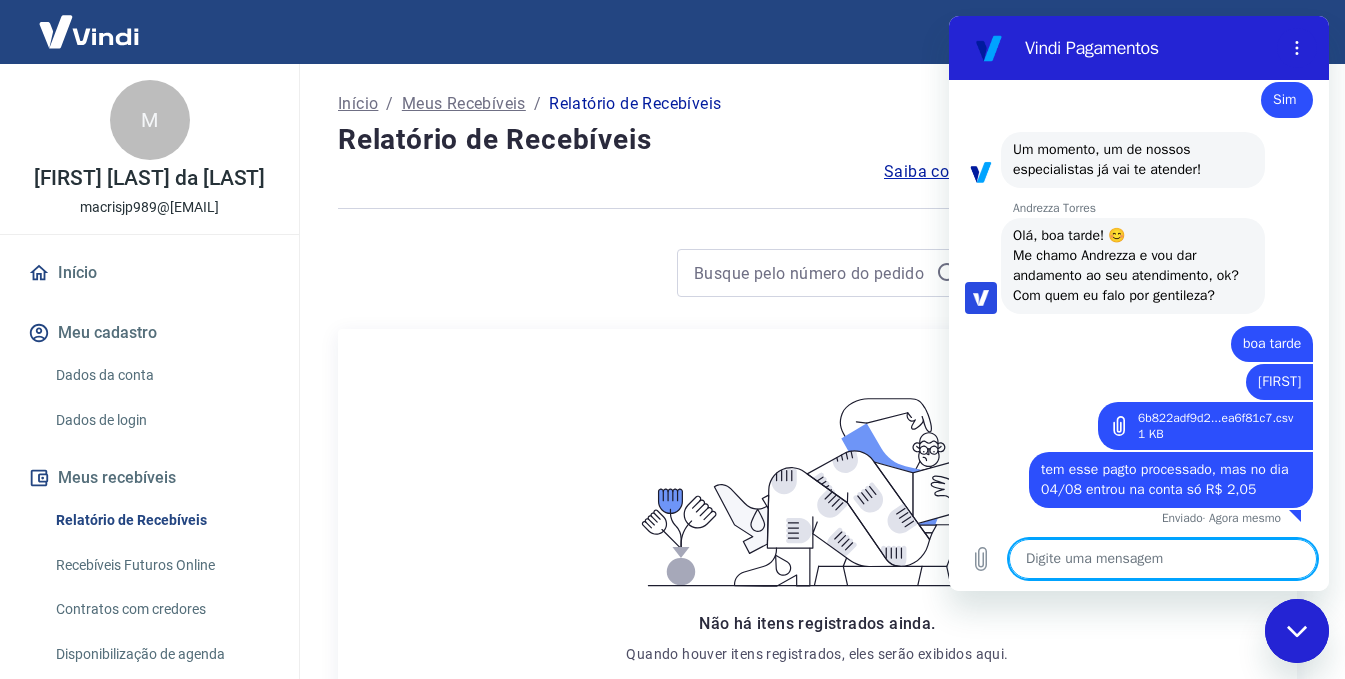 scroll, scrollTop: 4038, scrollLeft: 0, axis: vertical 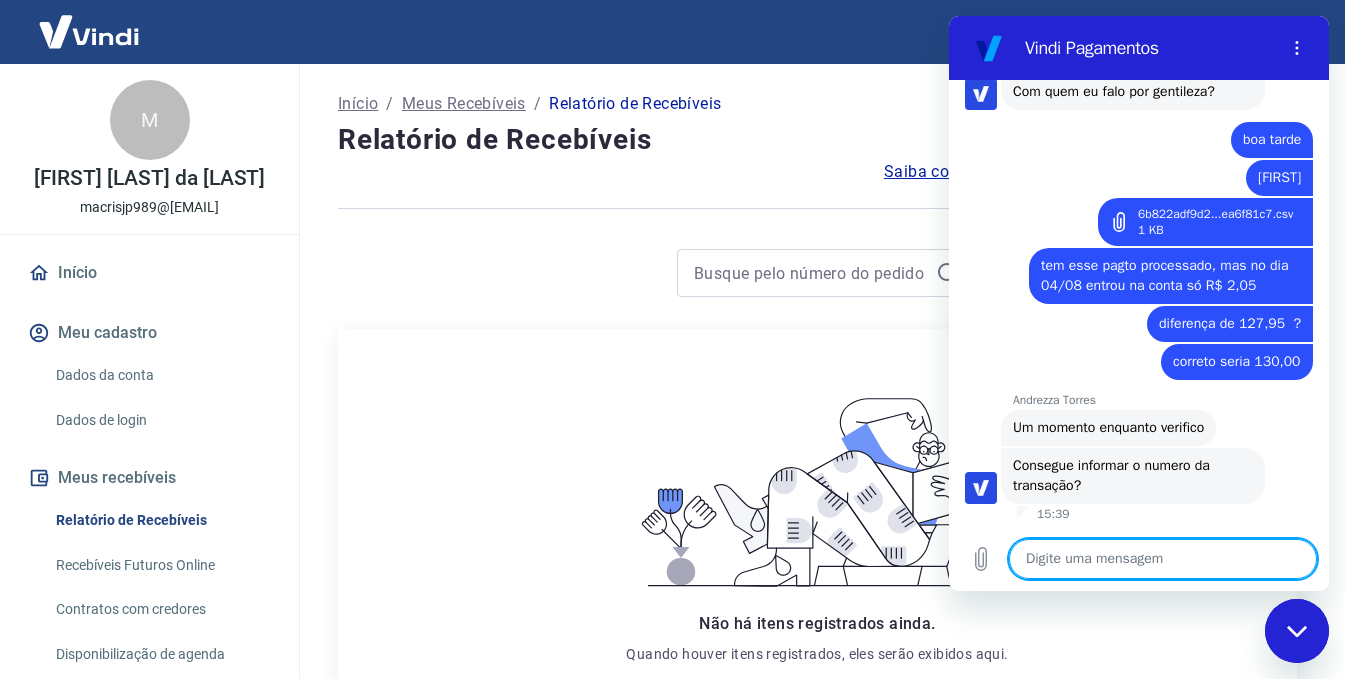 paste on "220613000" 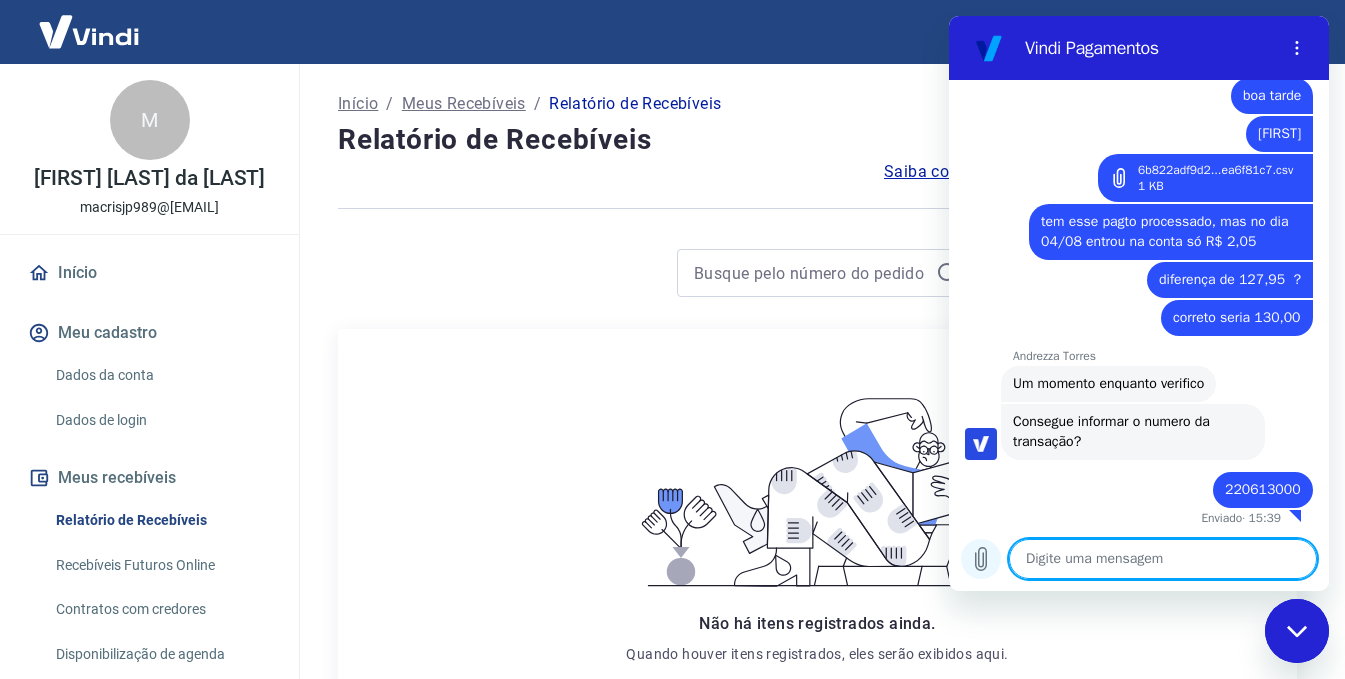 scroll, scrollTop: 4286, scrollLeft: 0, axis: vertical 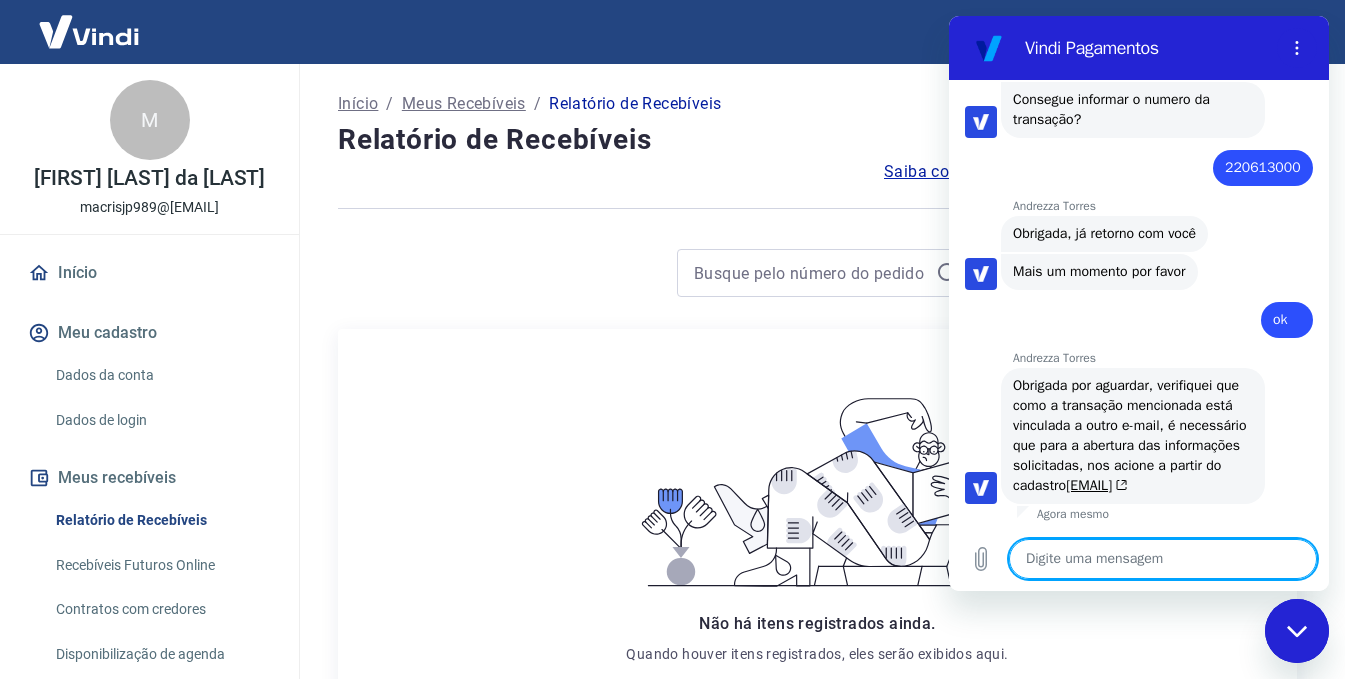 click at bounding box center [1163, 559] 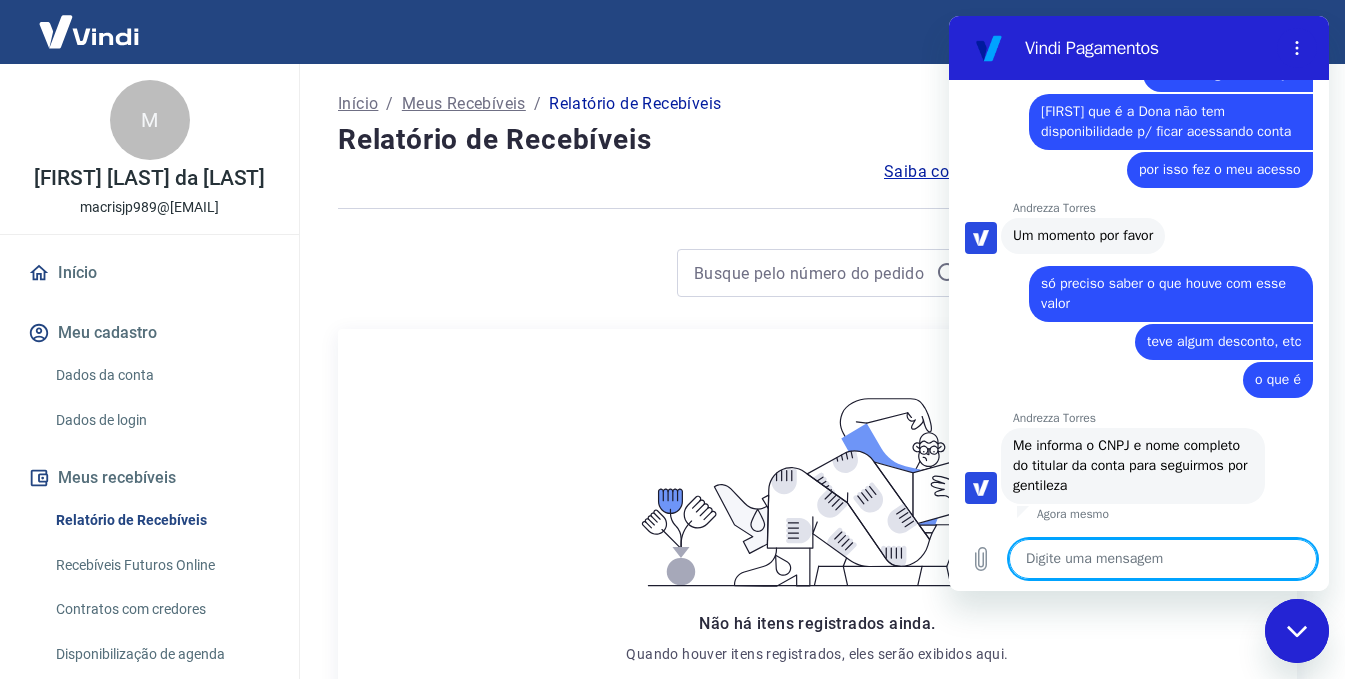 scroll, scrollTop: 5486, scrollLeft: 0, axis: vertical 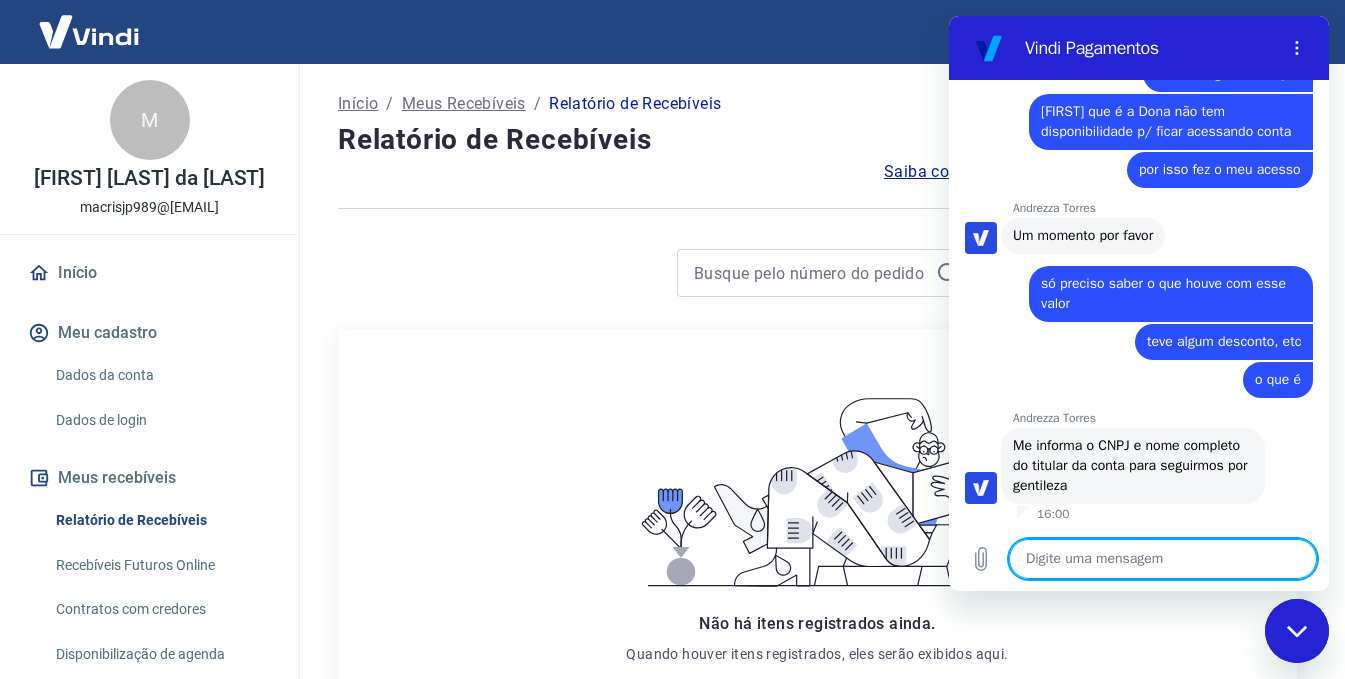 click at bounding box center (1163, 559) 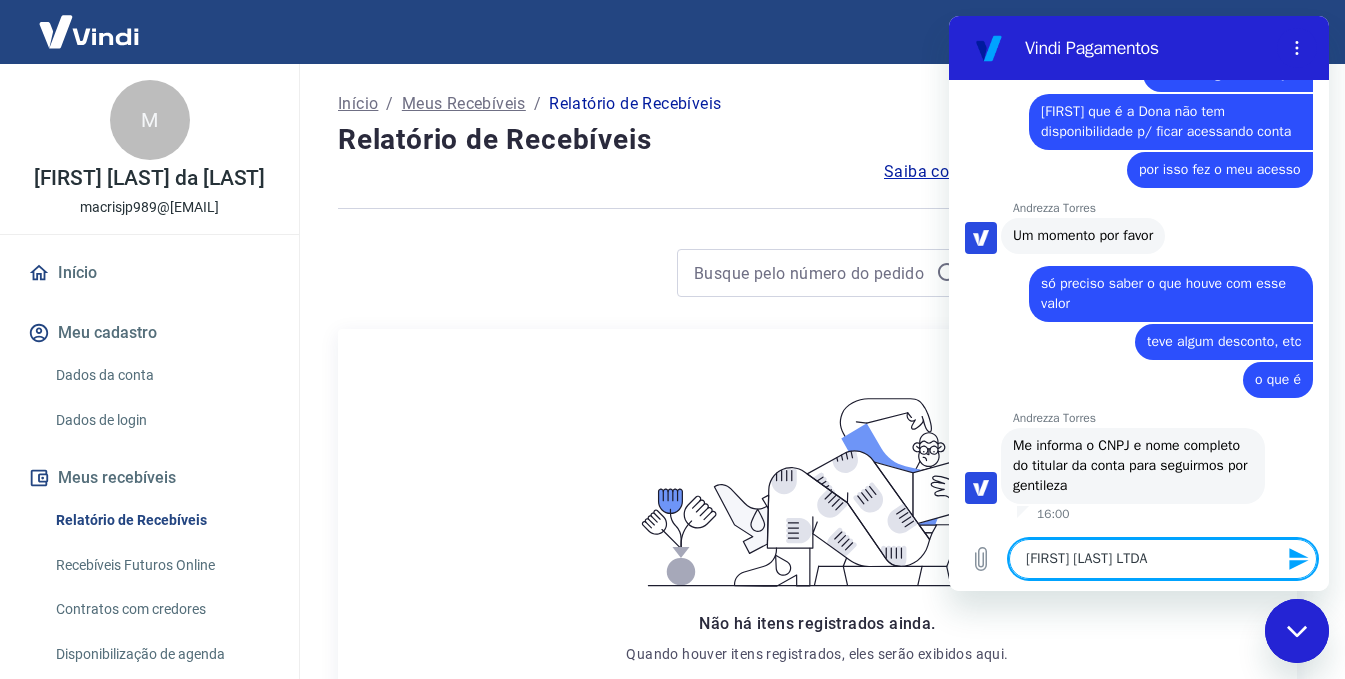 click 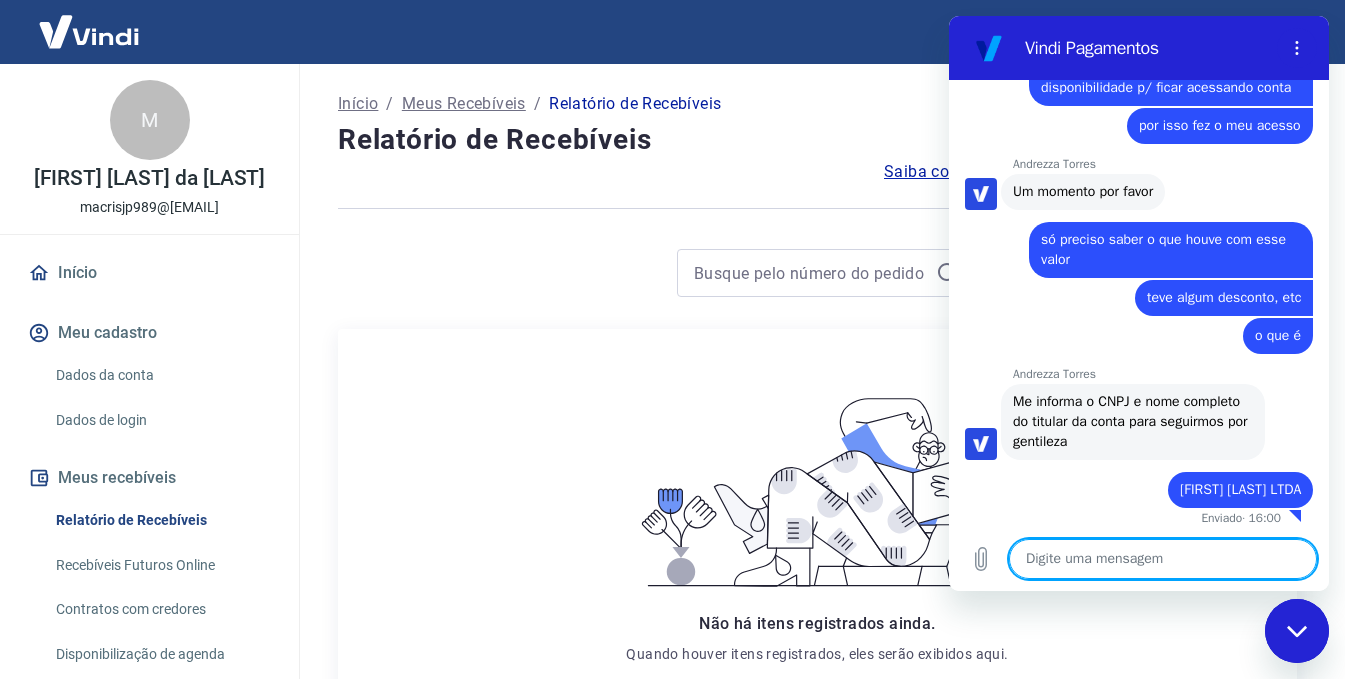 scroll, scrollTop: 5534, scrollLeft: 0, axis: vertical 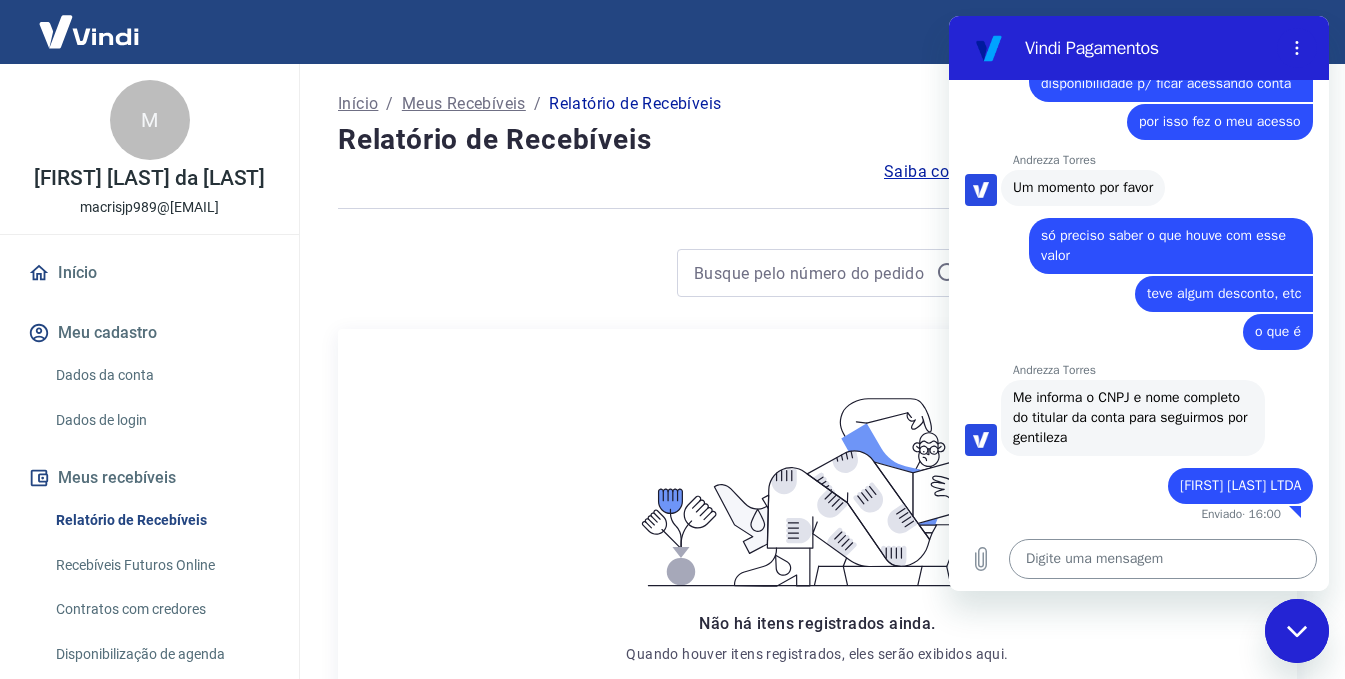 click at bounding box center (1163, 559) 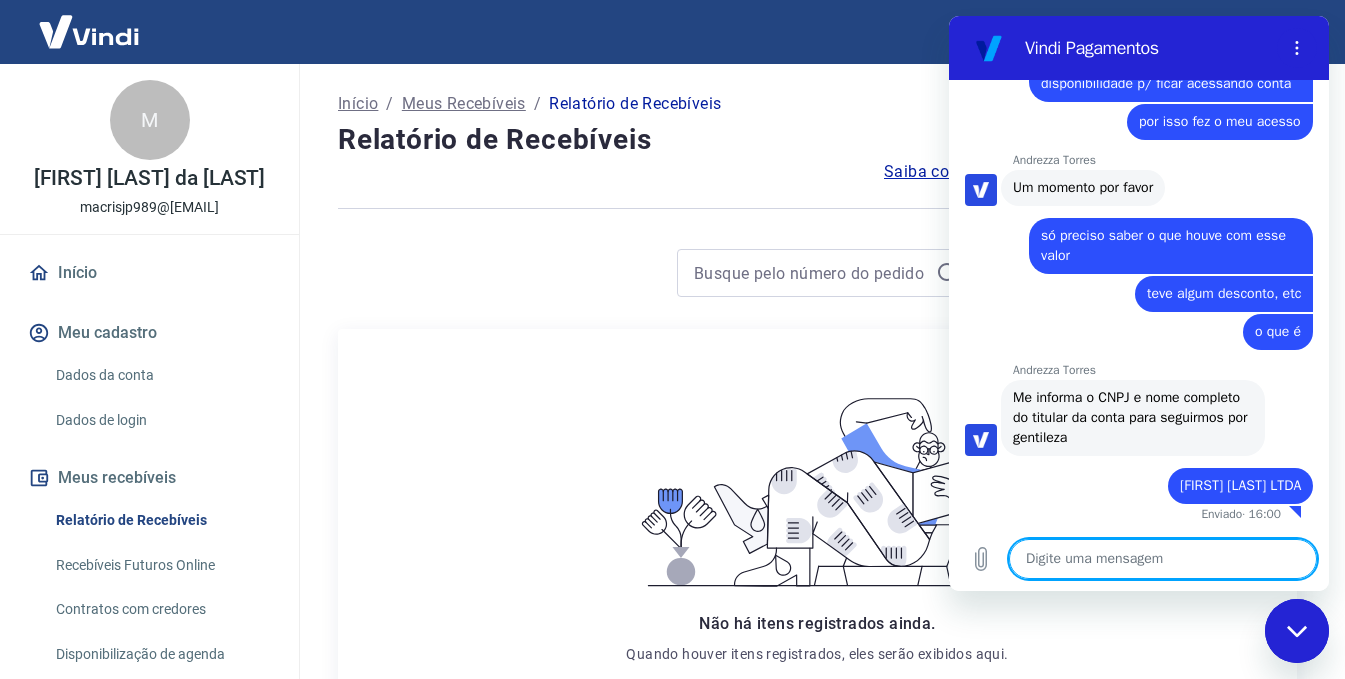 paste on "[CNPJ]" 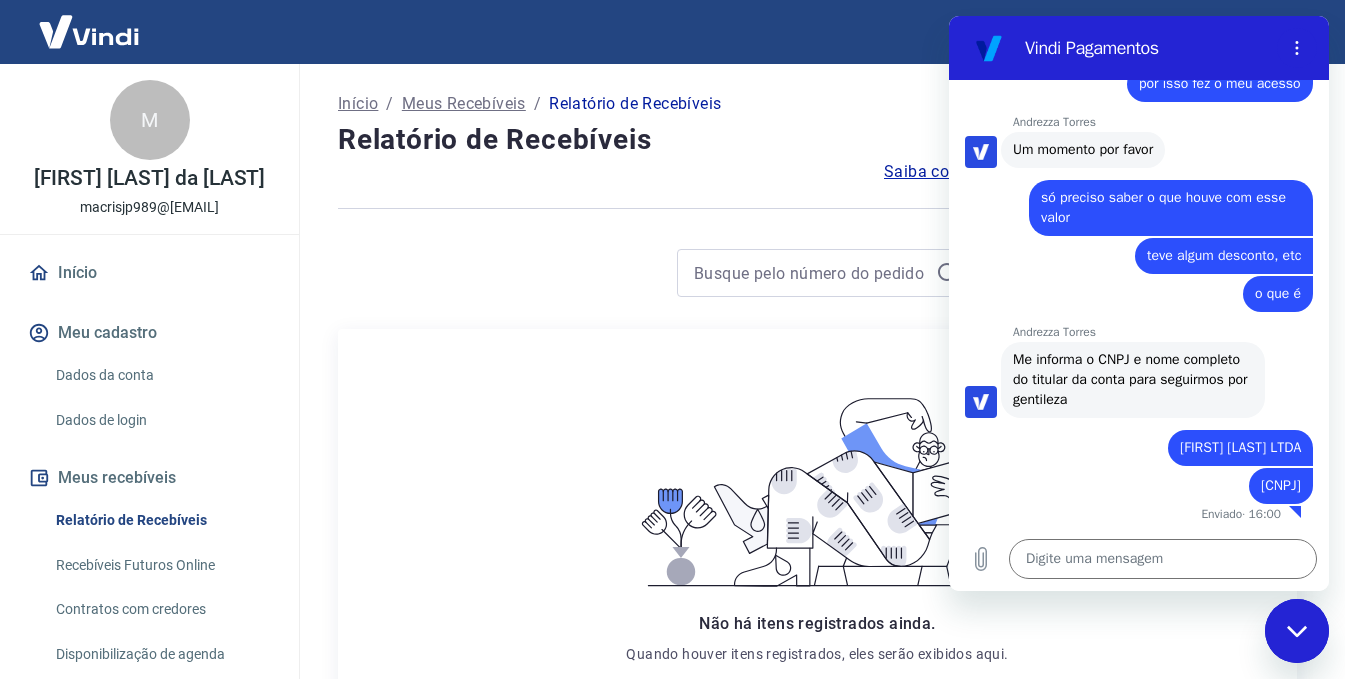 scroll, scrollTop: 5572, scrollLeft: 0, axis: vertical 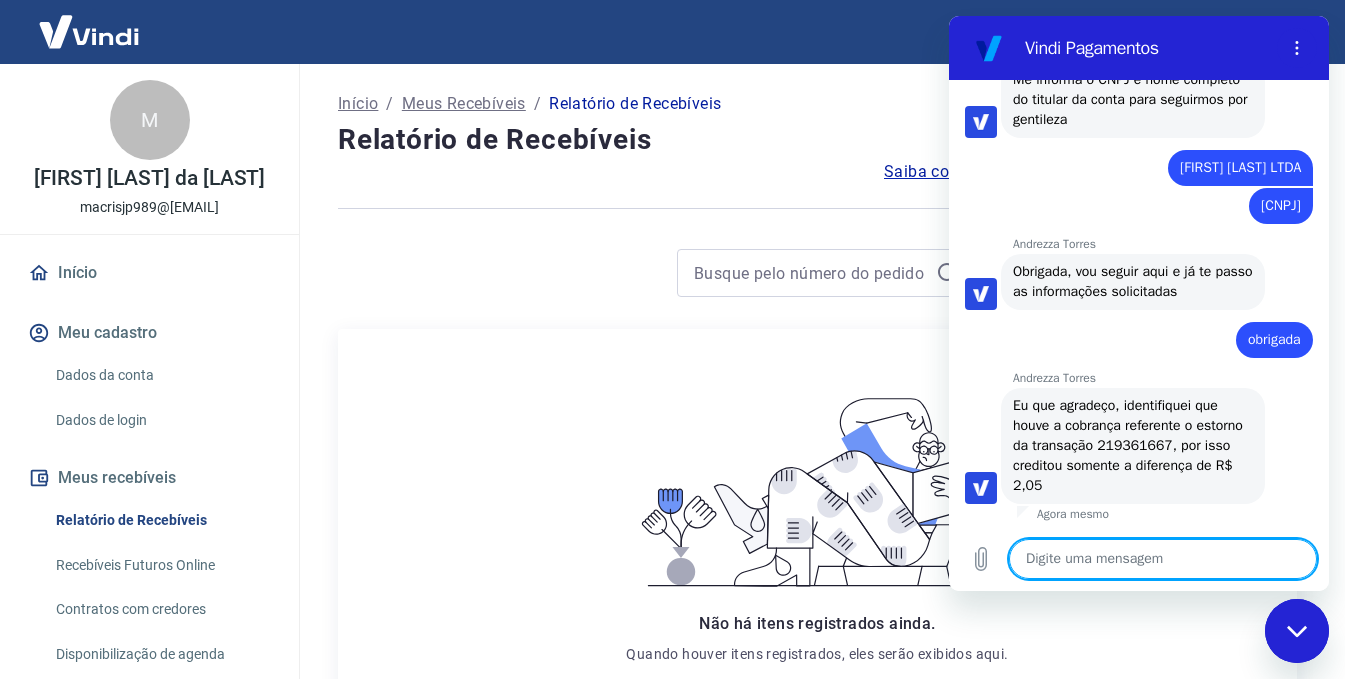 click at bounding box center (1163, 559) 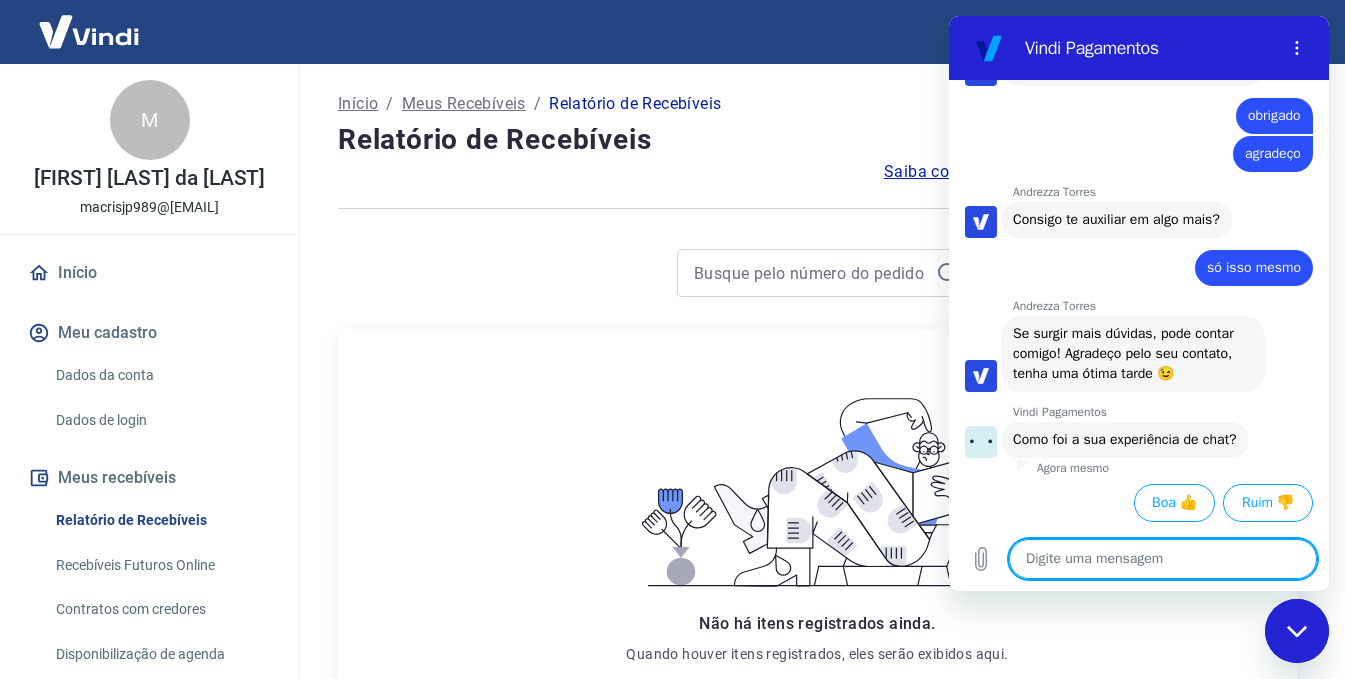 scroll, scrollTop: 6270, scrollLeft: 0, axis: vertical 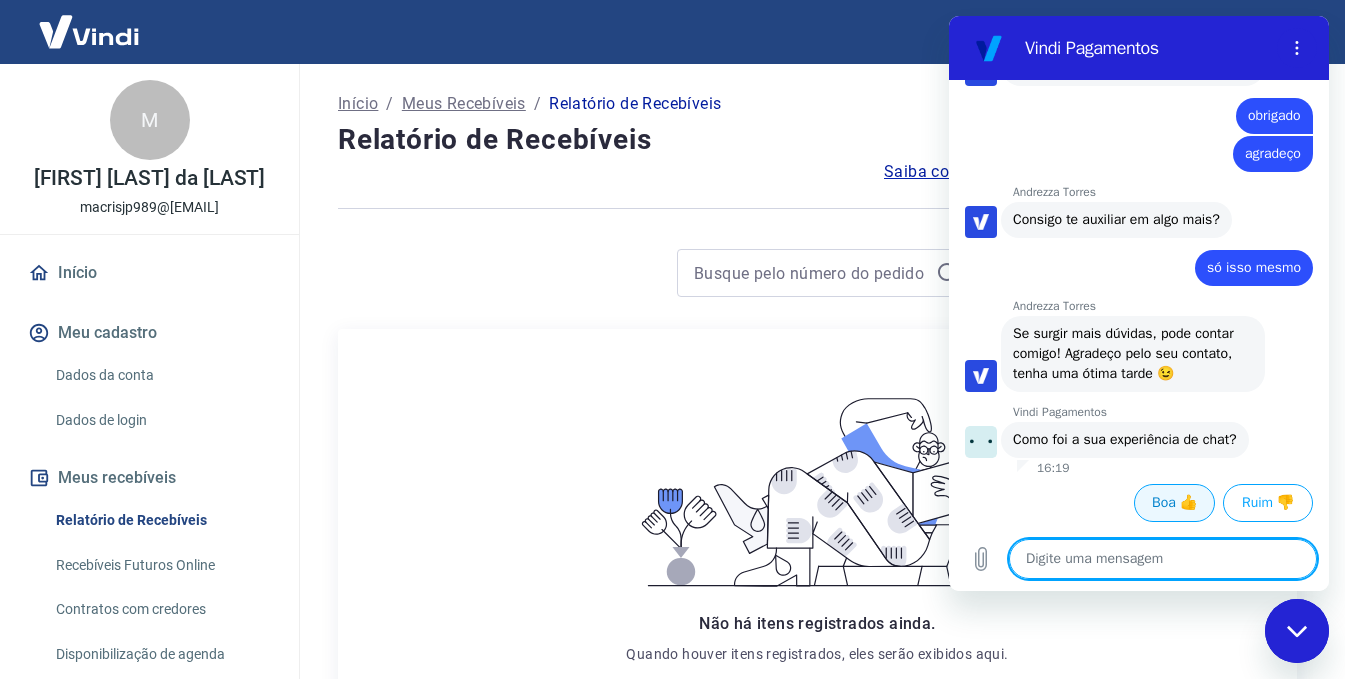 click on "Boa 👍" at bounding box center [1174, 503] 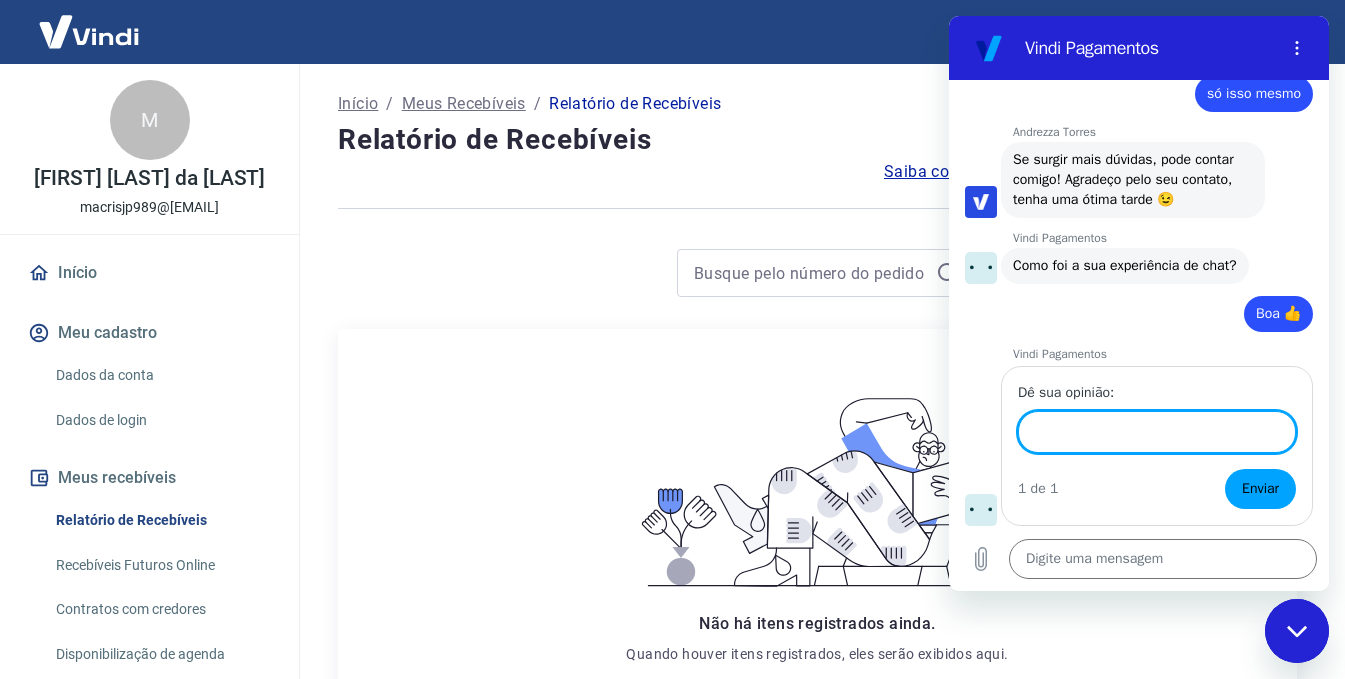 scroll, scrollTop: 6442, scrollLeft: 0, axis: vertical 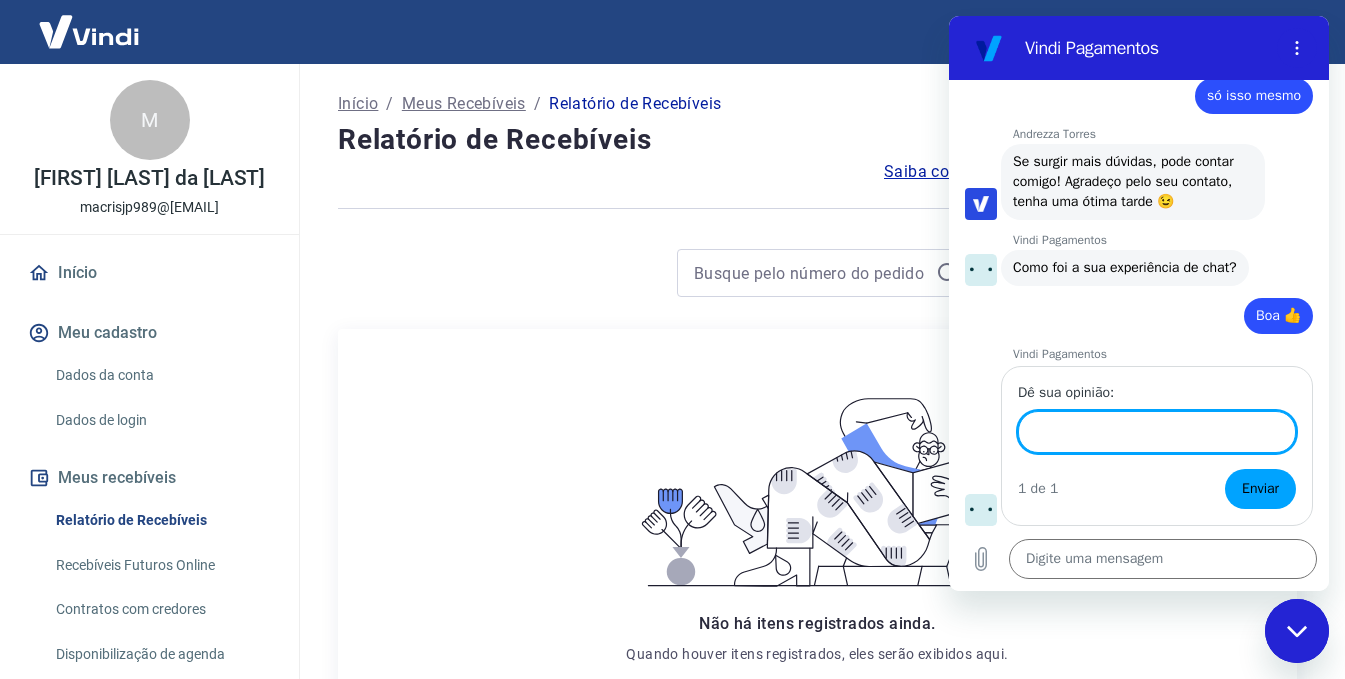 click on "Dê sua opinião:" at bounding box center (1157, 432) 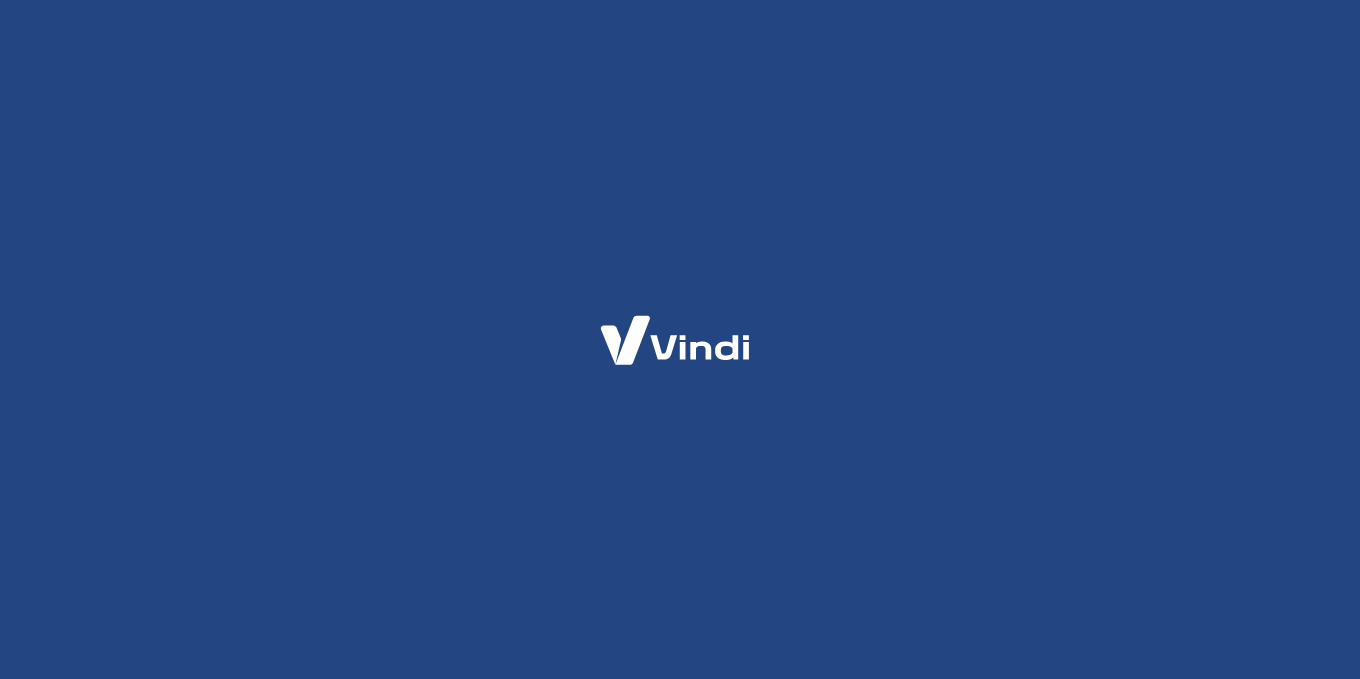 scroll, scrollTop: 0, scrollLeft: 0, axis: both 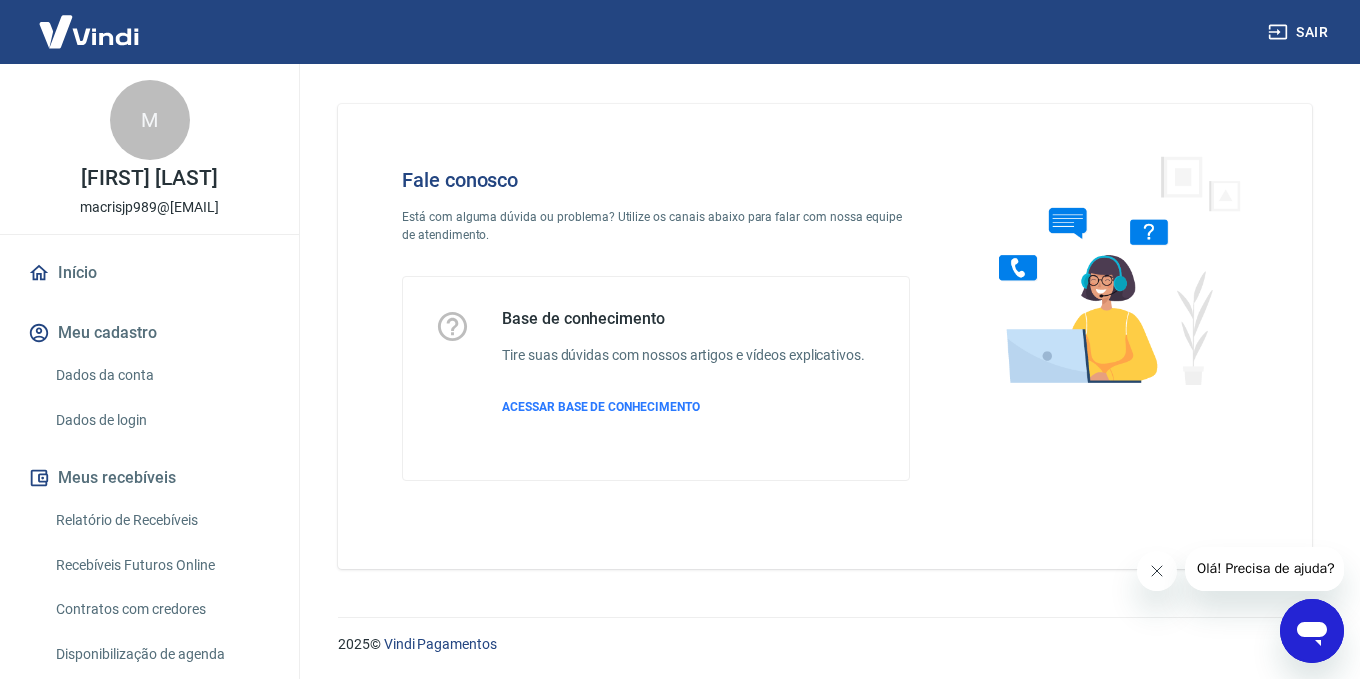 click 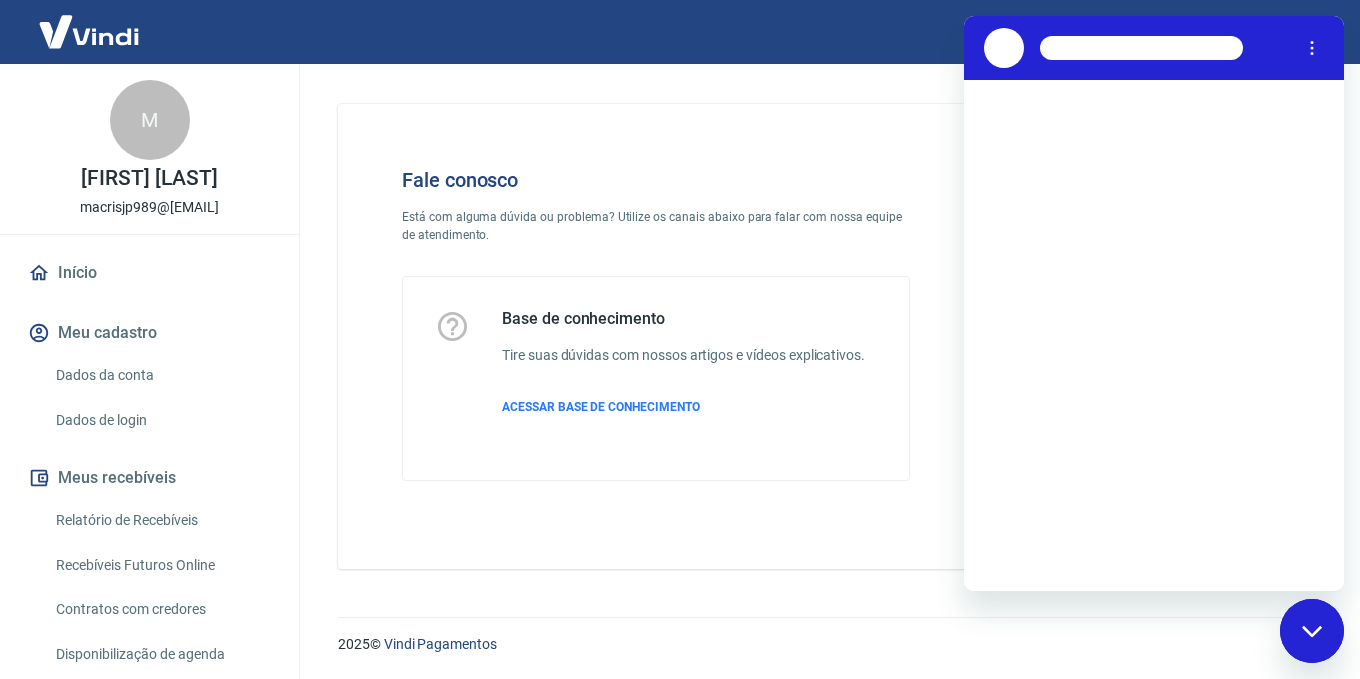 scroll, scrollTop: 0, scrollLeft: 0, axis: both 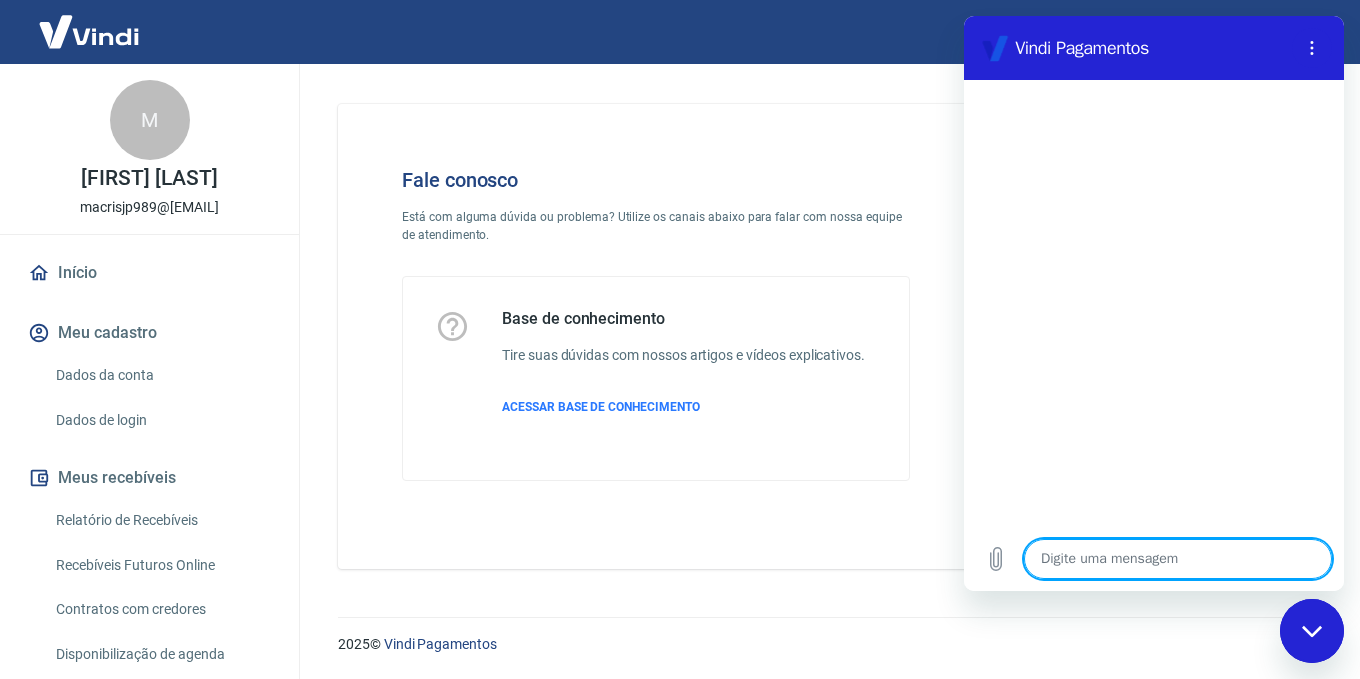 type on "x" 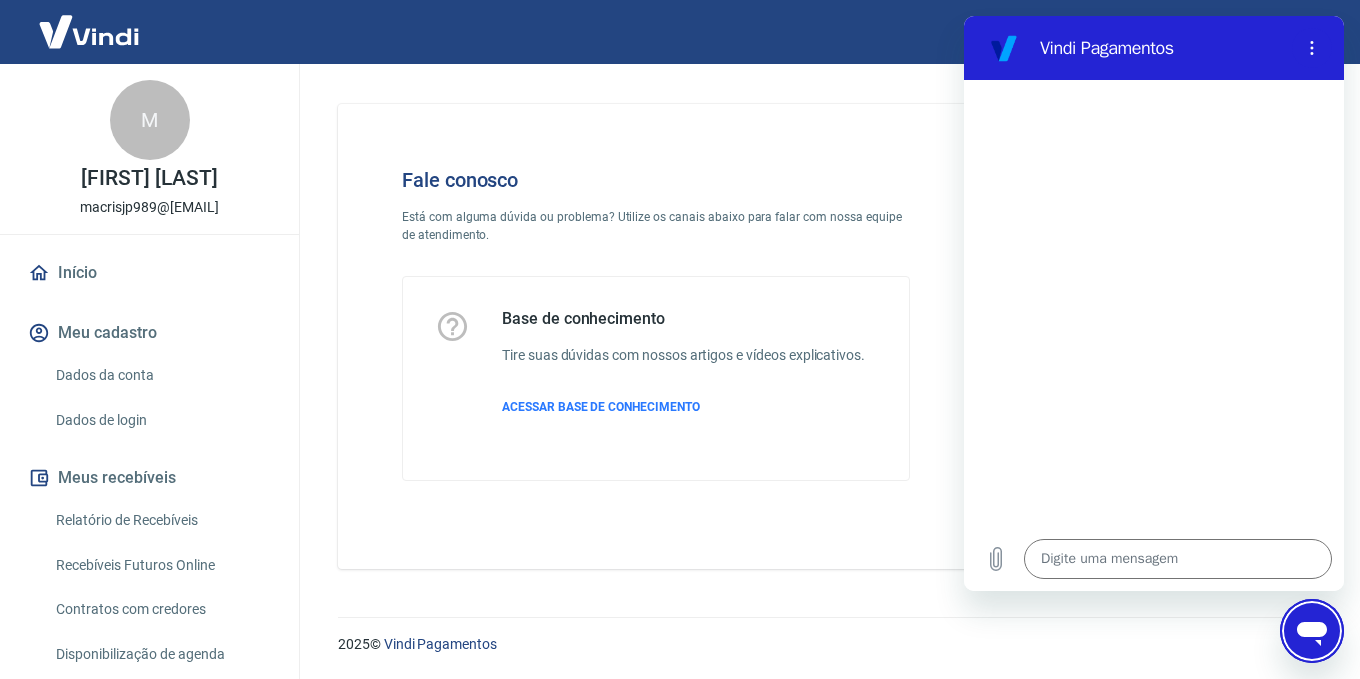 type 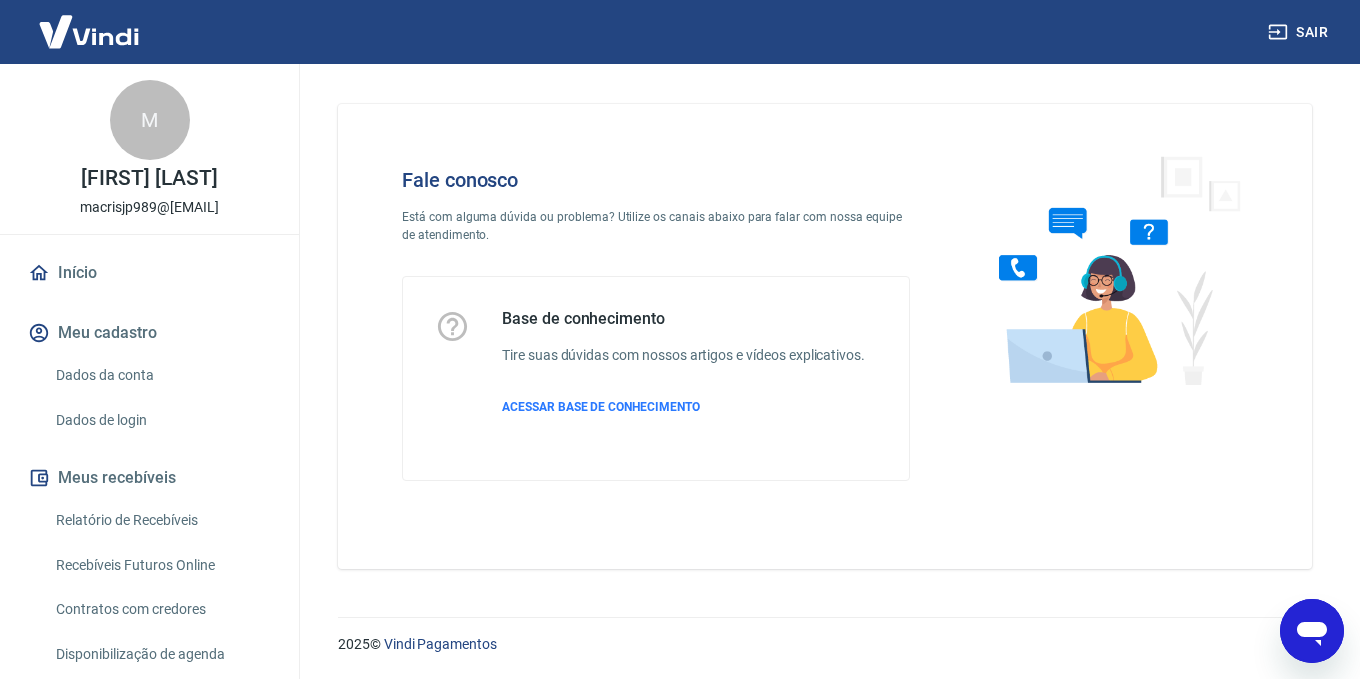click on "Sair" at bounding box center [1300, 32] 